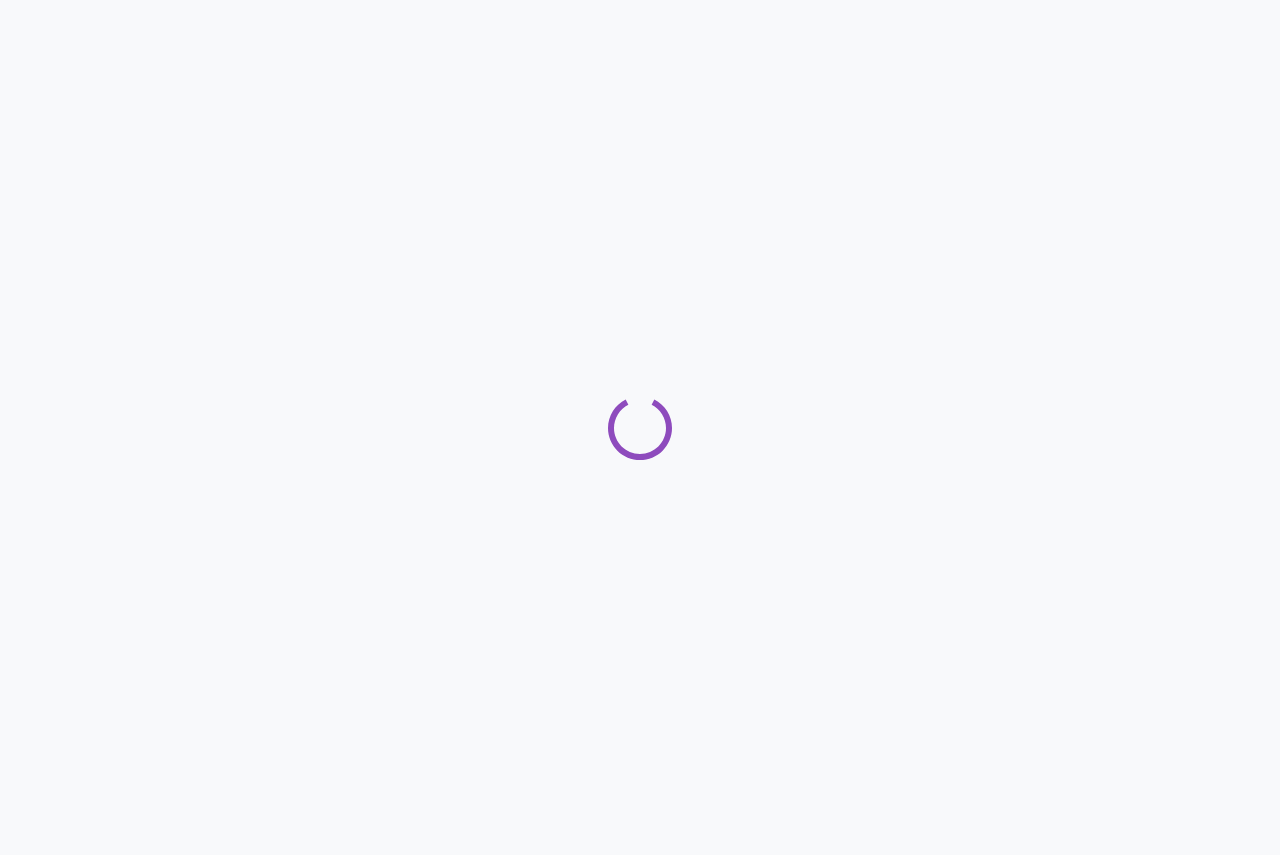 scroll, scrollTop: 0, scrollLeft: 0, axis: both 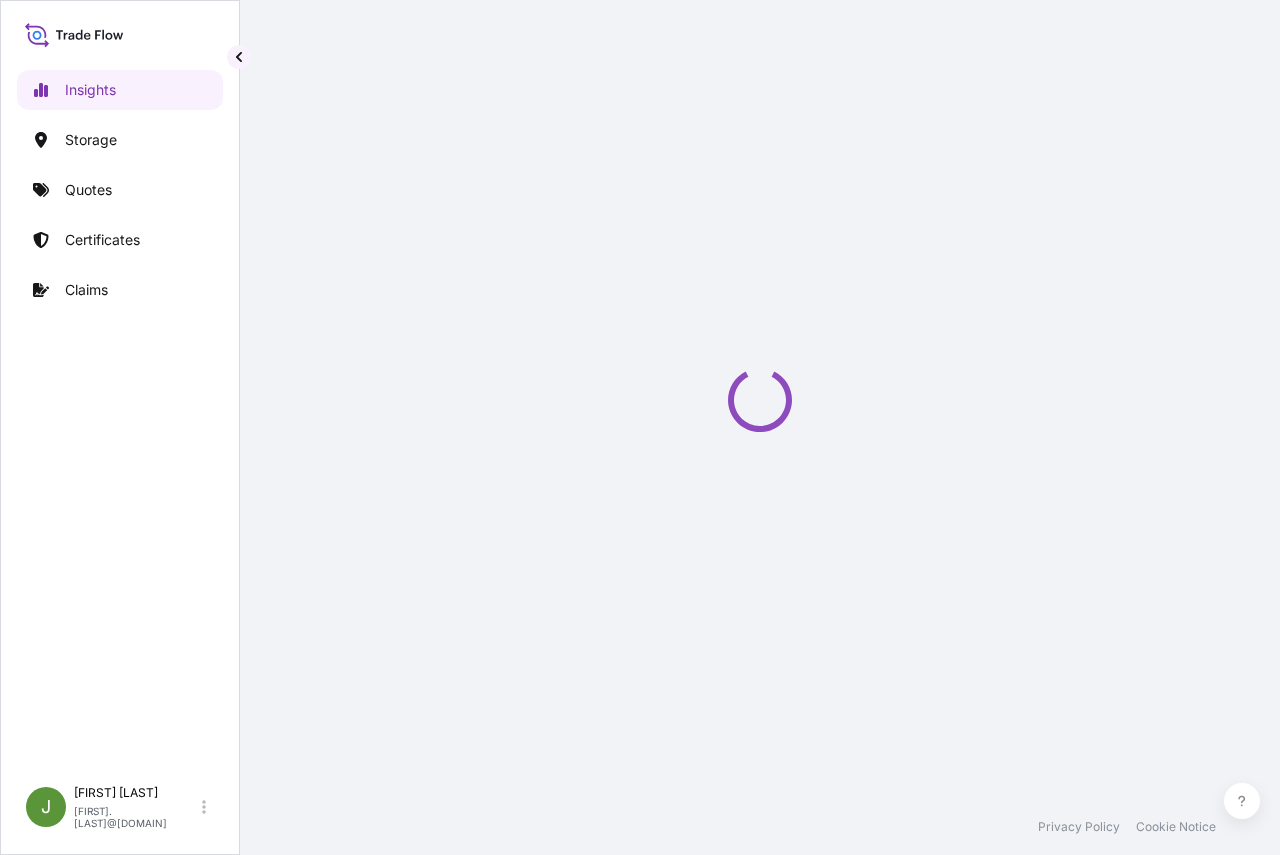 select on "2025" 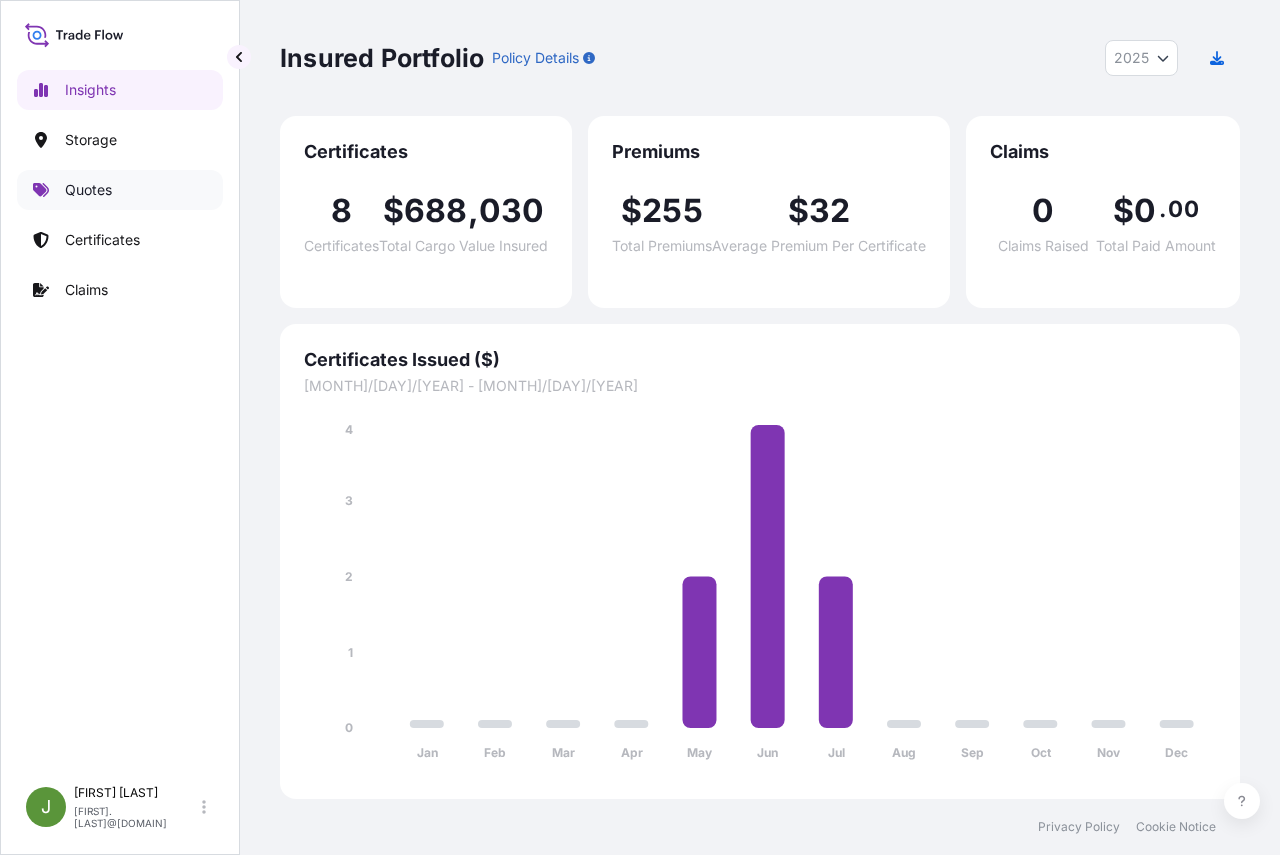 click on "Quotes" at bounding box center (88, 190) 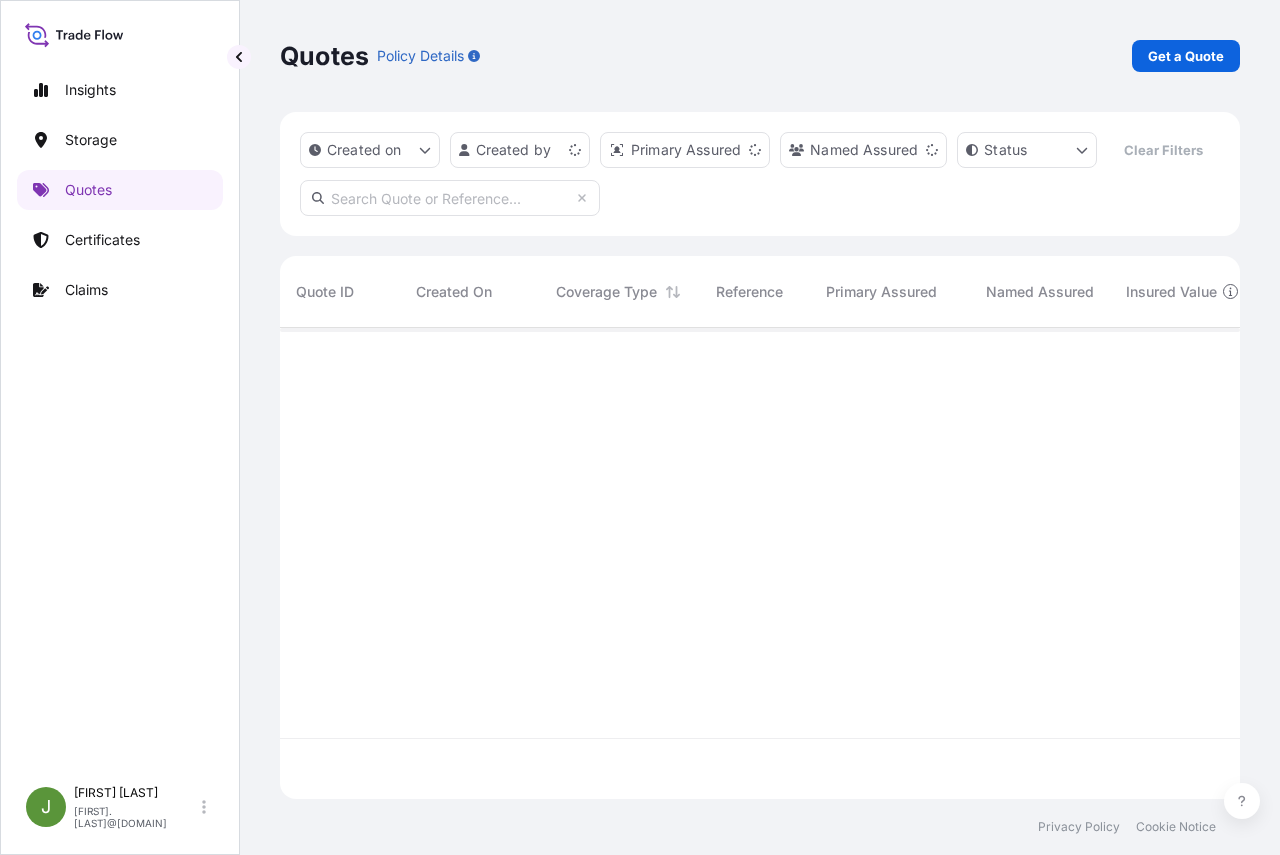 scroll, scrollTop: 16, scrollLeft: 16, axis: both 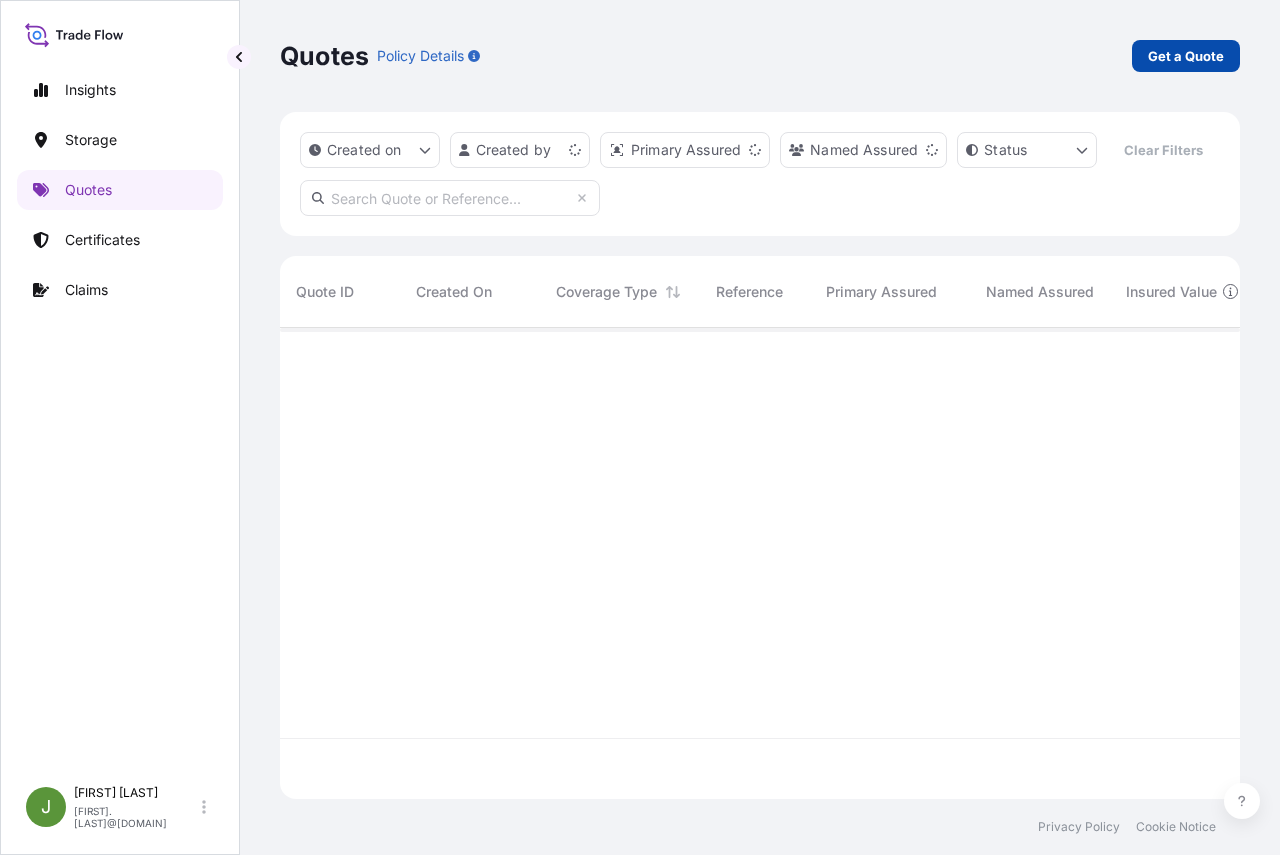 click on "Get a Quote" at bounding box center (1186, 56) 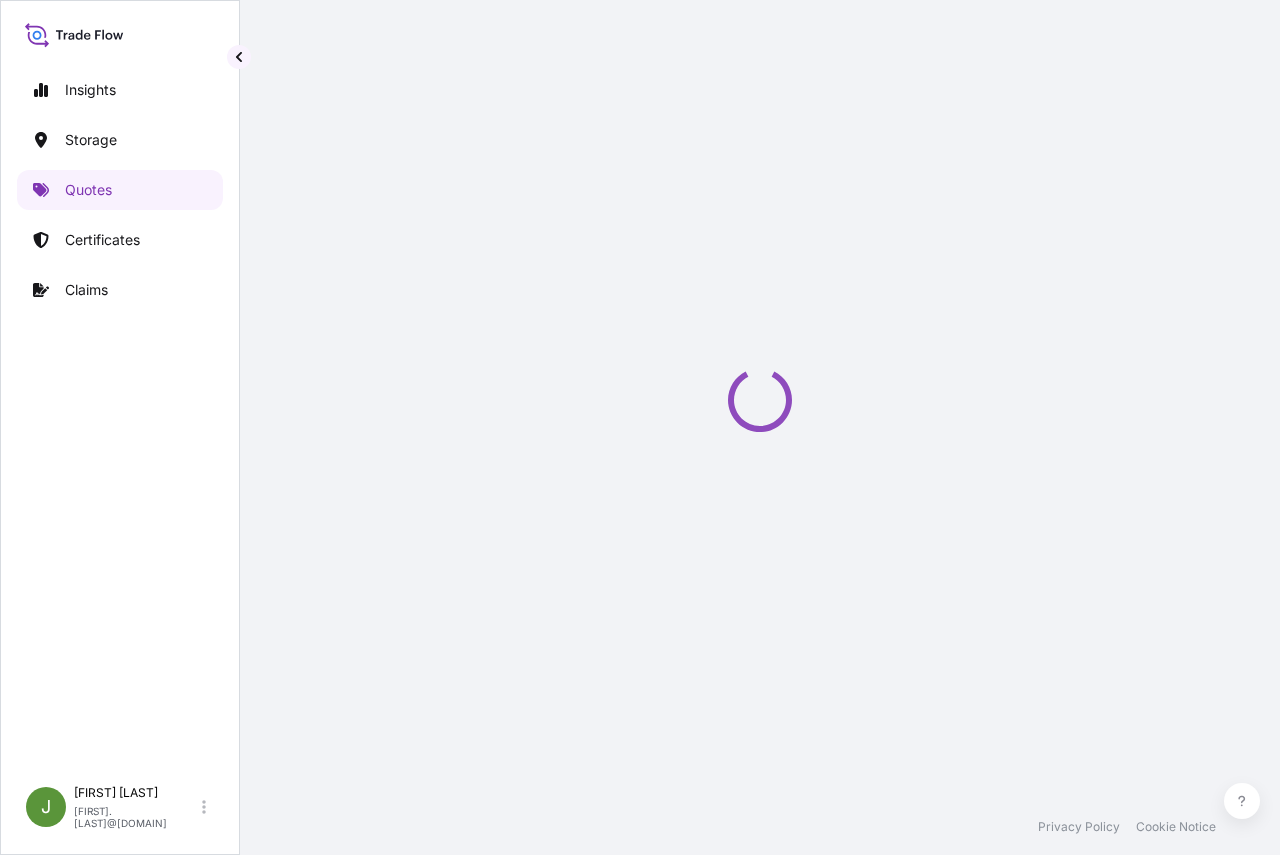 select on "Water" 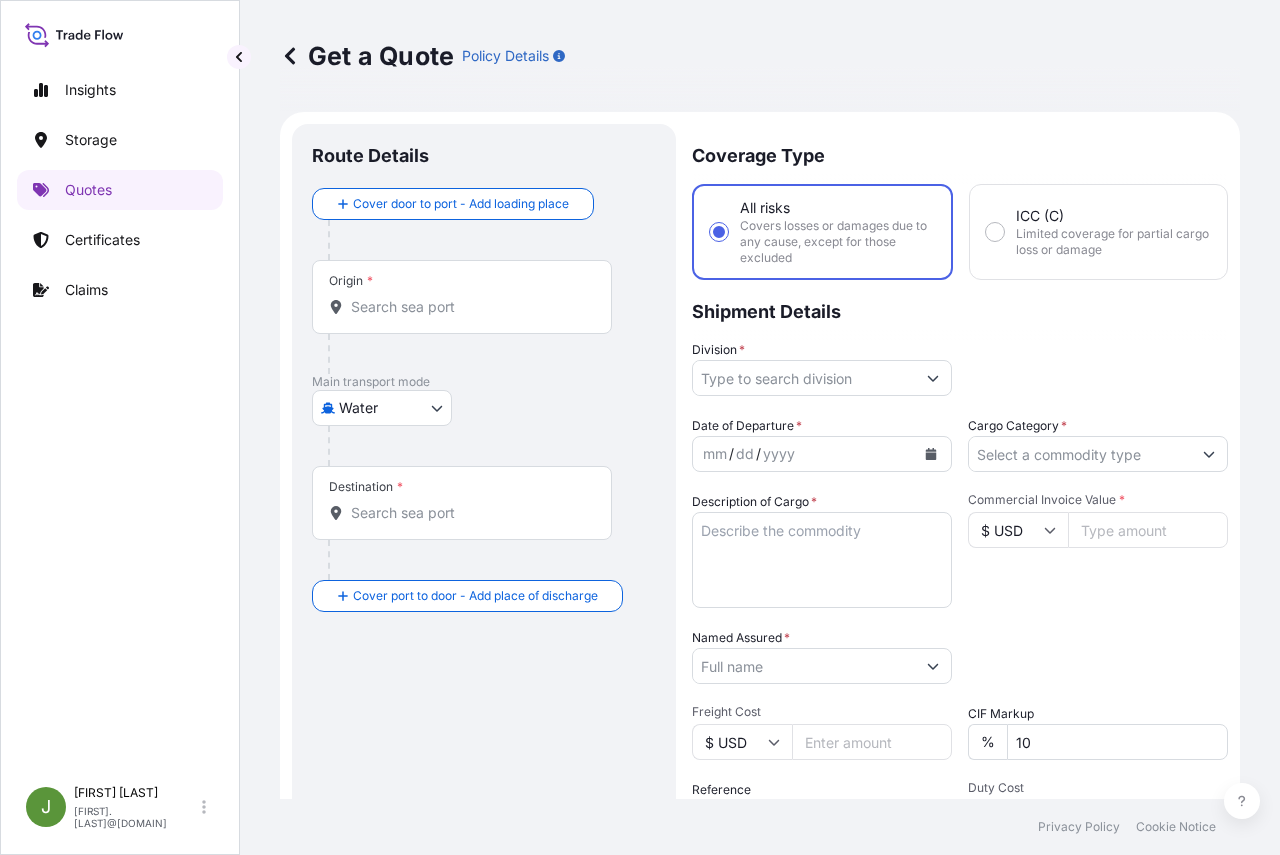 scroll, scrollTop: 32, scrollLeft: 0, axis: vertical 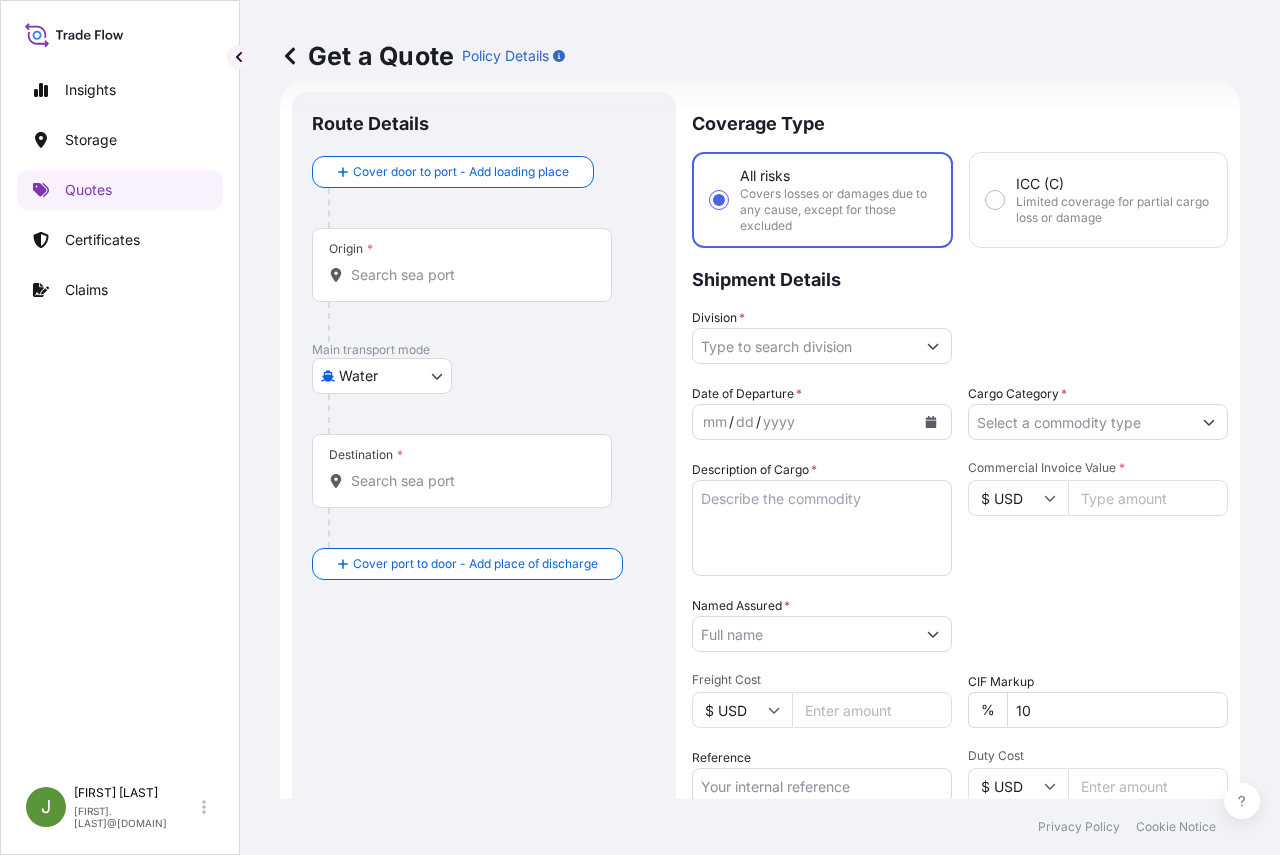 click on "Division *" at bounding box center (804, 346) 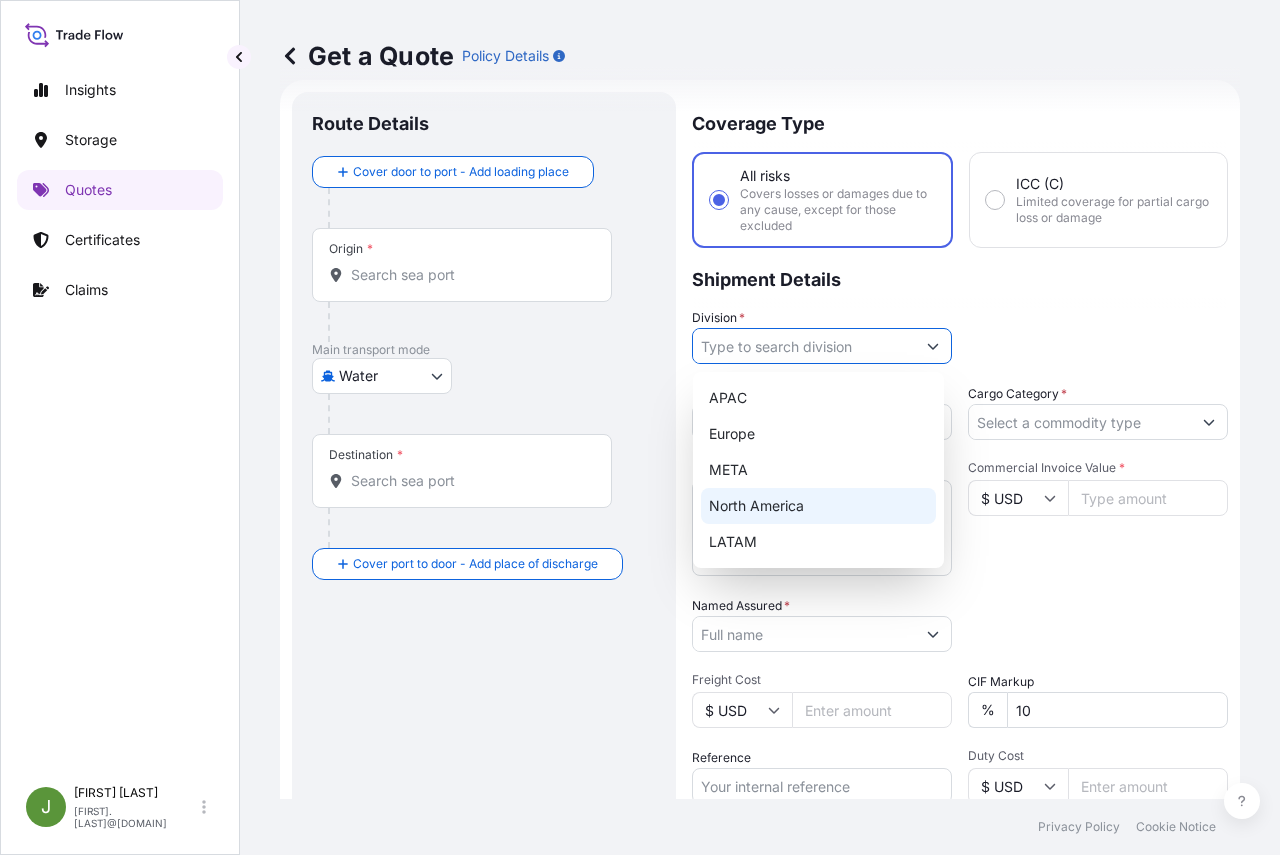 click on "[REGION]" at bounding box center (818, 506) 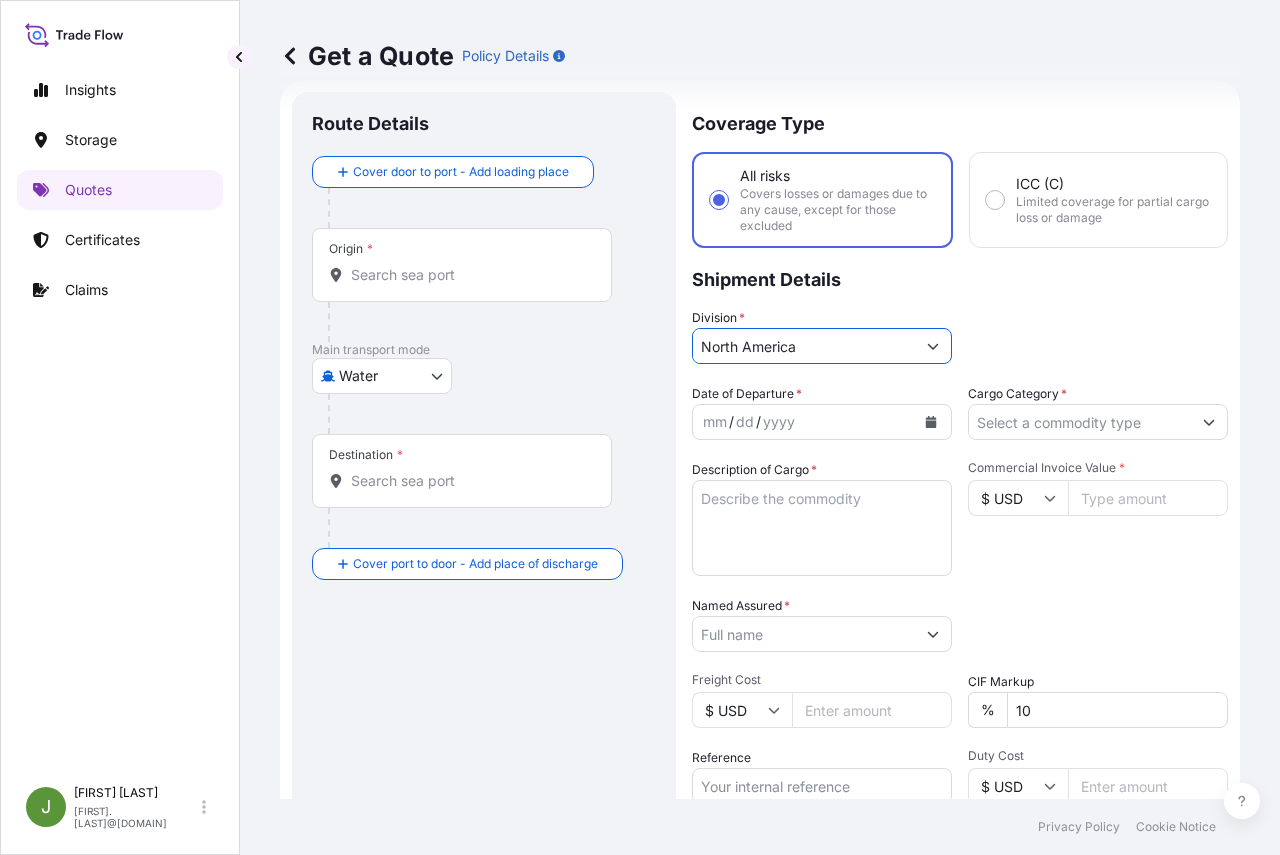 click 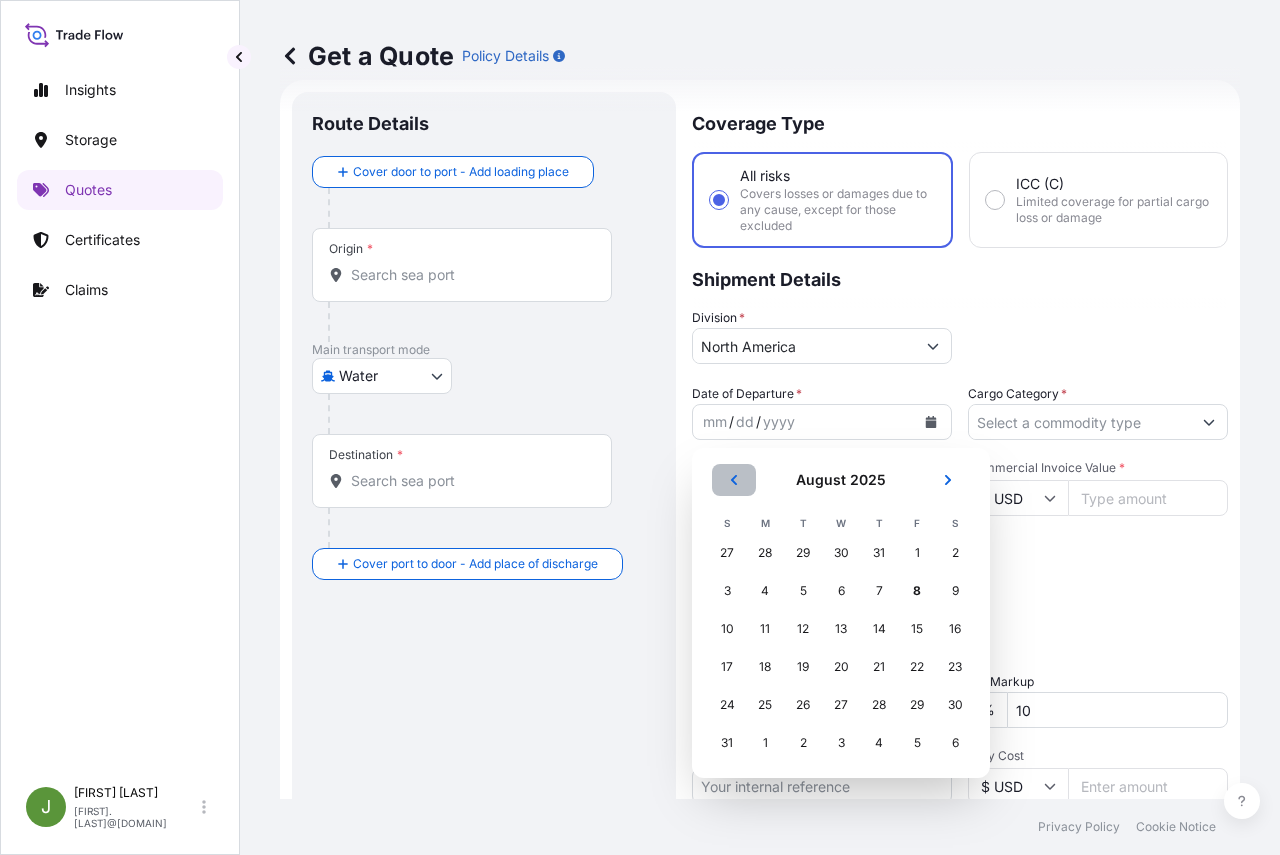 click 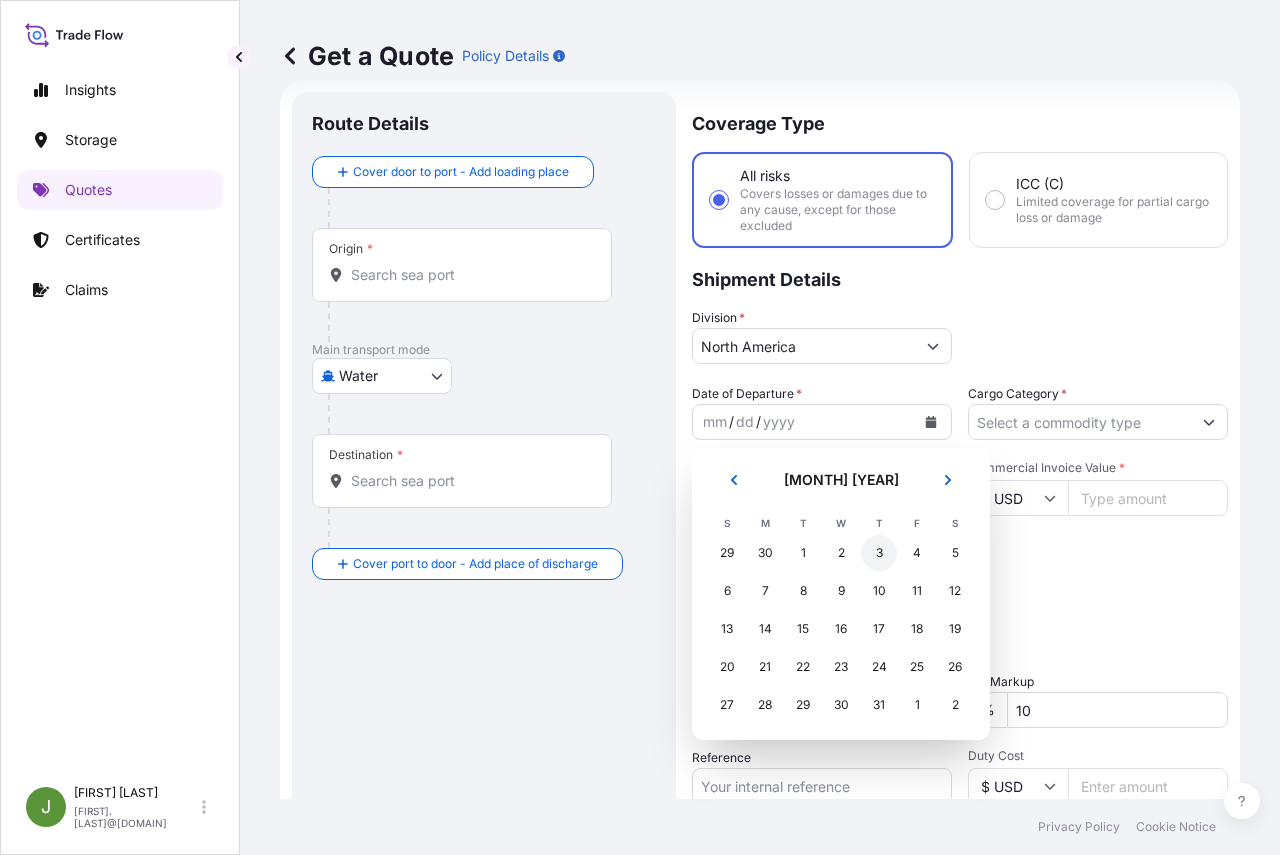 click on "3" at bounding box center [879, 553] 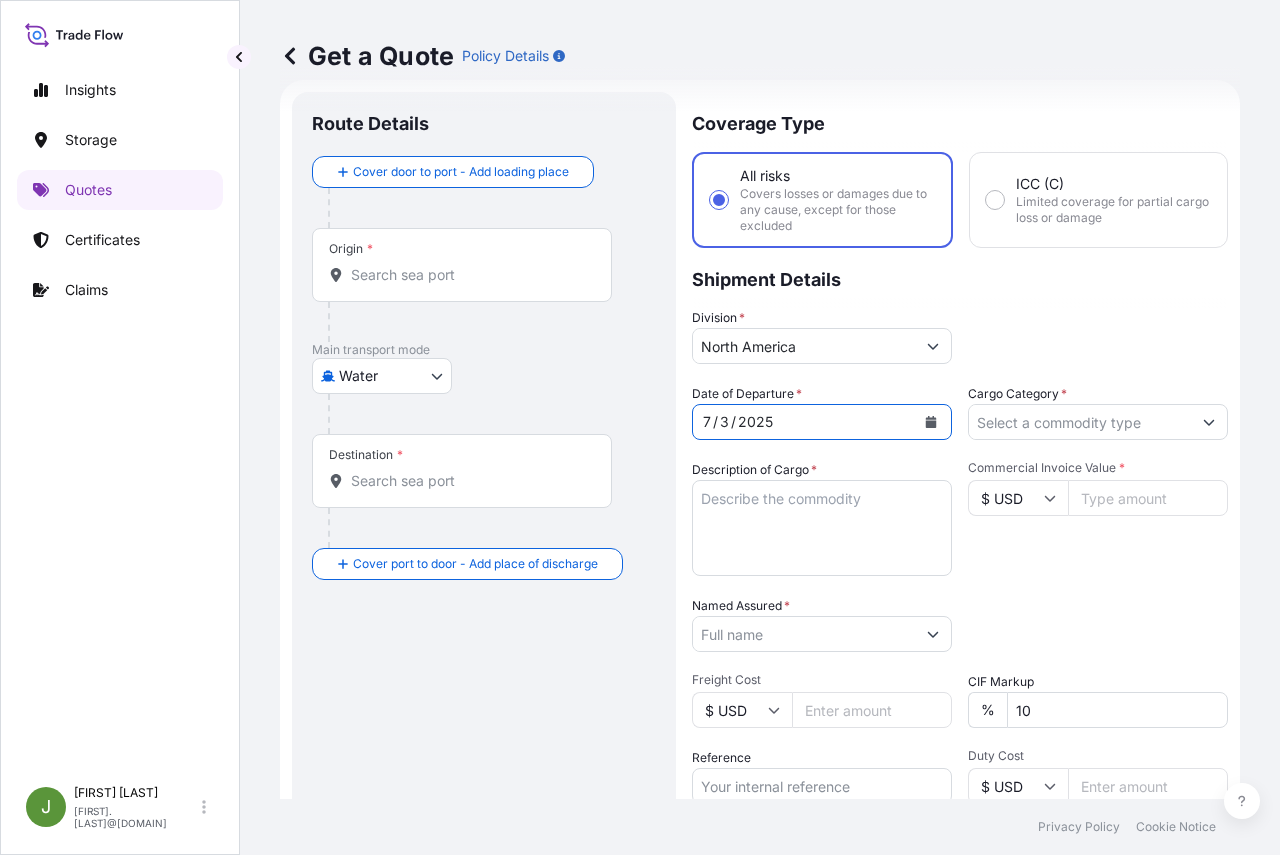 click on "Cargo Category *" at bounding box center (1080, 422) 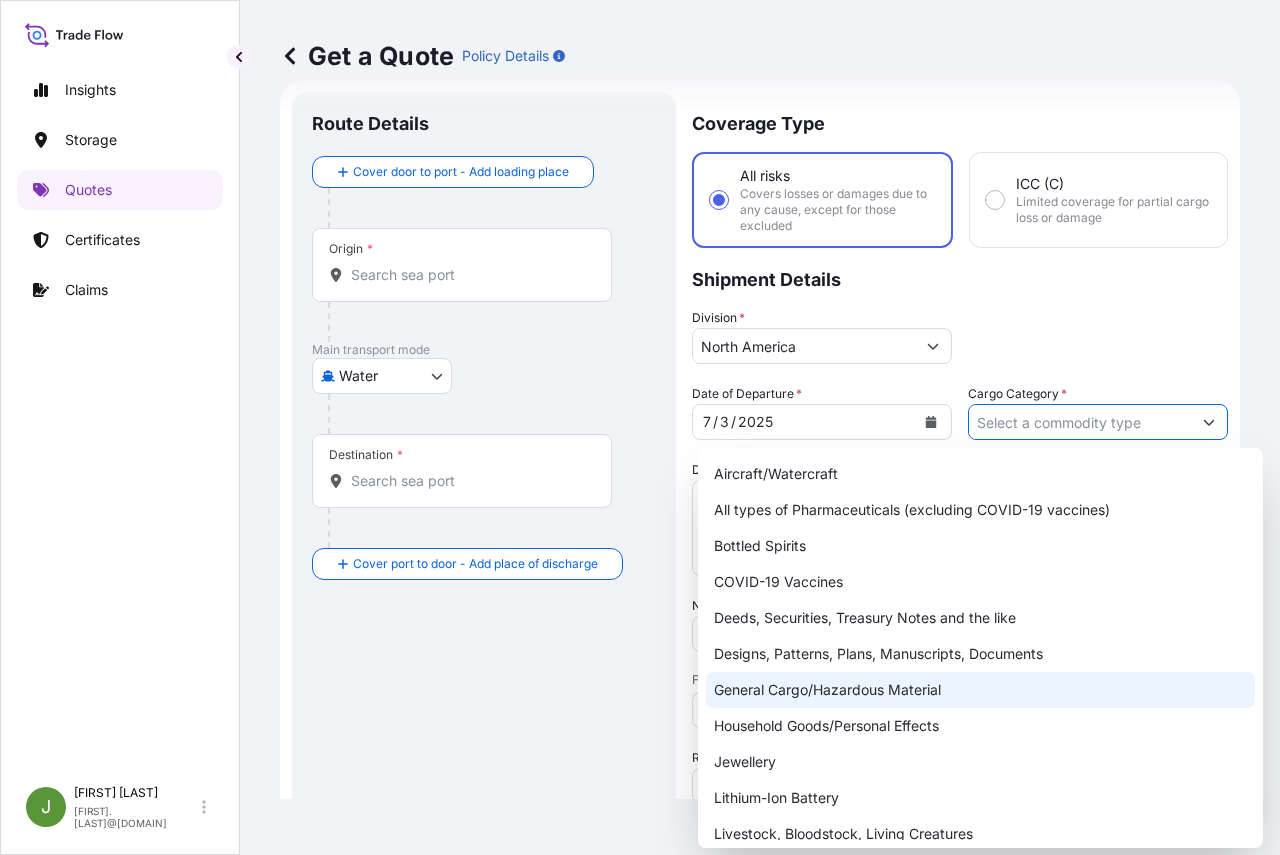 click on "General Cargo/Hazardous Material" at bounding box center [980, 690] 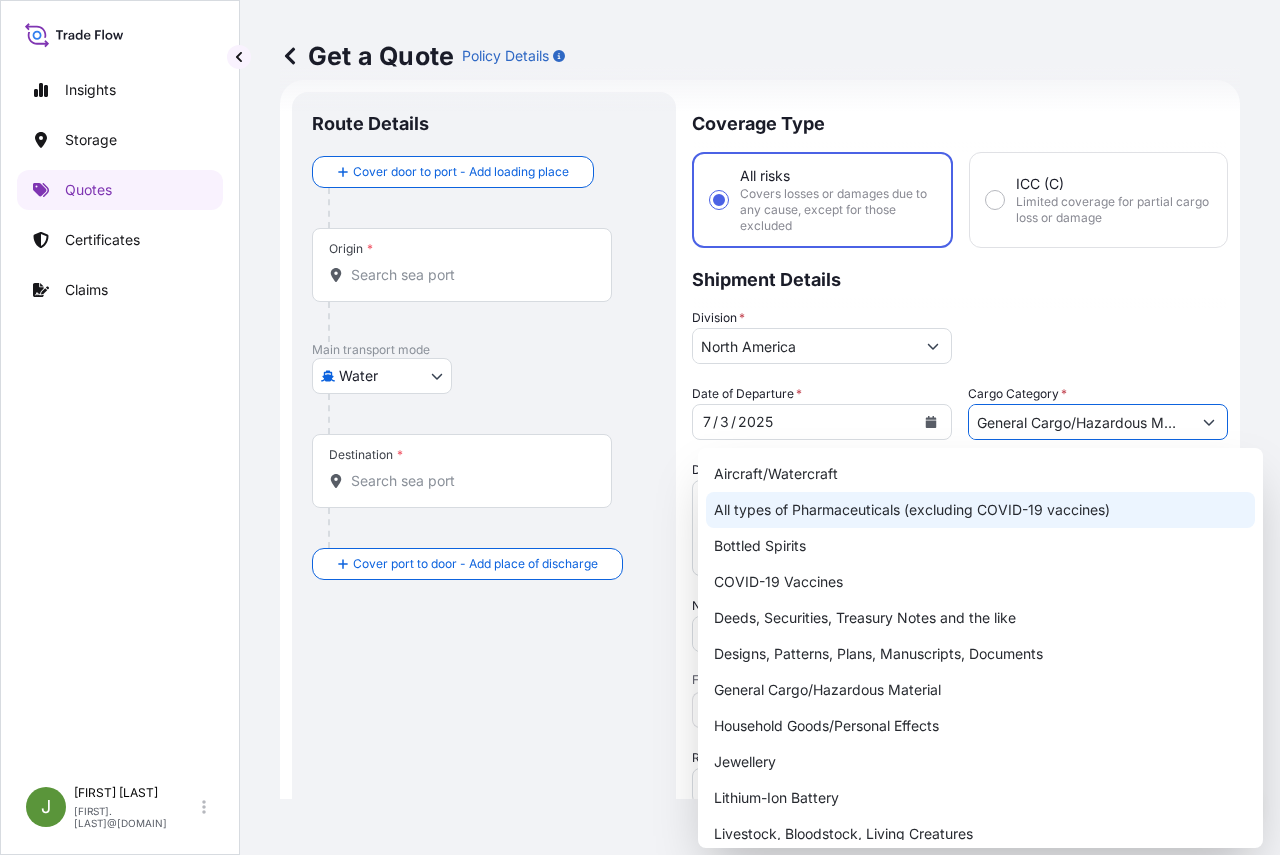 click on "All types of Pharmaceuticals (excluding COVID-19 vaccines)" at bounding box center (980, 510) 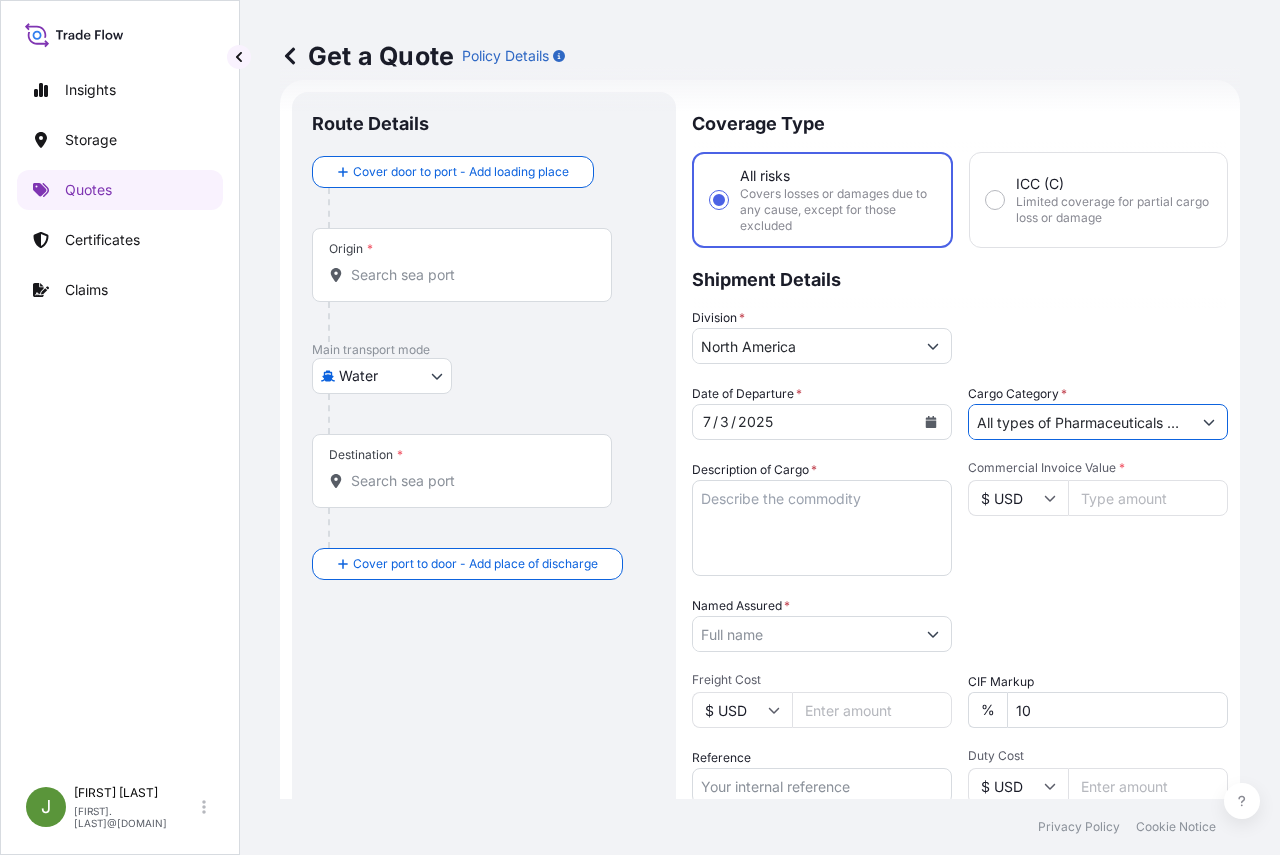 click on "Commercial Invoice Value   *" at bounding box center (1148, 498) 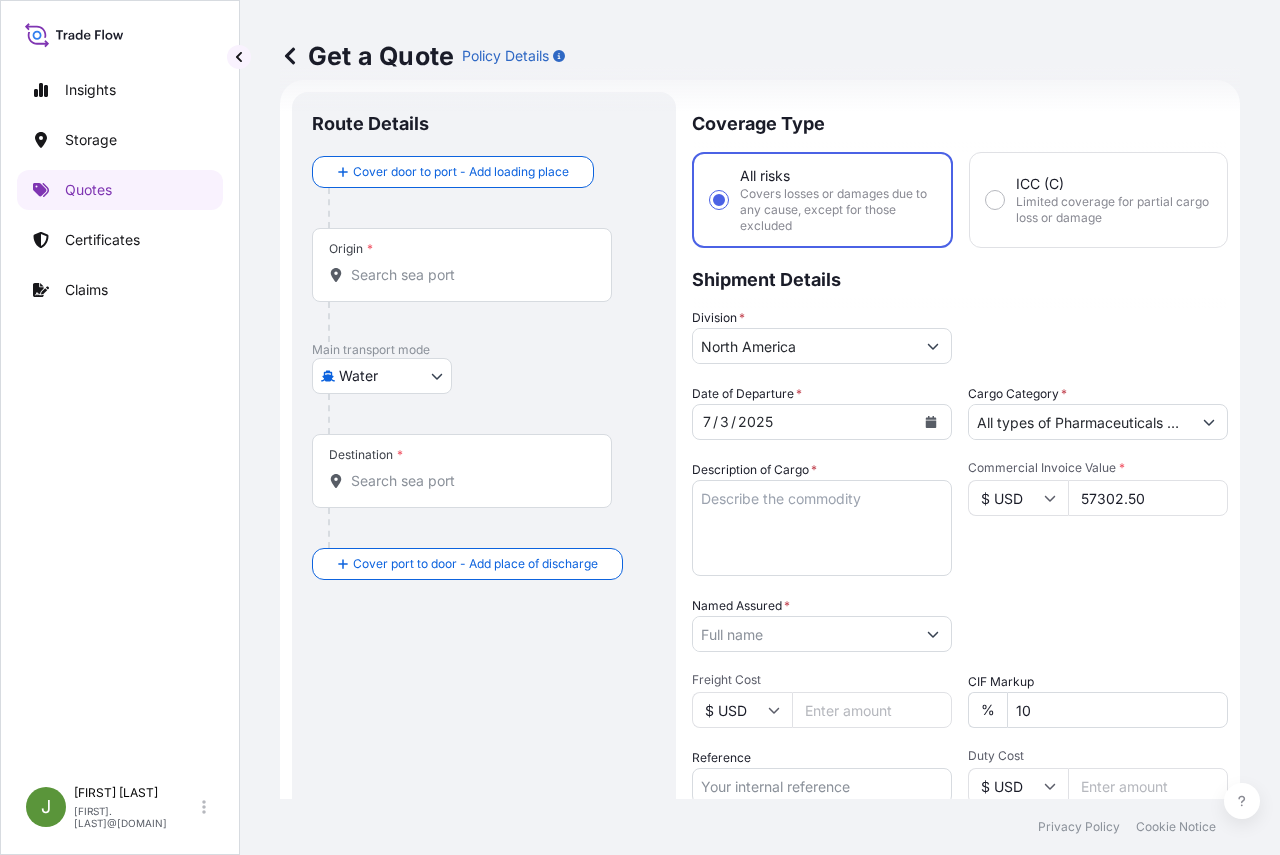 click on "Date of Departure * 7 / 3 / 2025 Cargo Category * All types of Pharmaceuticals (excluding COVID-19 vaccines) Description of Cargo * Commercial Invoice Value   * $ USD 57302.50 Named Assured * Packing Category Type to search a container mode Please select a primary mode of transportation first. Freight Cost   $ USD CIF Markup % 10 Reference Duty Cost   $ USD Vessel Name Marks & Numbers" at bounding box center (960, 632) 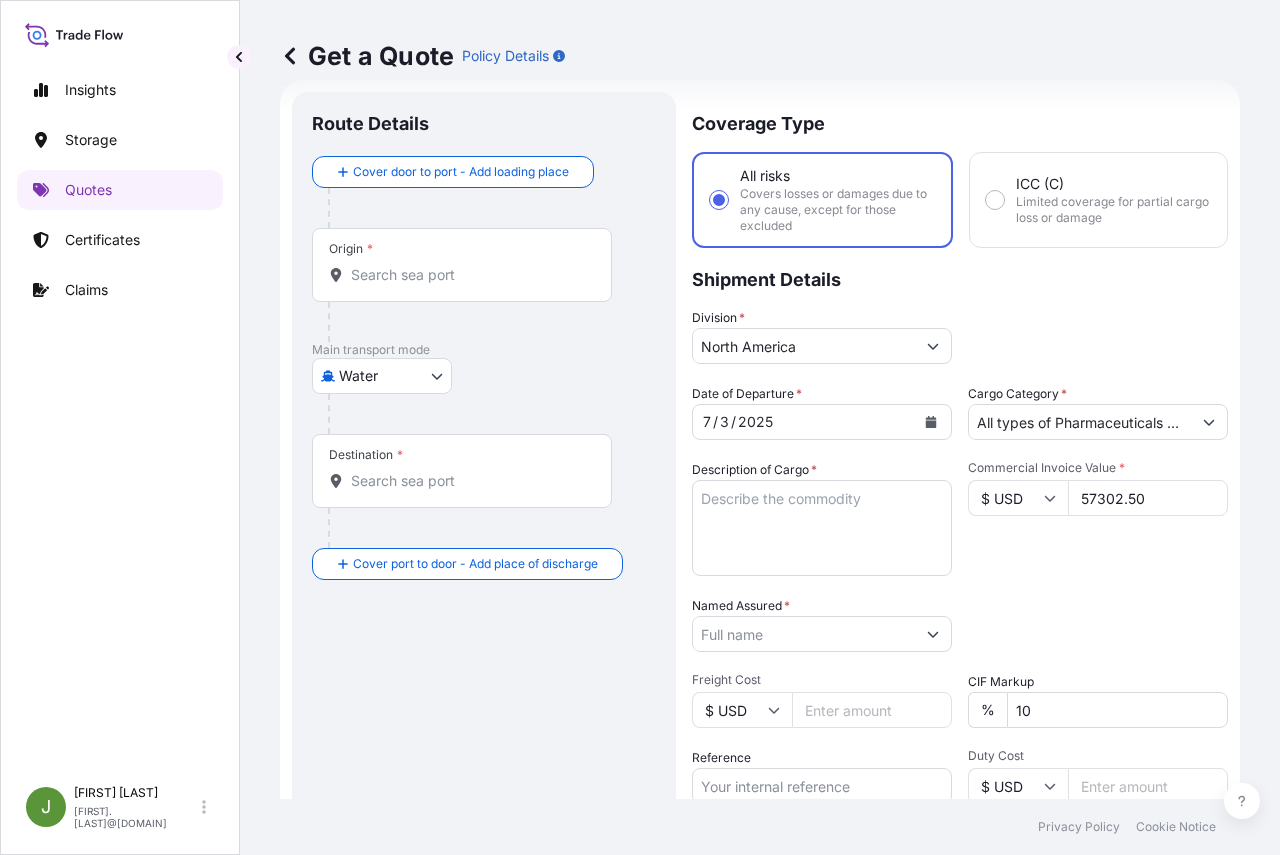 drag, startPoint x: 1146, startPoint y: 501, endPoint x: 1038, endPoint y: 505, distance: 108.07405 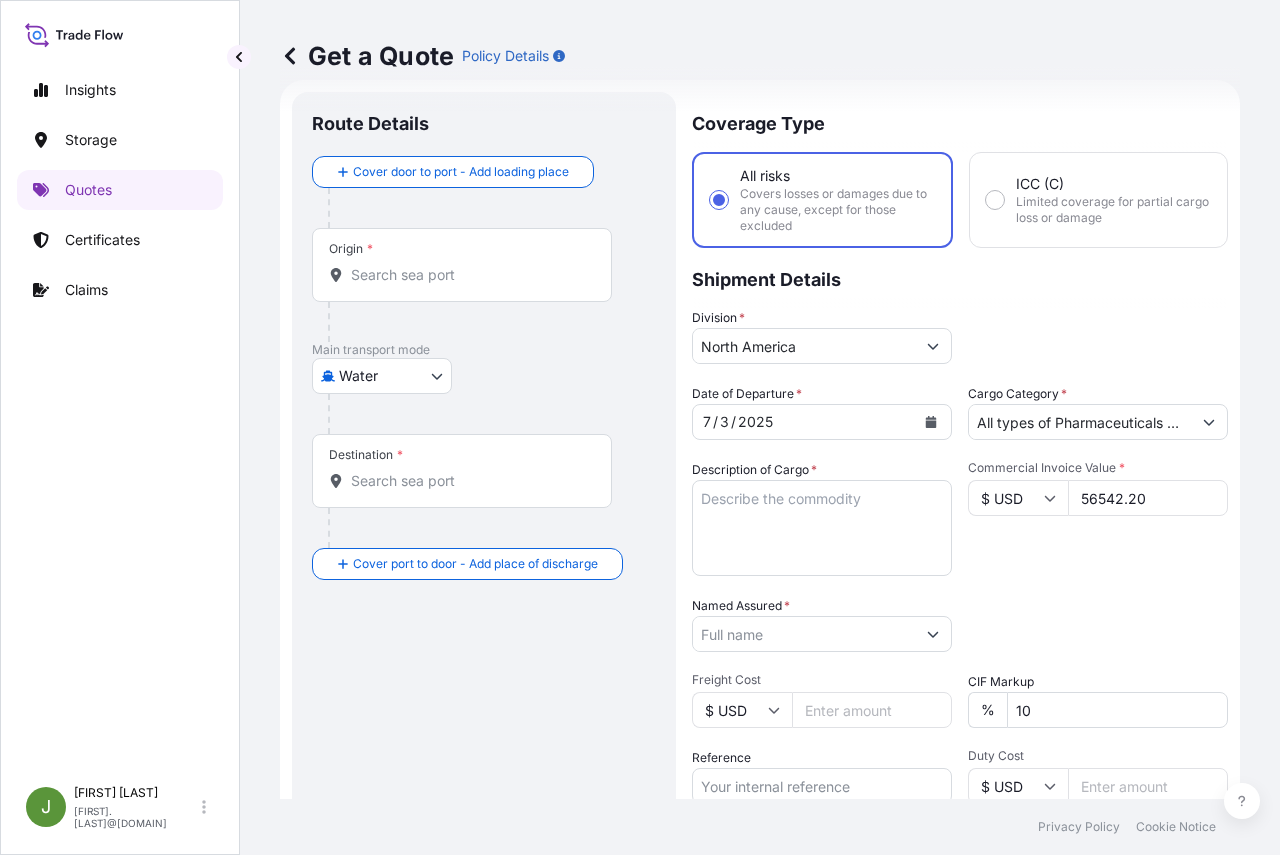 type on "56542.20" 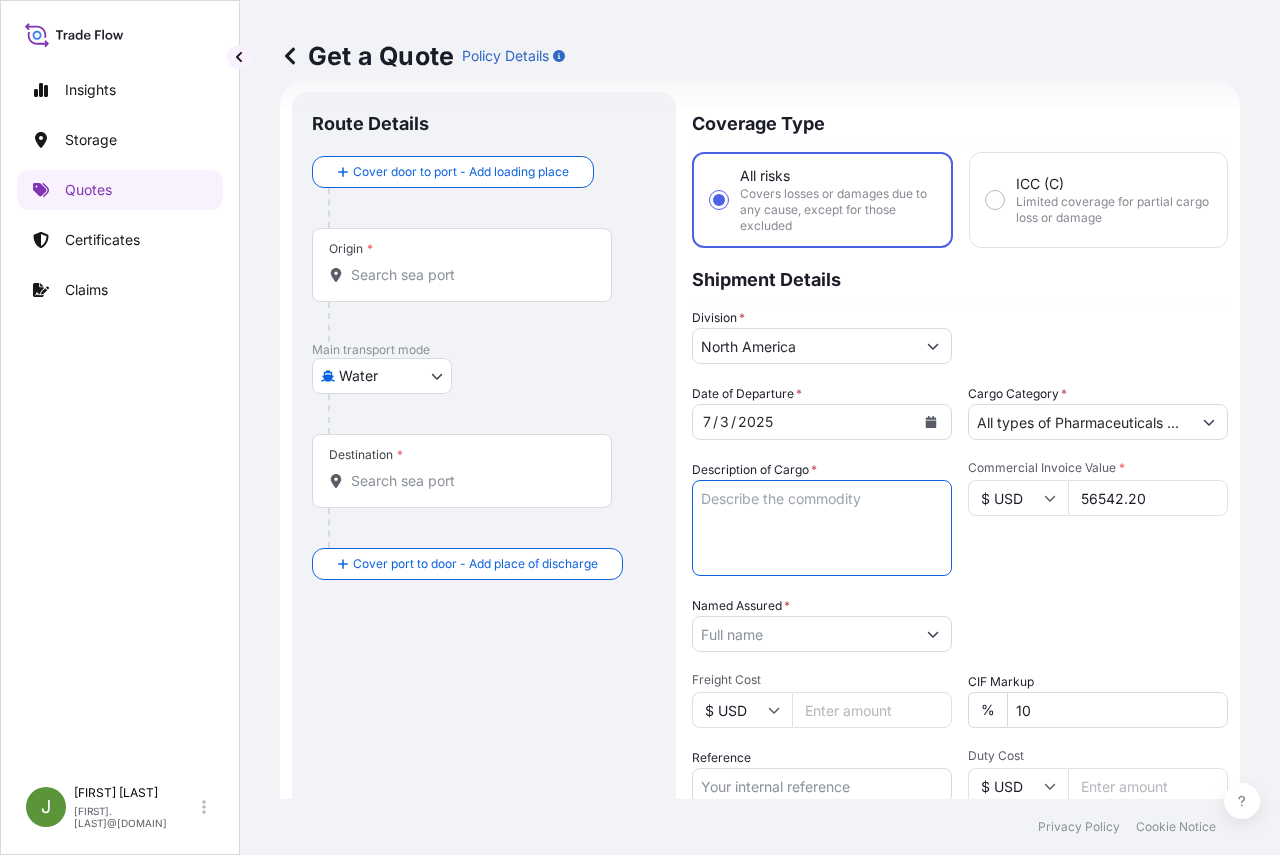 paste on "30 PACKAGES LOADED ONTO
10 PALLETS LOADED INTO
1 40' CONTAINER(S)
ADCOTE(TM) 37R345-PS 195 KG PLASTIC DRUM" 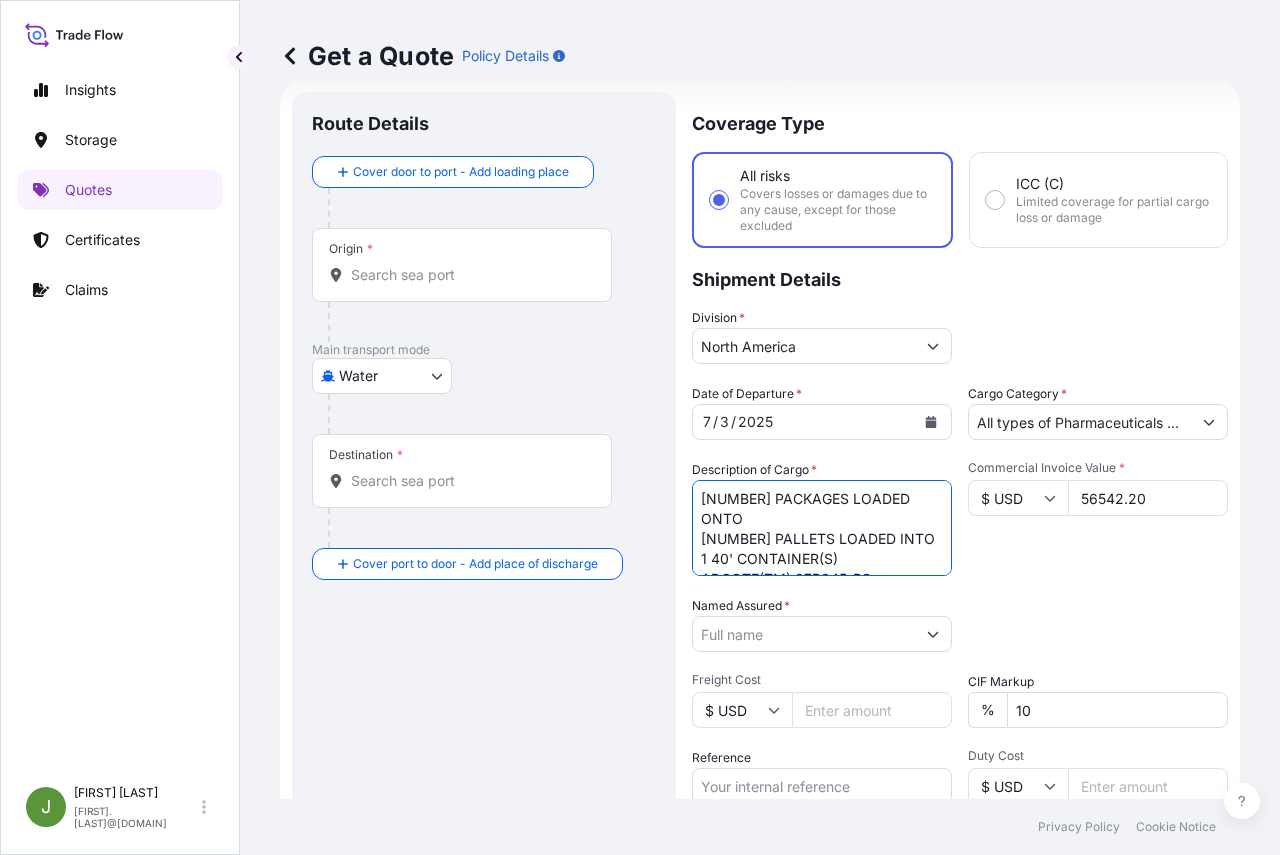 scroll, scrollTop: 12, scrollLeft: 0, axis: vertical 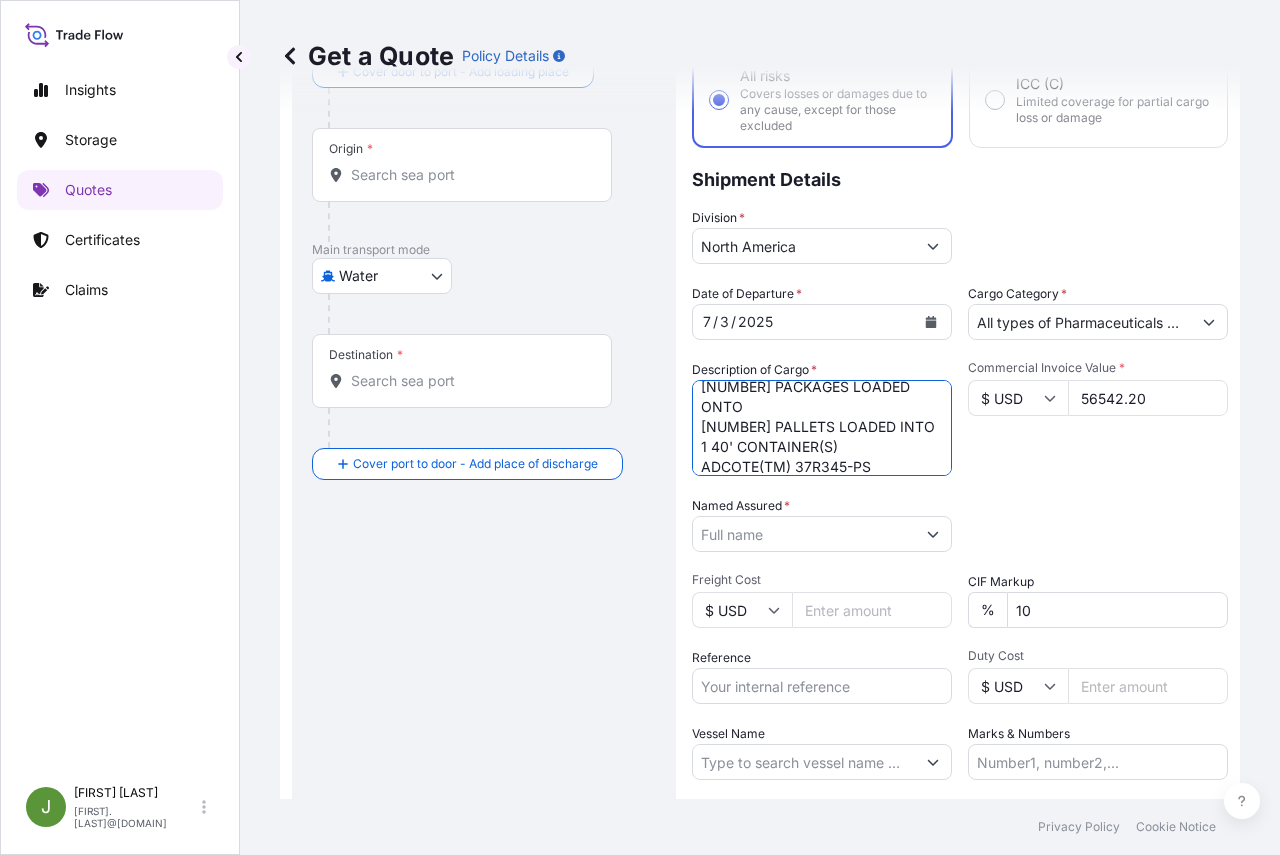 type on "30 PACKAGES LOADED ONTO
10 PALLETS LOADED INTO
1 40' CONTAINER(S)
ADCOTE(TM) 37R345-PS 195 KG PLASTIC DRUM" 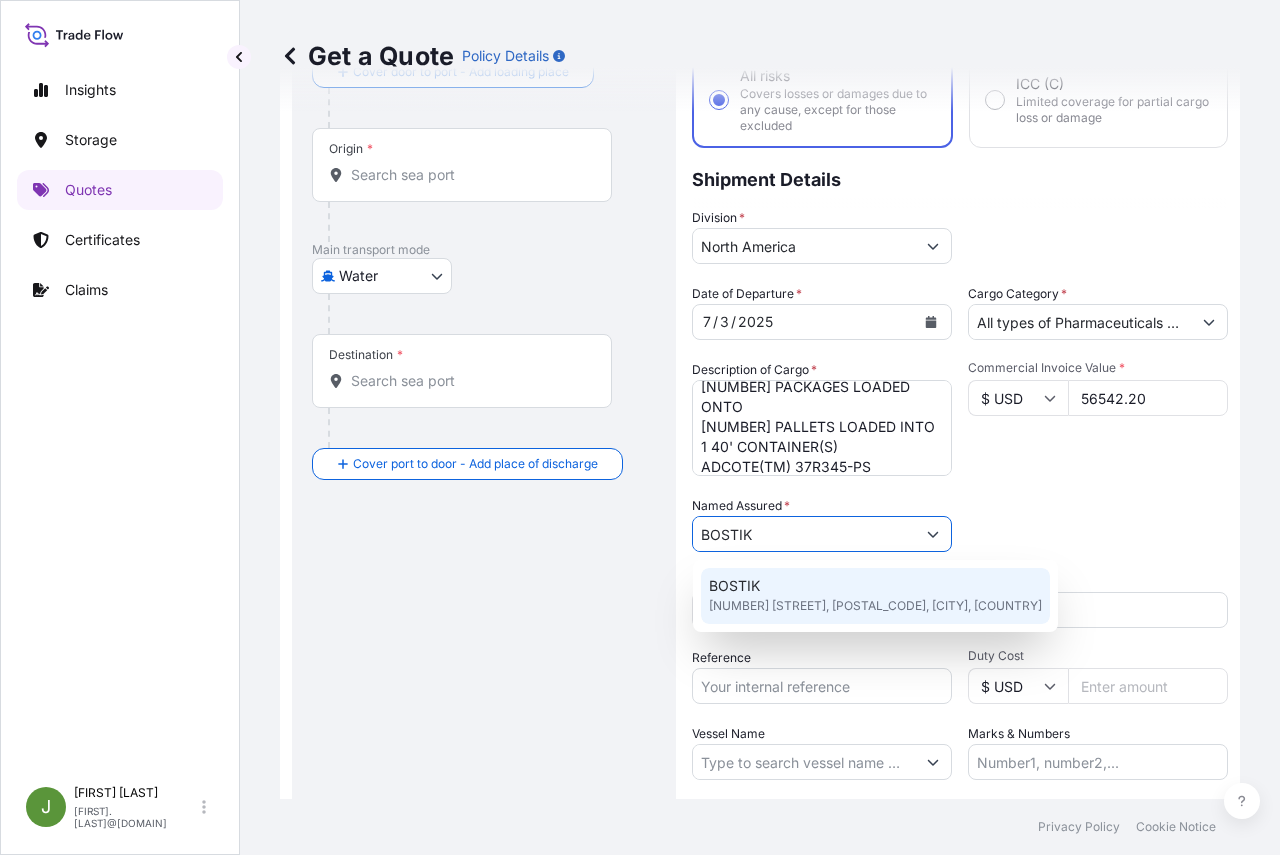 click on "BOSTIK" at bounding box center [734, 586] 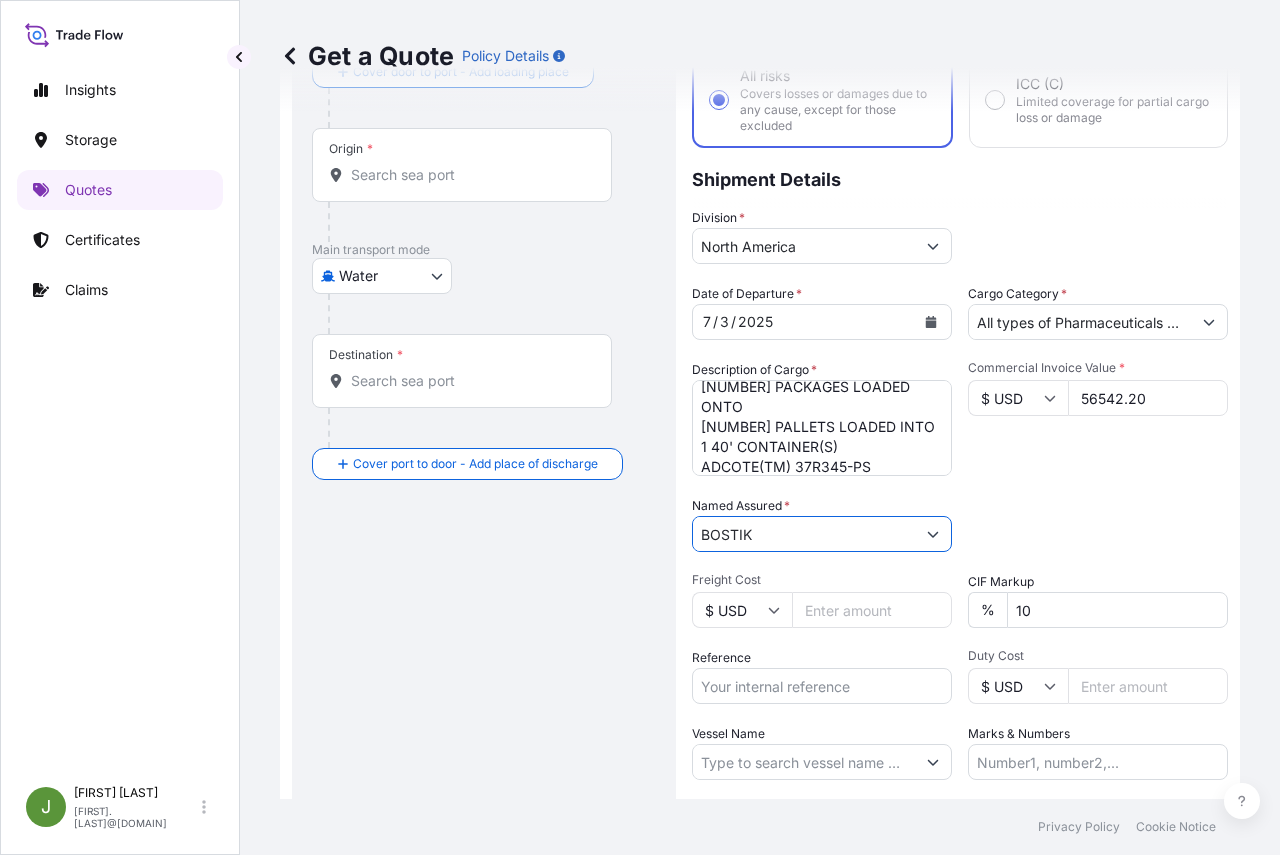 type on "BOSTIK" 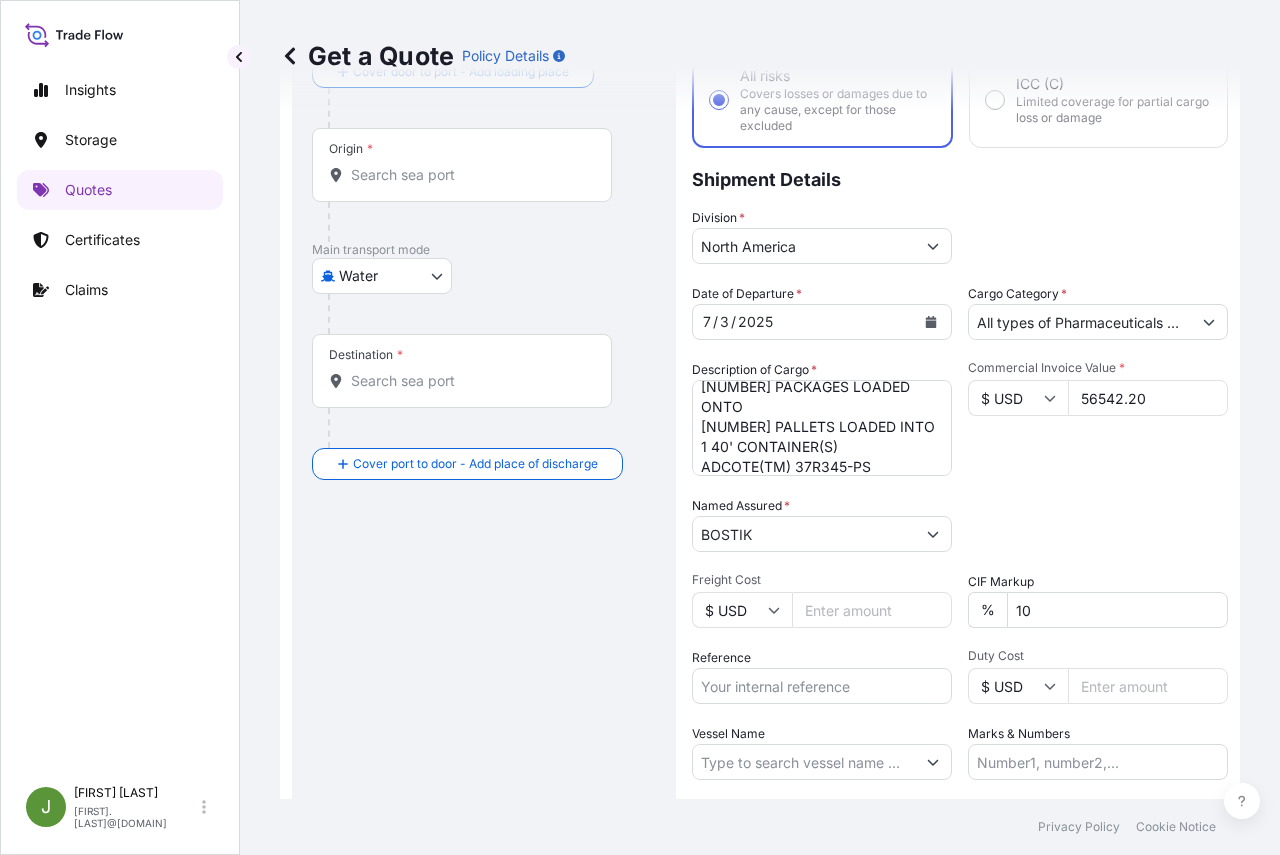 scroll, scrollTop: 232, scrollLeft: 0, axis: vertical 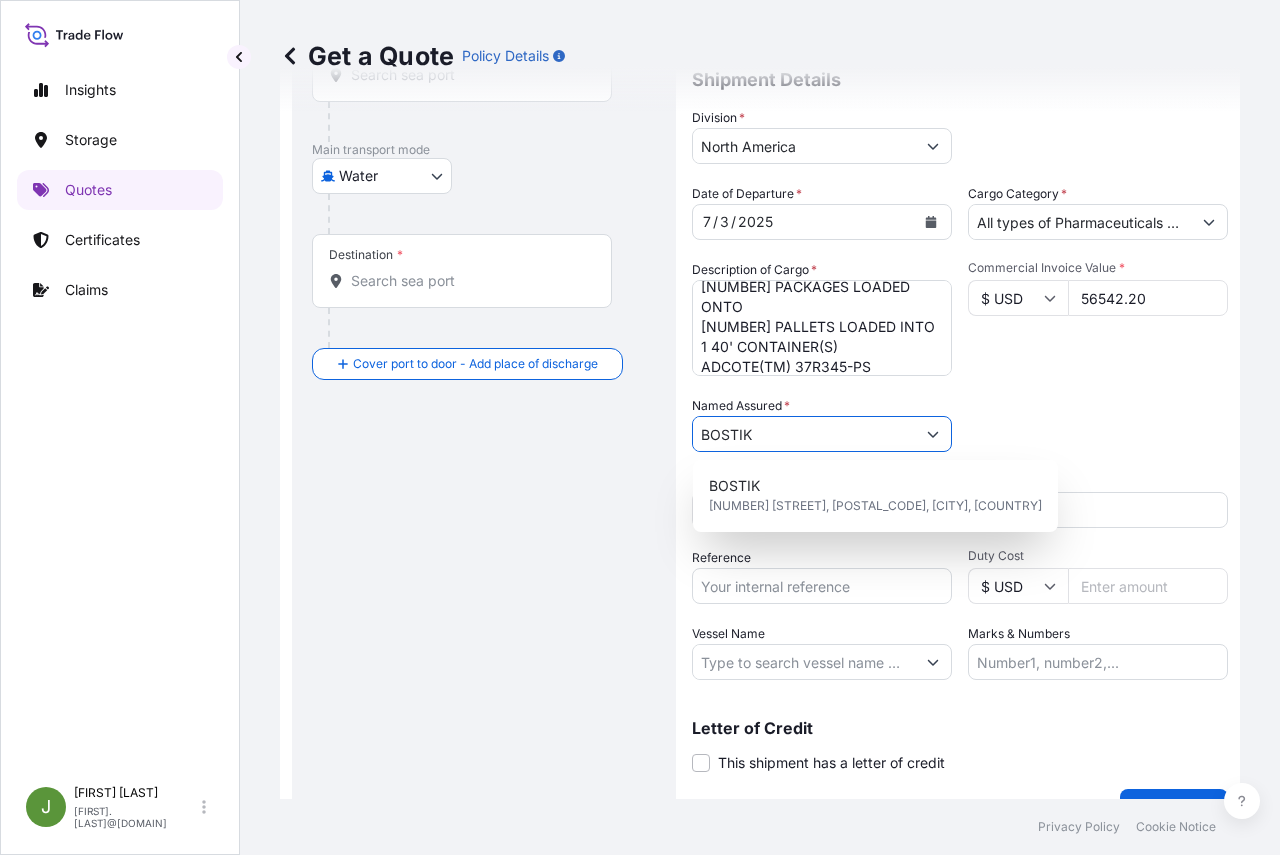 drag, startPoint x: 823, startPoint y: 591, endPoint x: 880, endPoint y: 595, distance: 57.14018 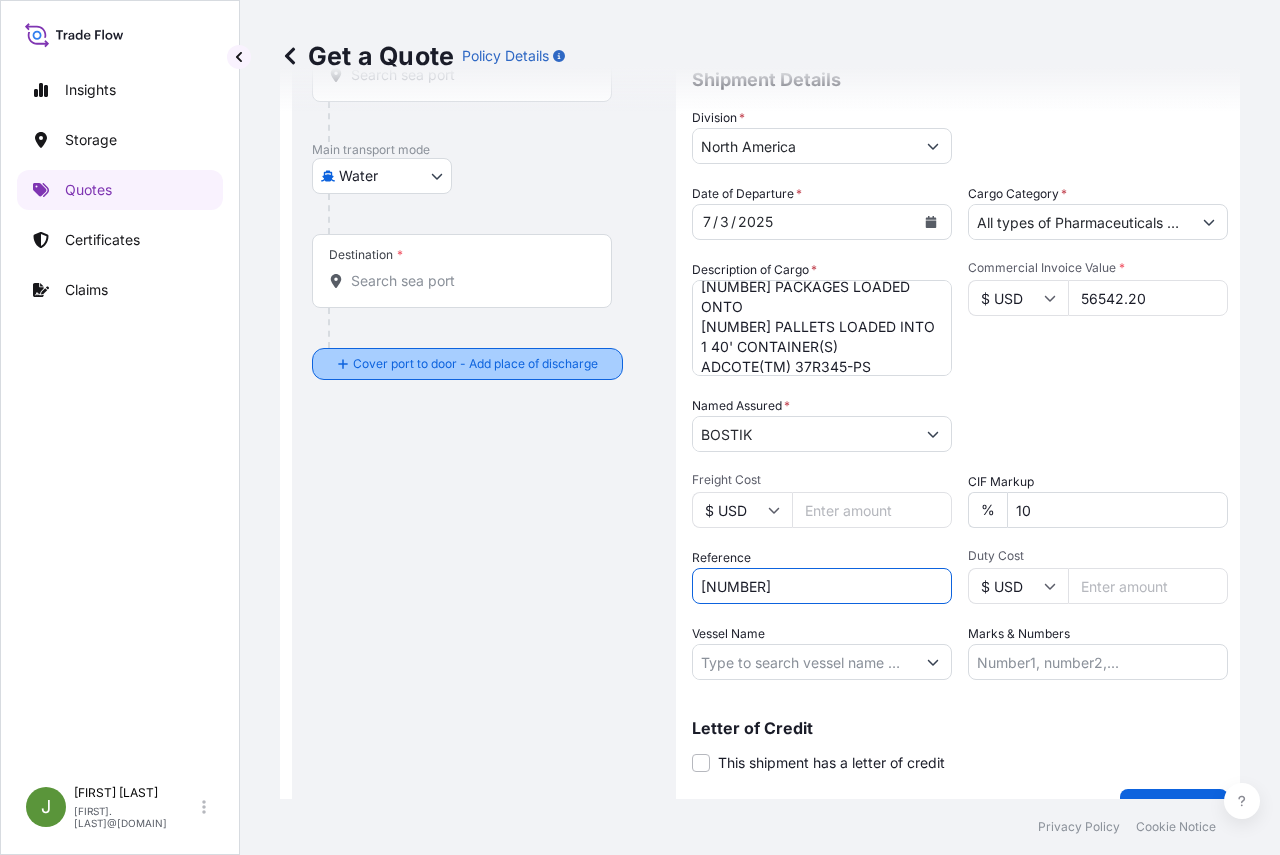 scroll, scrollTop: 0, scrollLeft: 0, axis: both 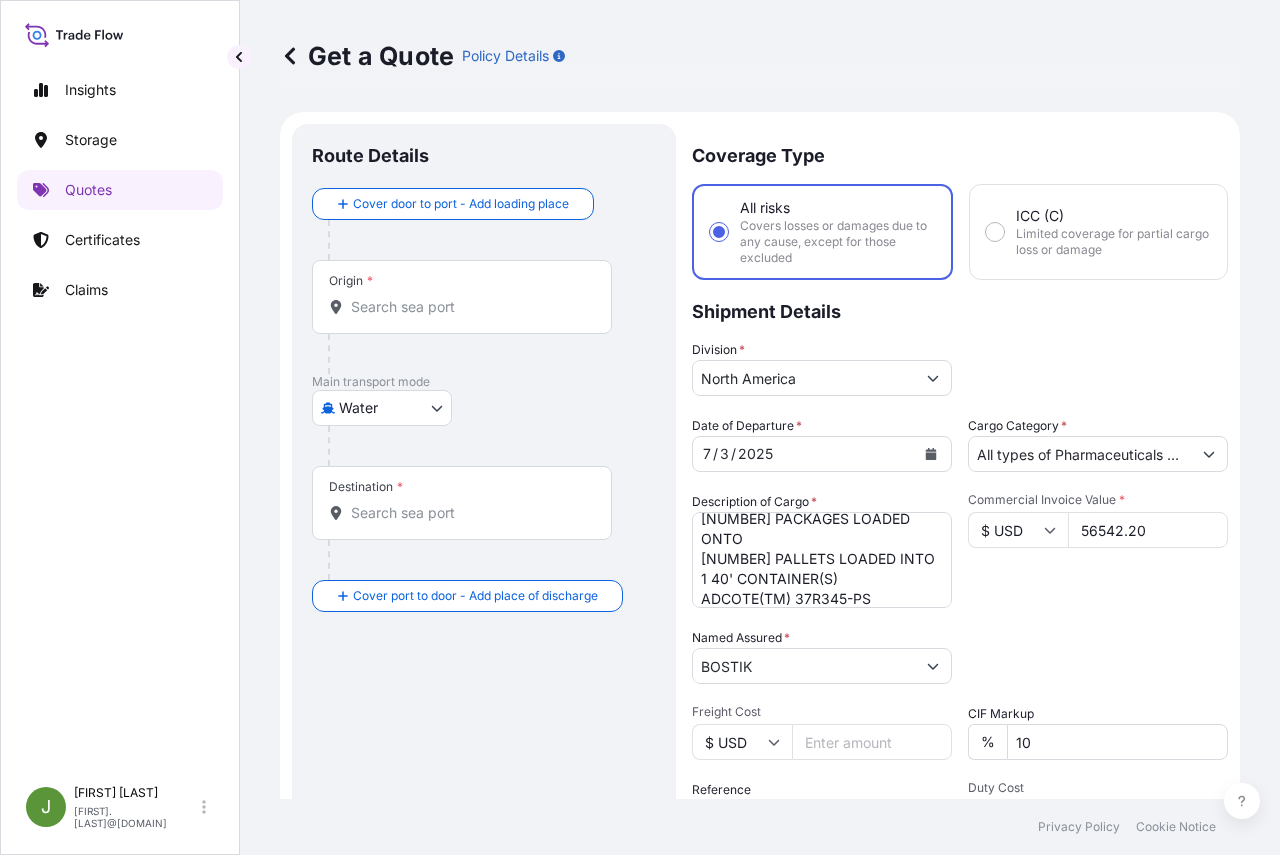 type on "US10020774151" 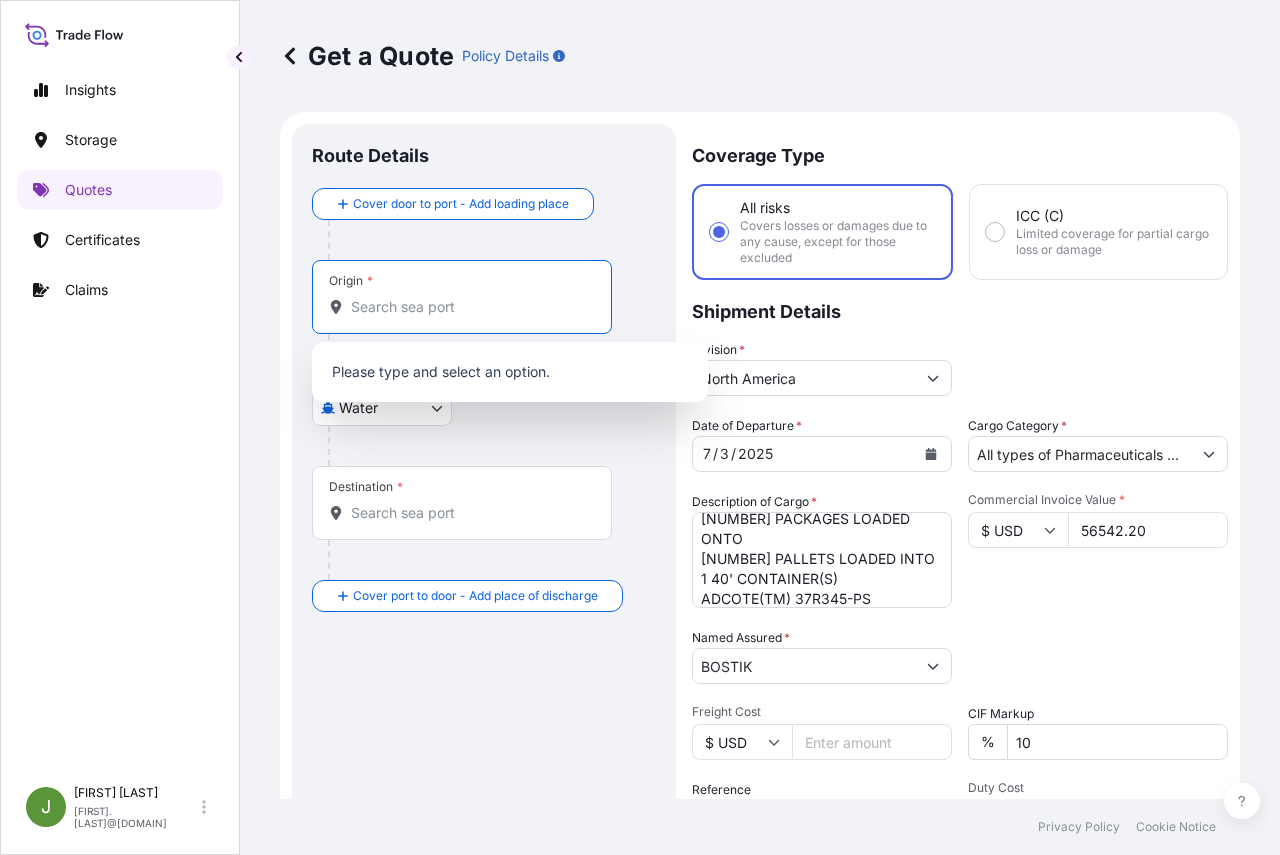 paste on "[NAME]" 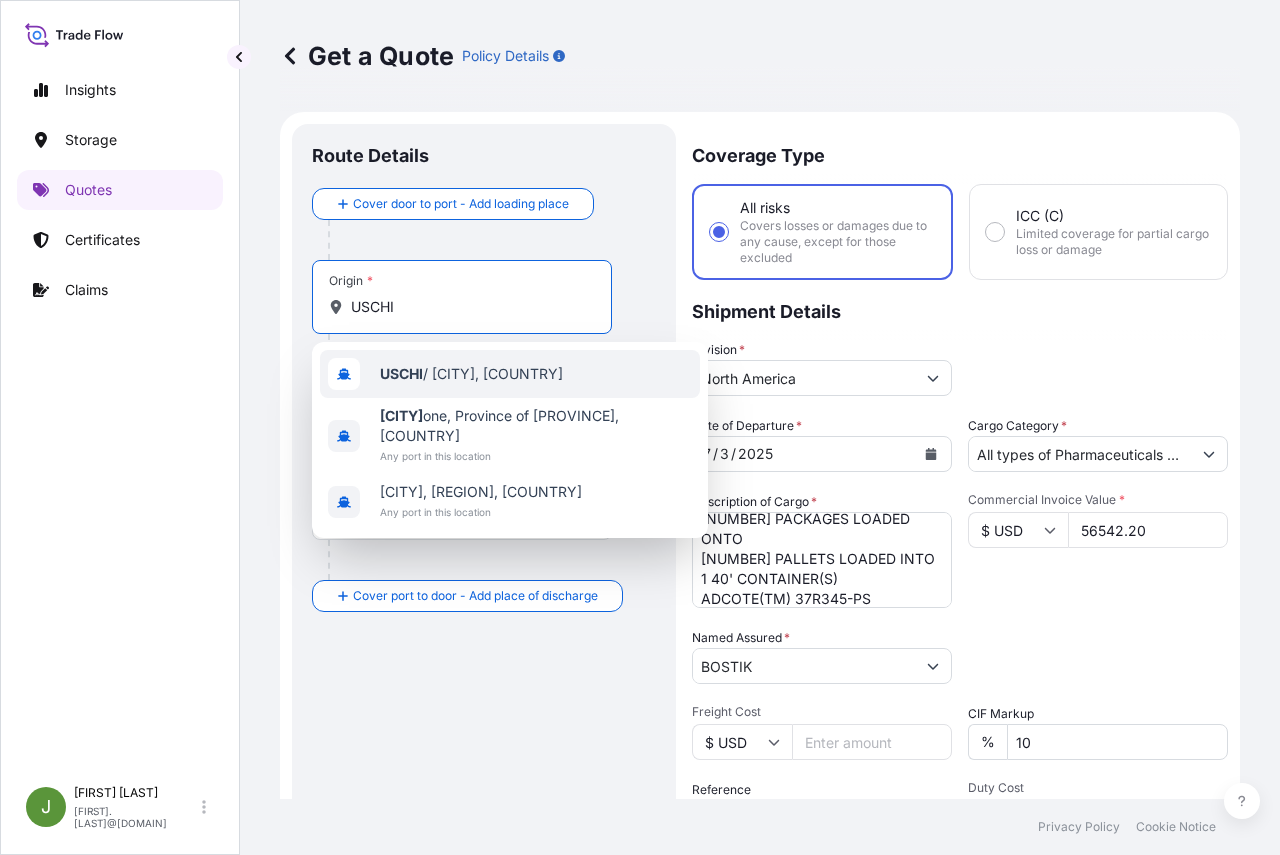 click on "USCHI  / MDW - Chicago, United States" at bounding box center [471, 374] 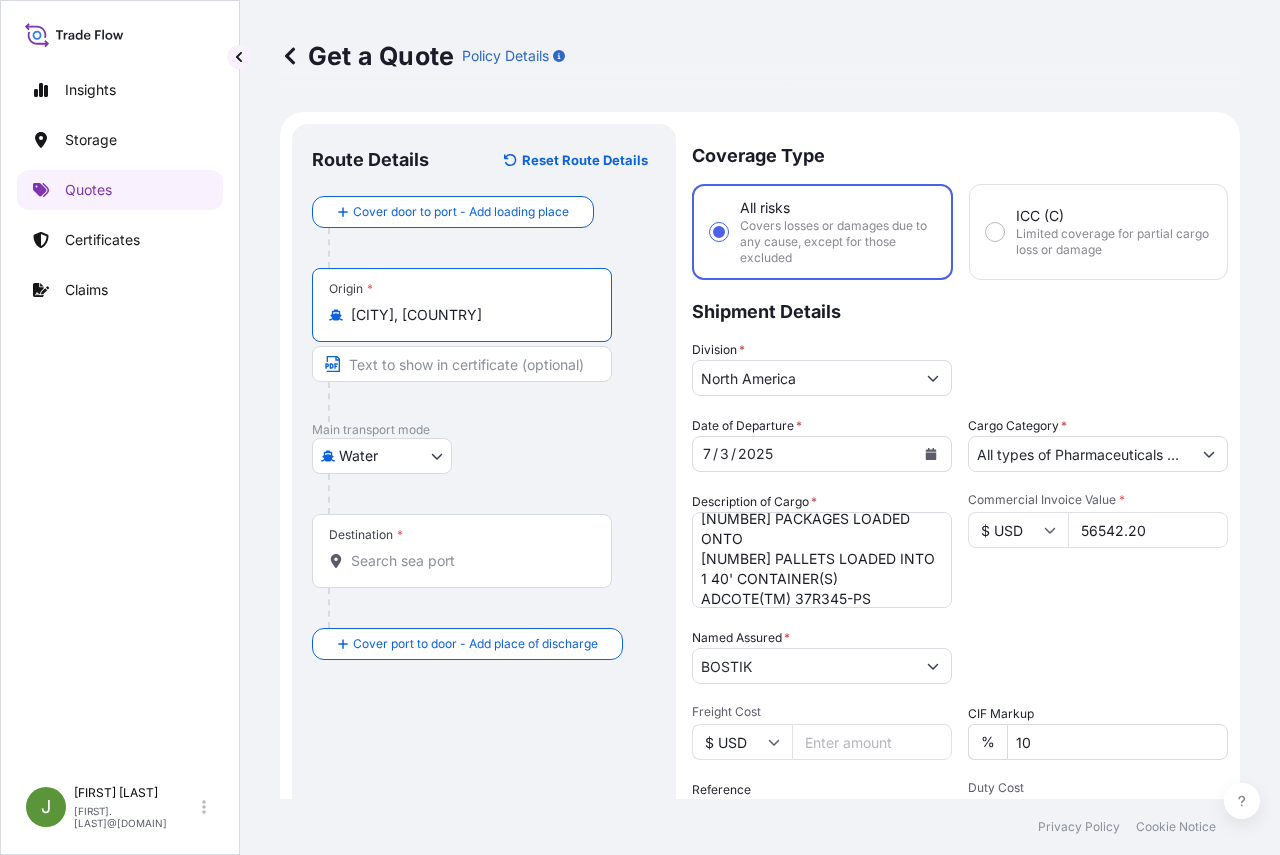 type on "[CITY] / MDW - Chicago, [COUNTRY]" 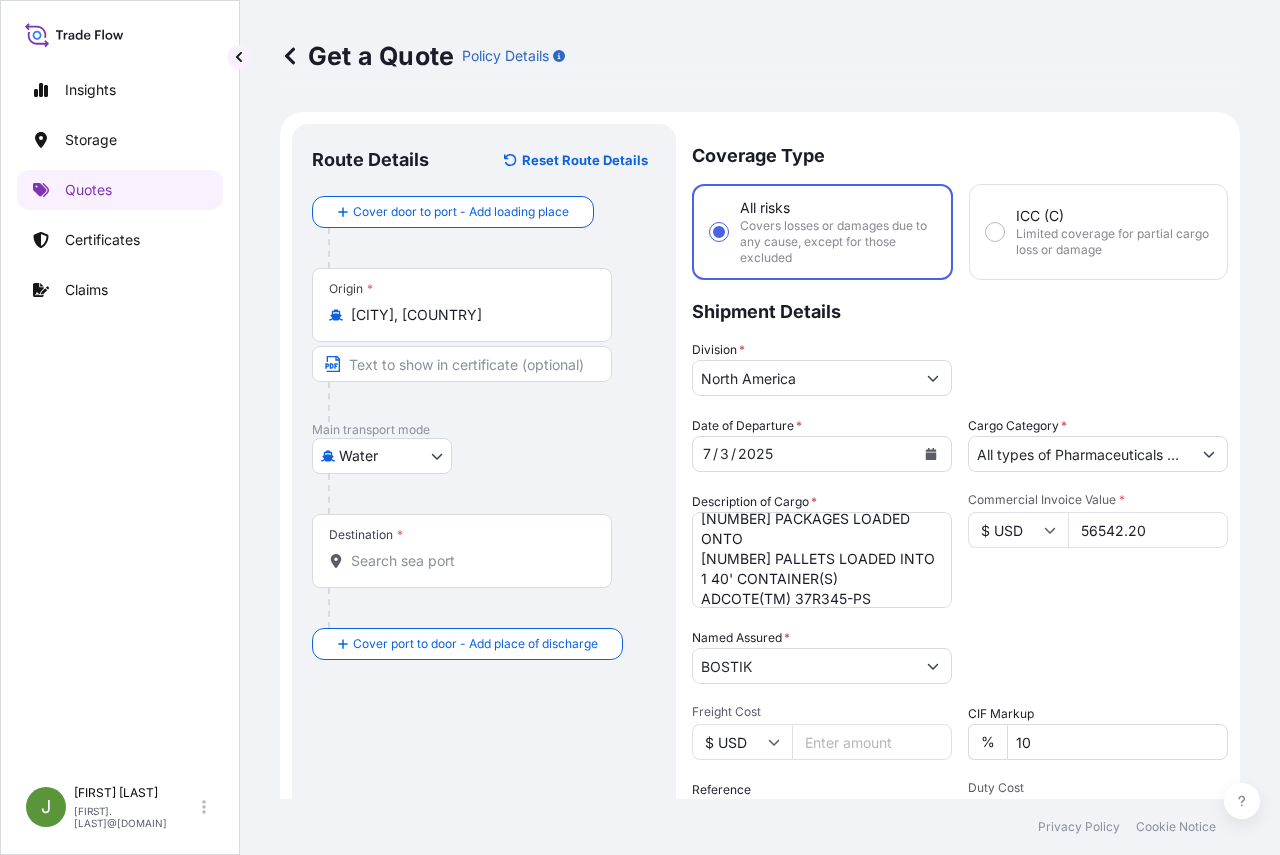 click on "Destination *" at bounding box center (469, 561) 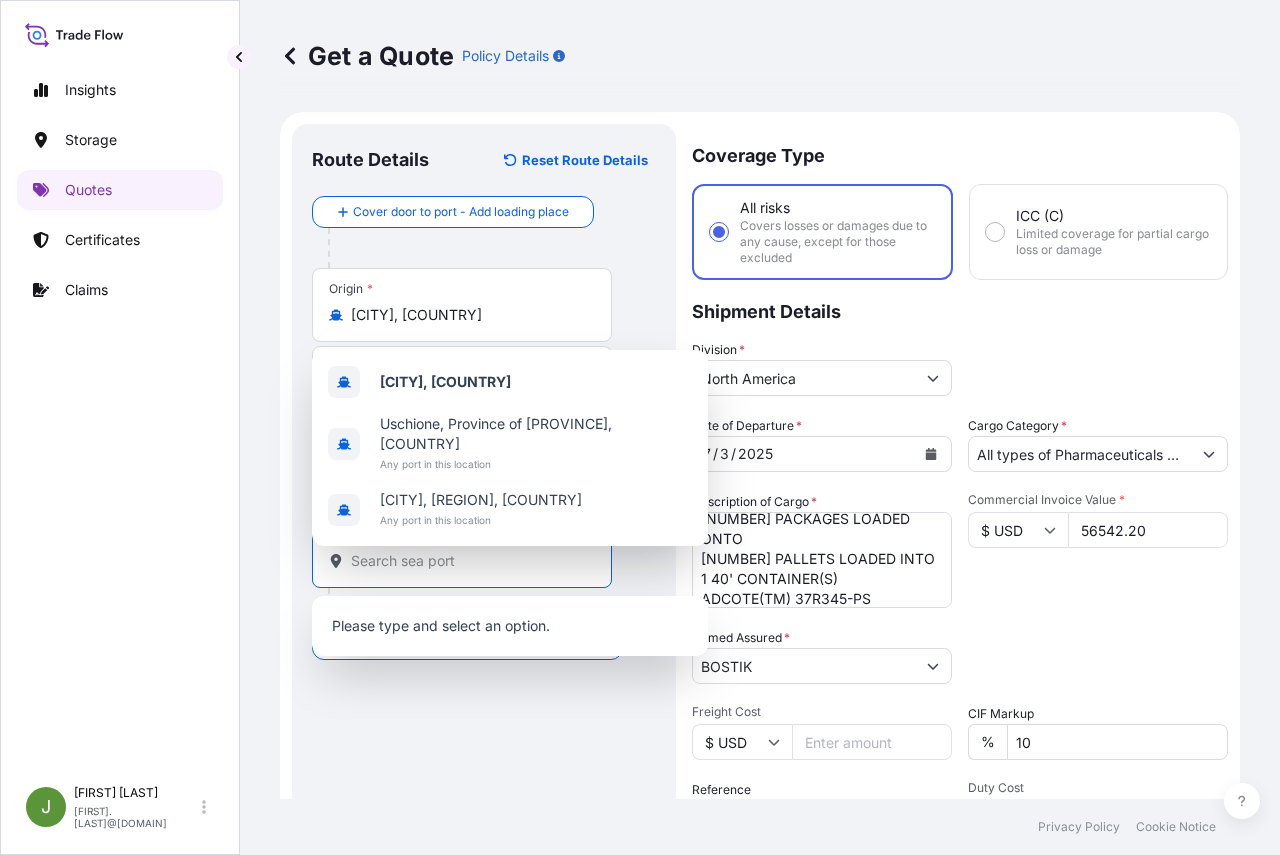 paste on "CNSHA" 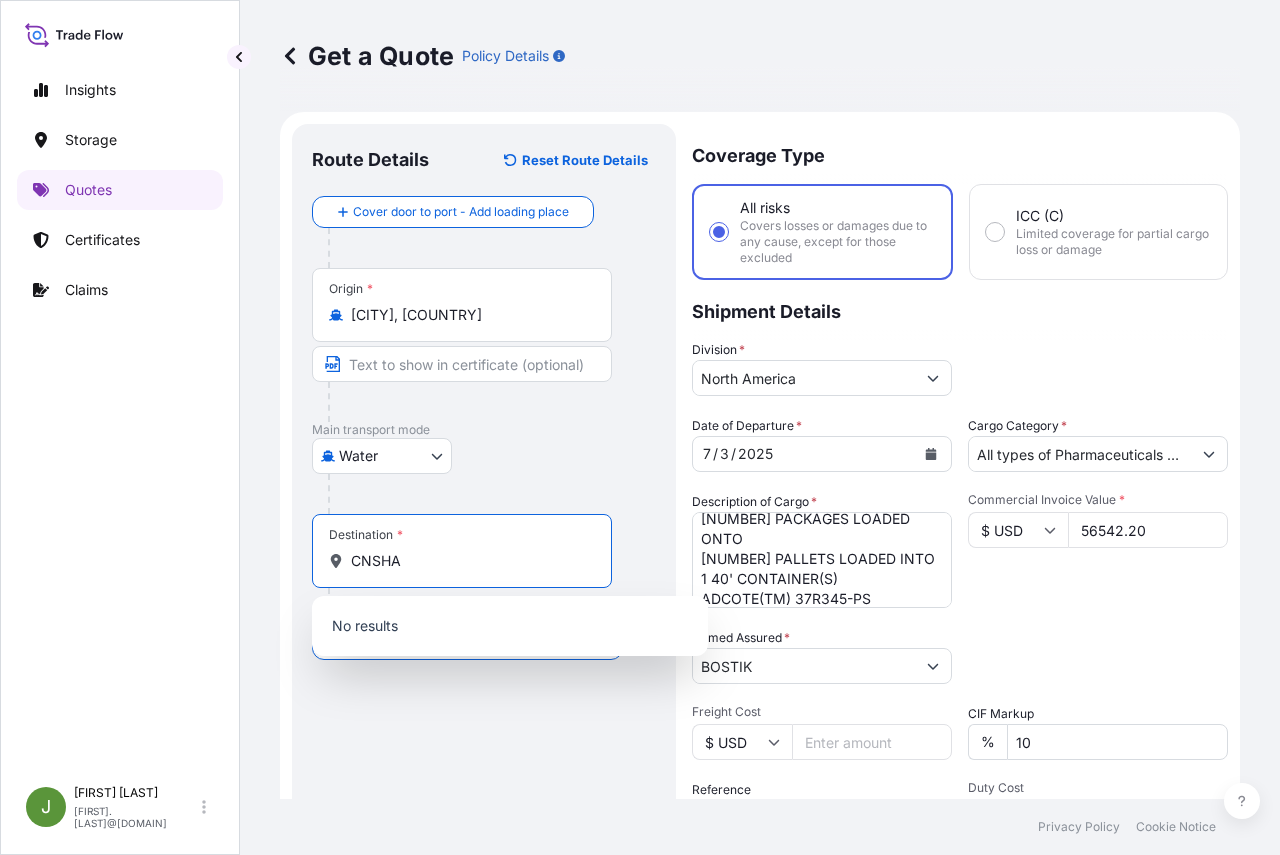 click on "CNSHA" at bounding box center (469, 561) 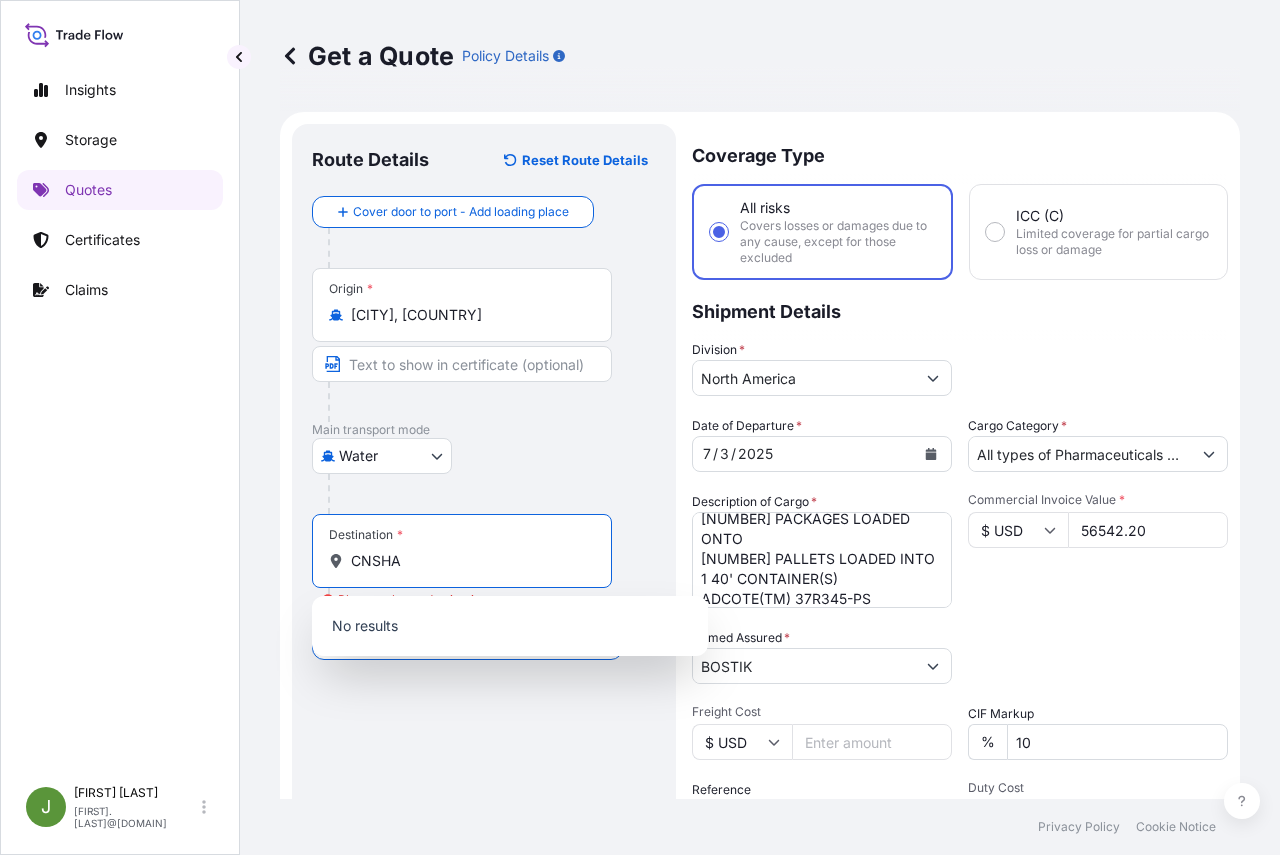 click on "CNSHA" at bounding box center (469, 561) 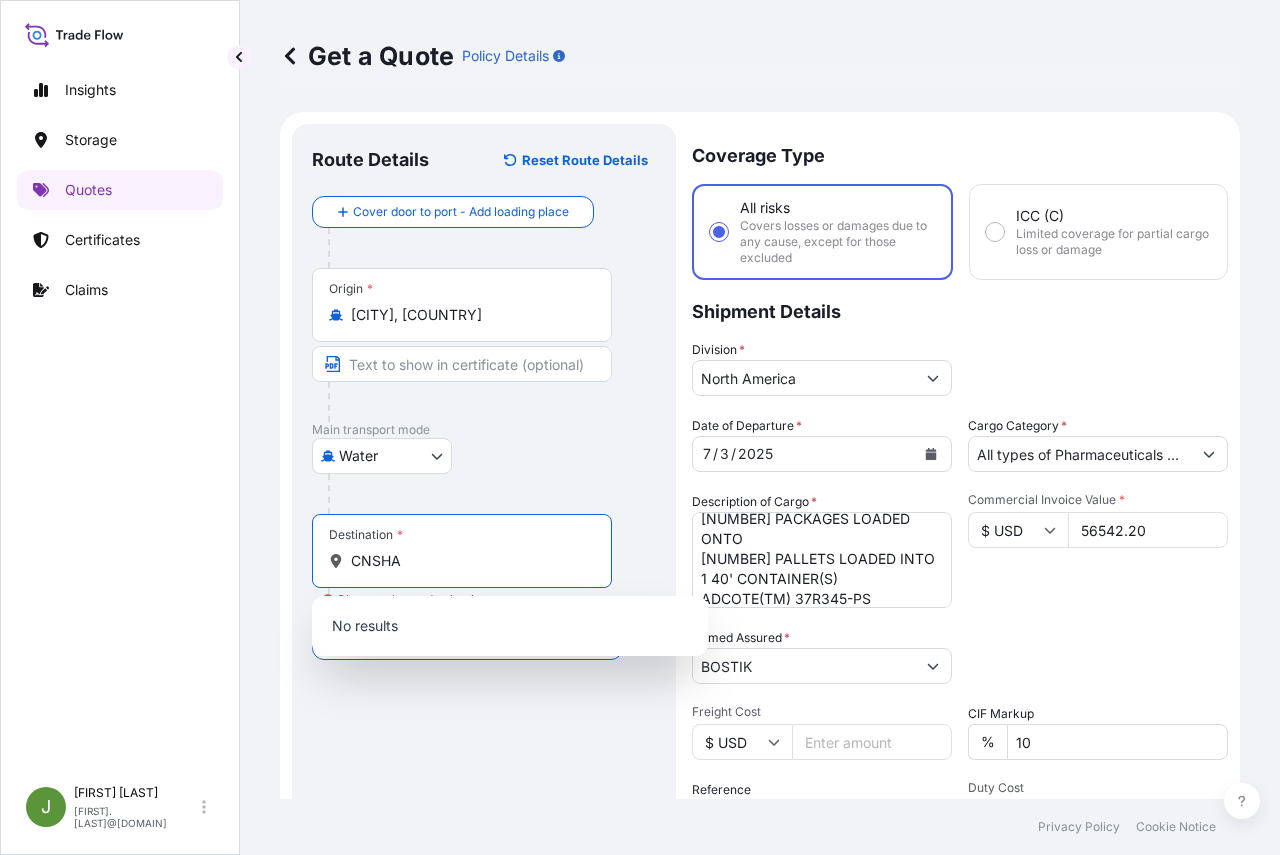 drag, startPoint x: 406, startPoint y: 570, endPoint x: 175, endPoint y: 568, distance: 231.00865 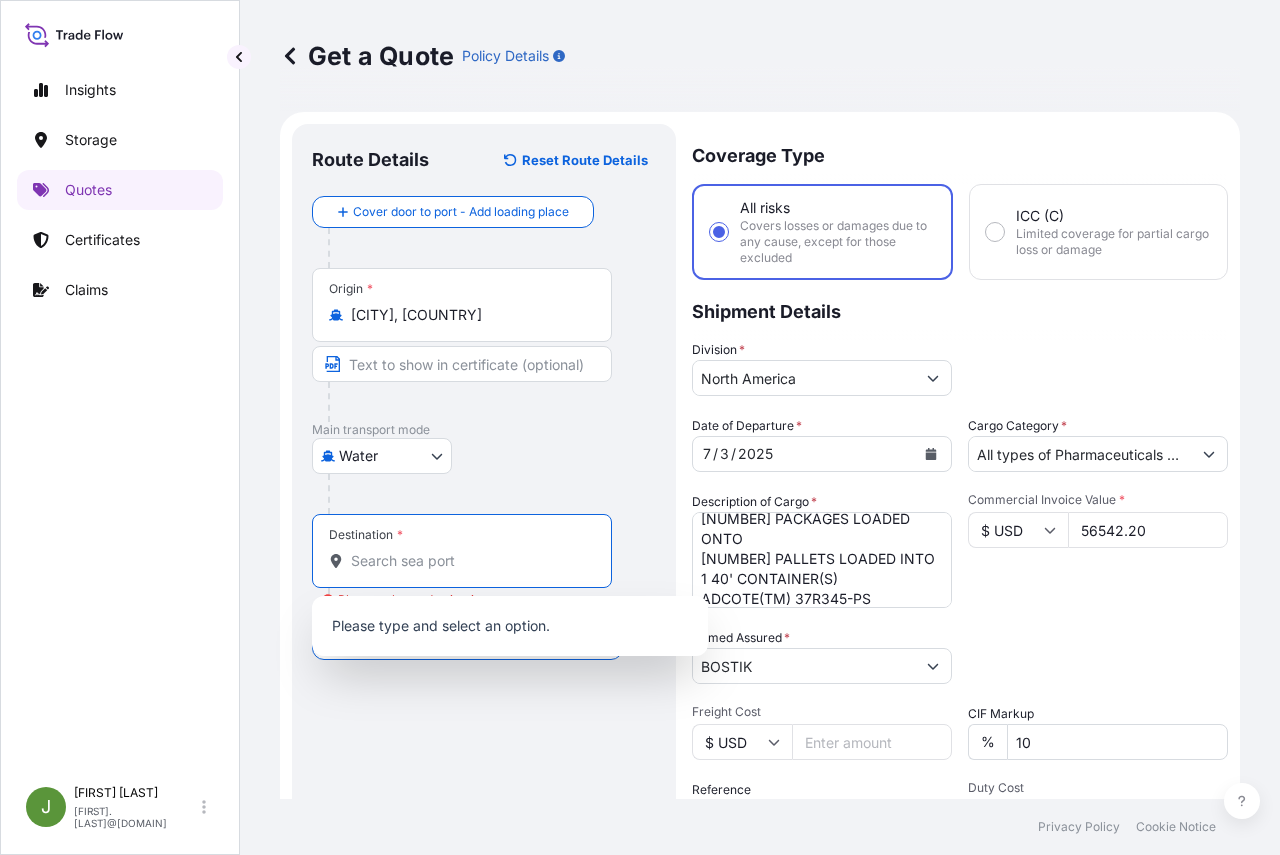 click on "Route Details Reset Route Details   Cover door to port - Add loading place Place of loading Road / Inland Road / Inland Origin * USCHI / MDW - Chicago, United States Main transport mode Water Air Water Inland Destination * Please select a destination Cover port to door - Add place of discharge Road / Inland Road / Inland Place of Discharge" at bounding box center (484, 592) 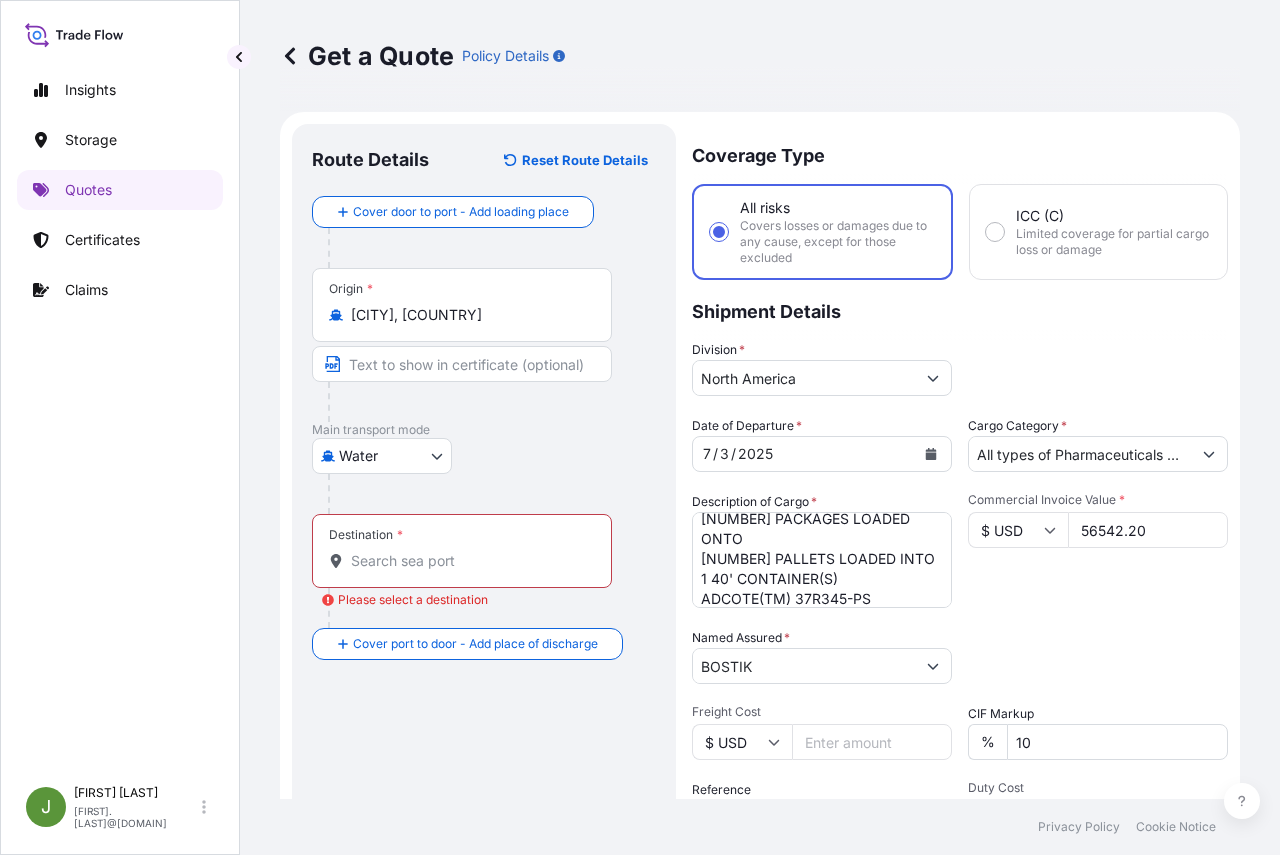 click on "Destination * Please select a destination" at bounding box center [469, 561] 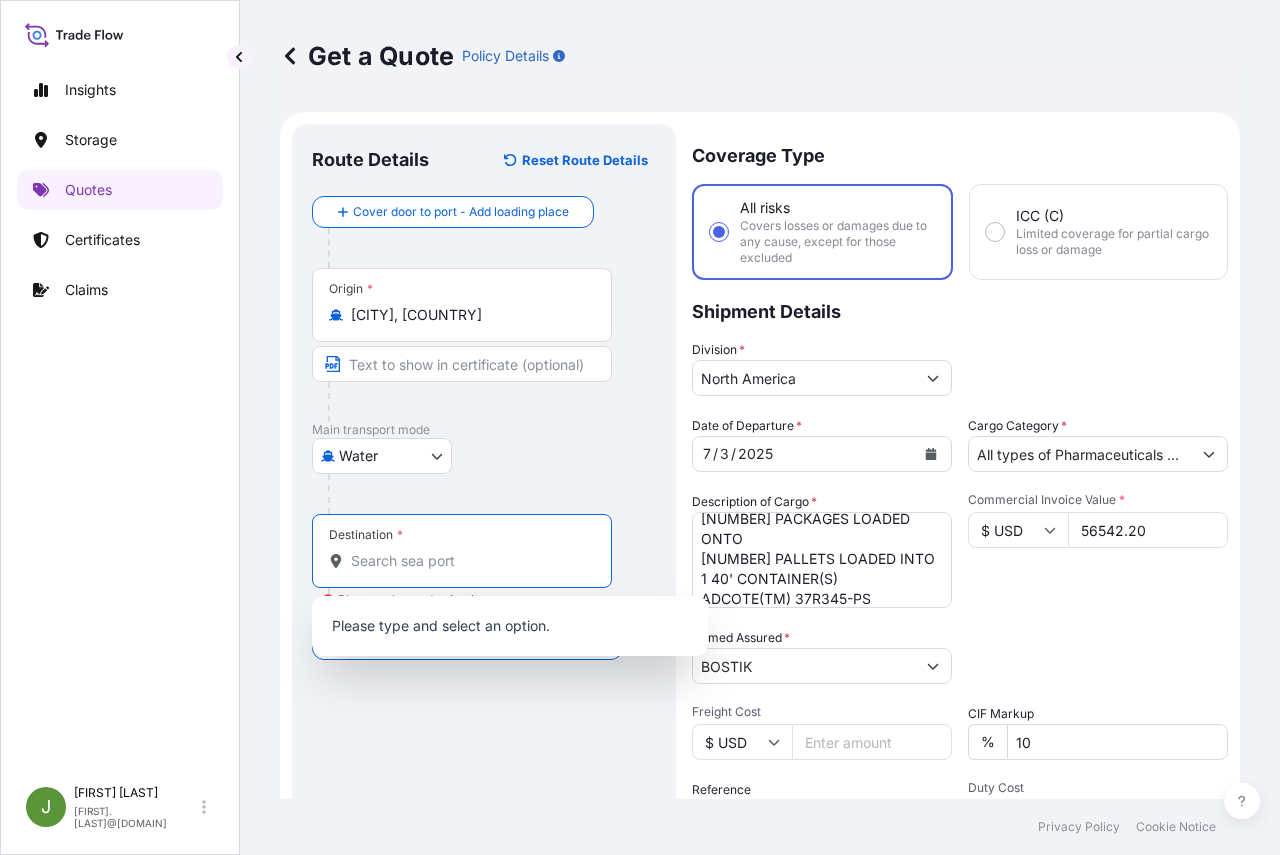 paste on "CNSHA" 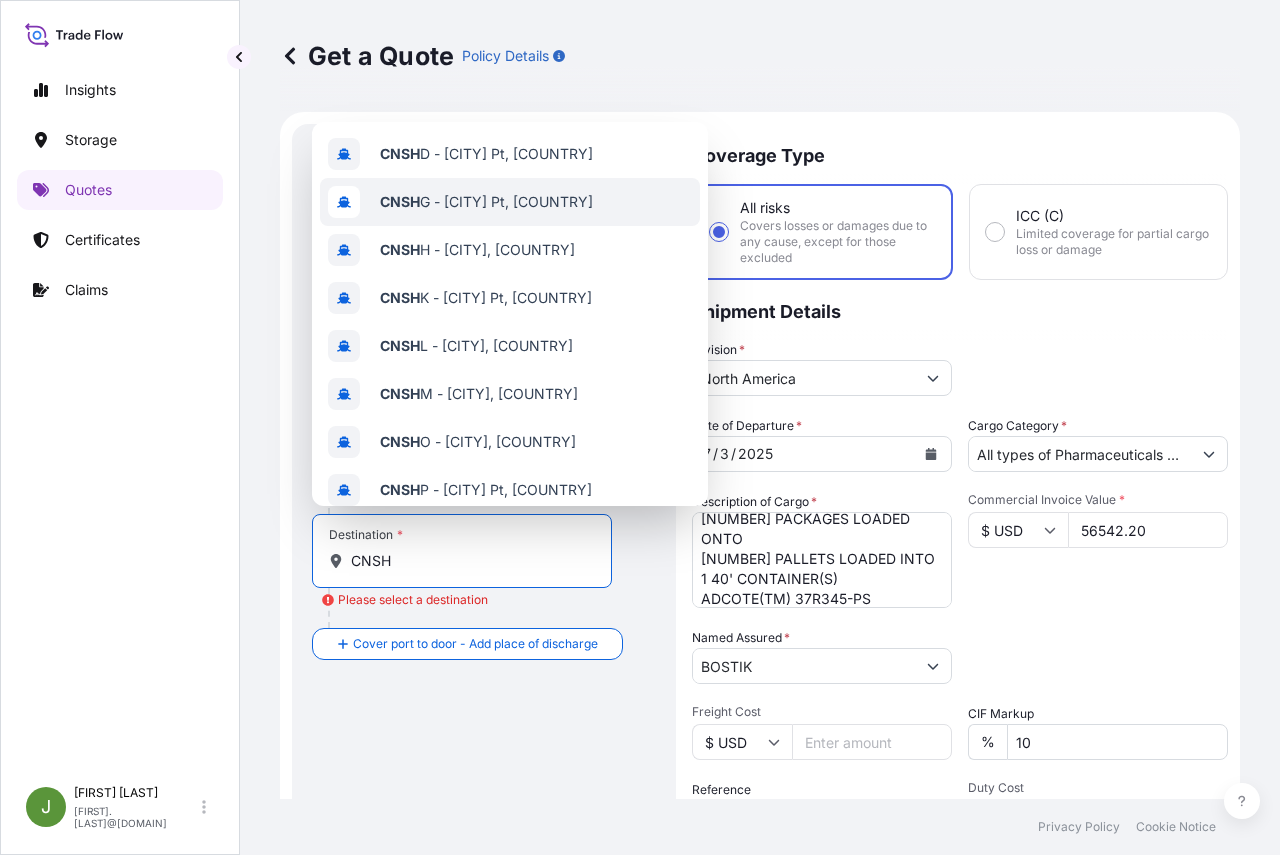 click on "CNSH G - [CITY] Pt, China" at bounding box center (486, 202) 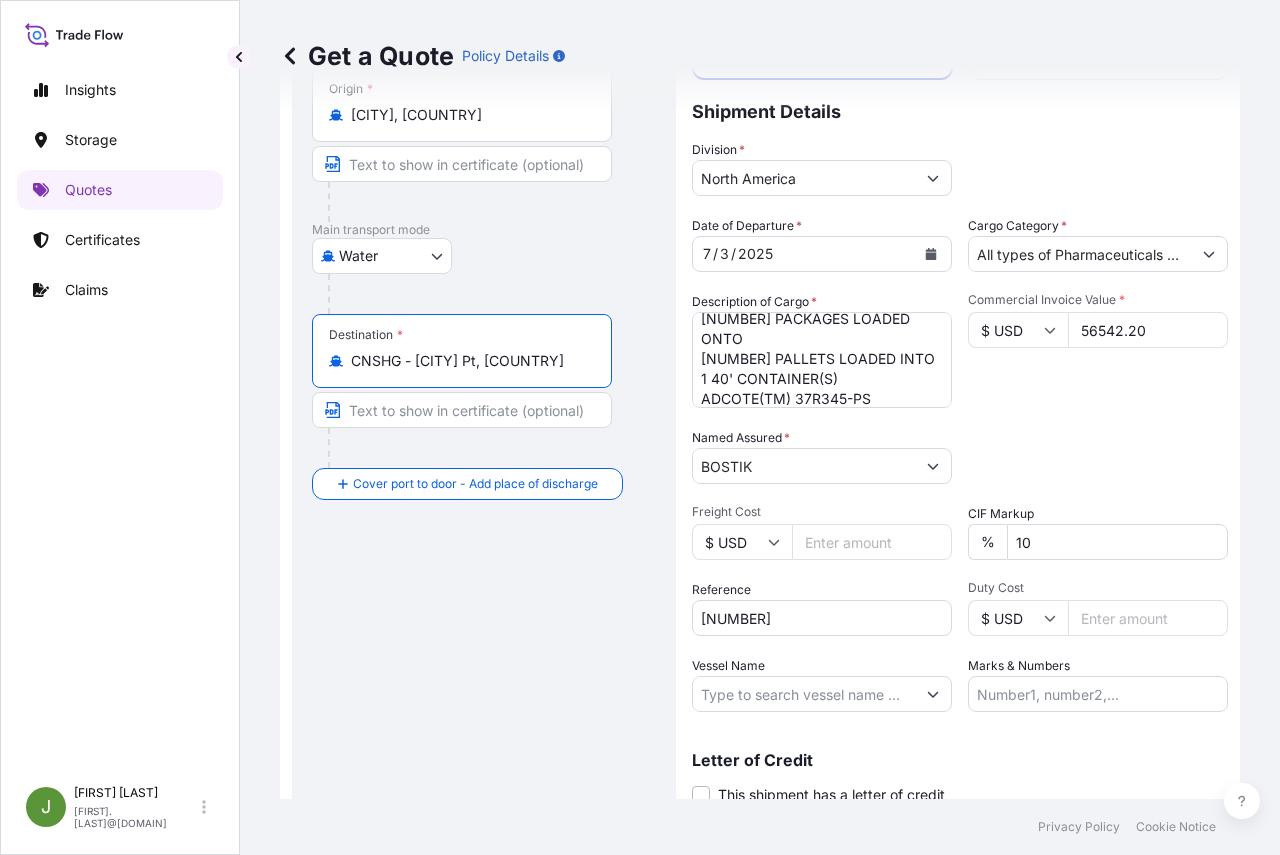 scroll, scrollTop: 274, scrollLeft: 0, axis: vertical 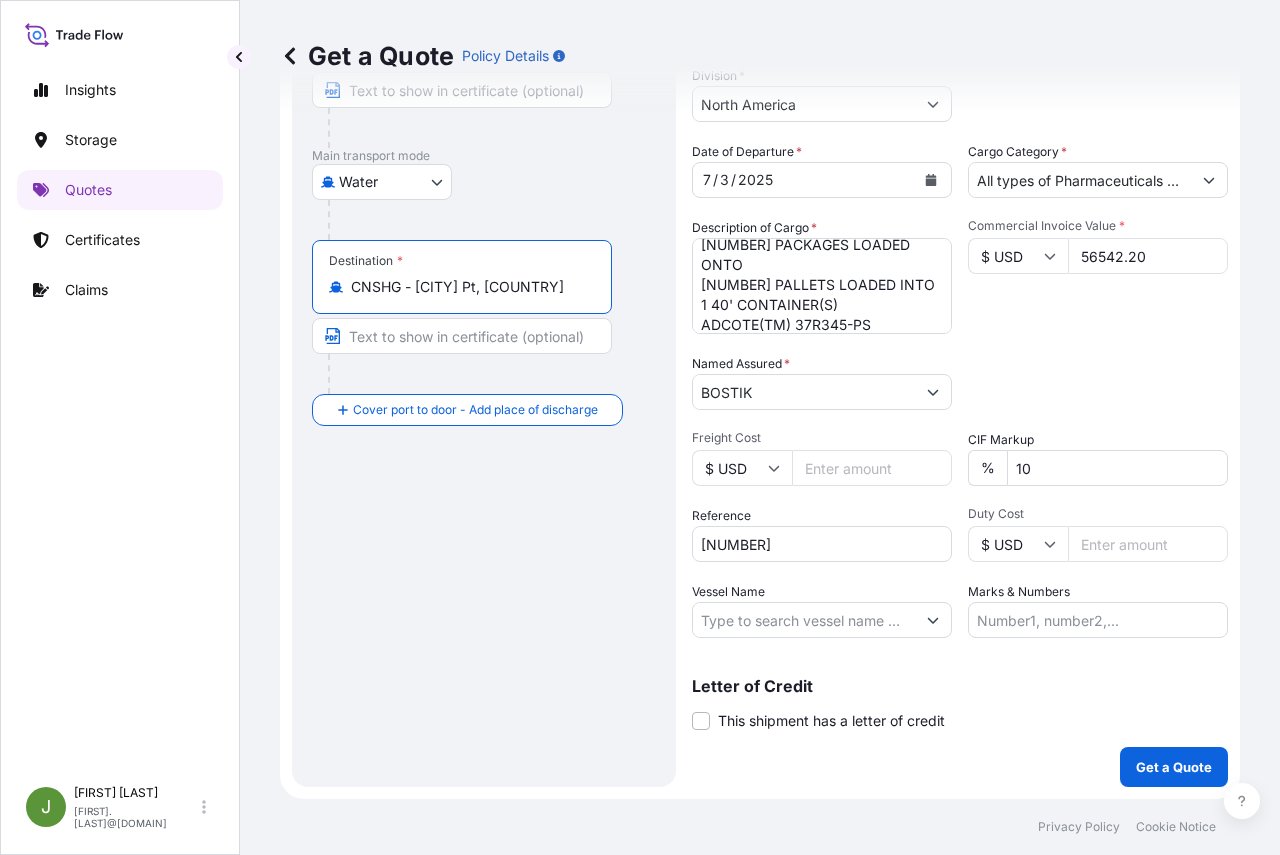 type on "CNSHG - [CITY] Pt, China" 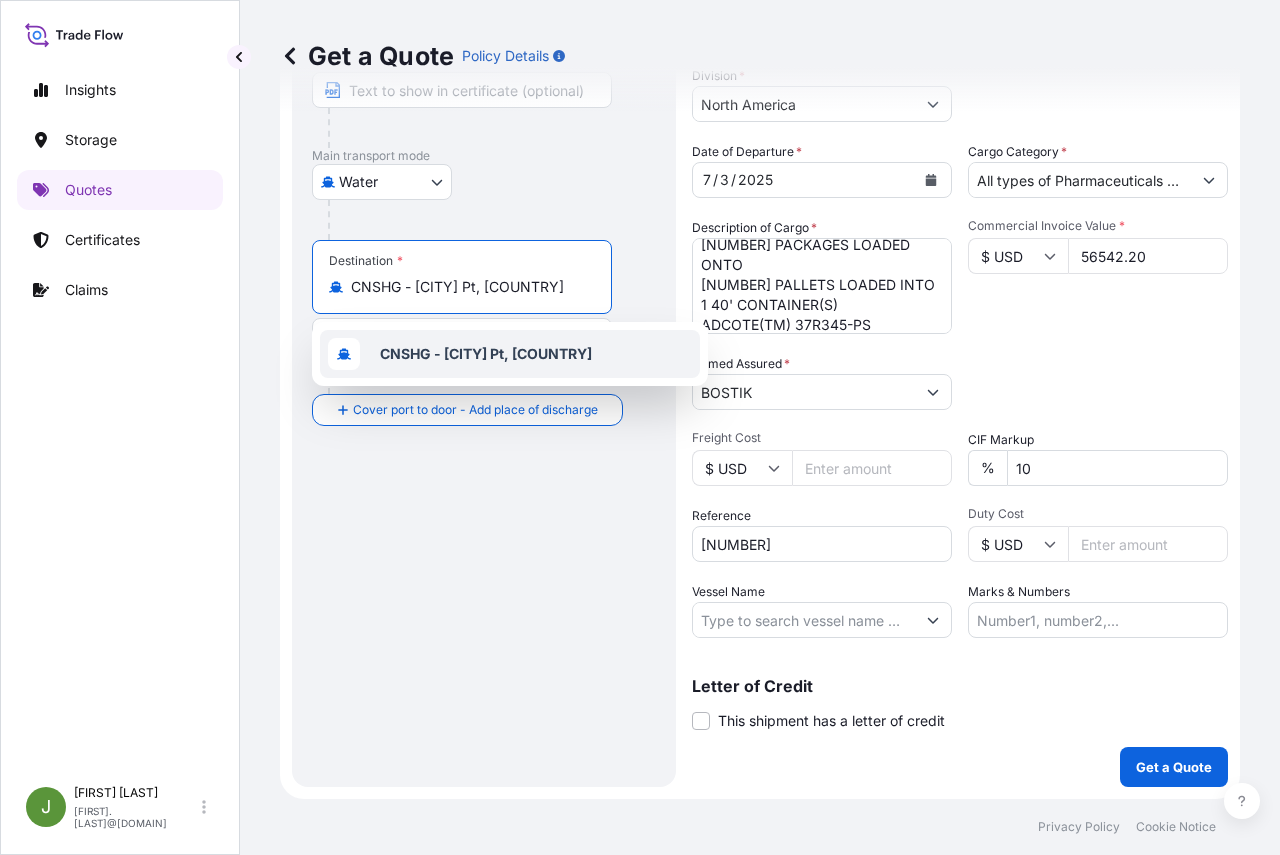 click on "CNSHG - [CITY] Pt, China" at bounding box center [486, 353] 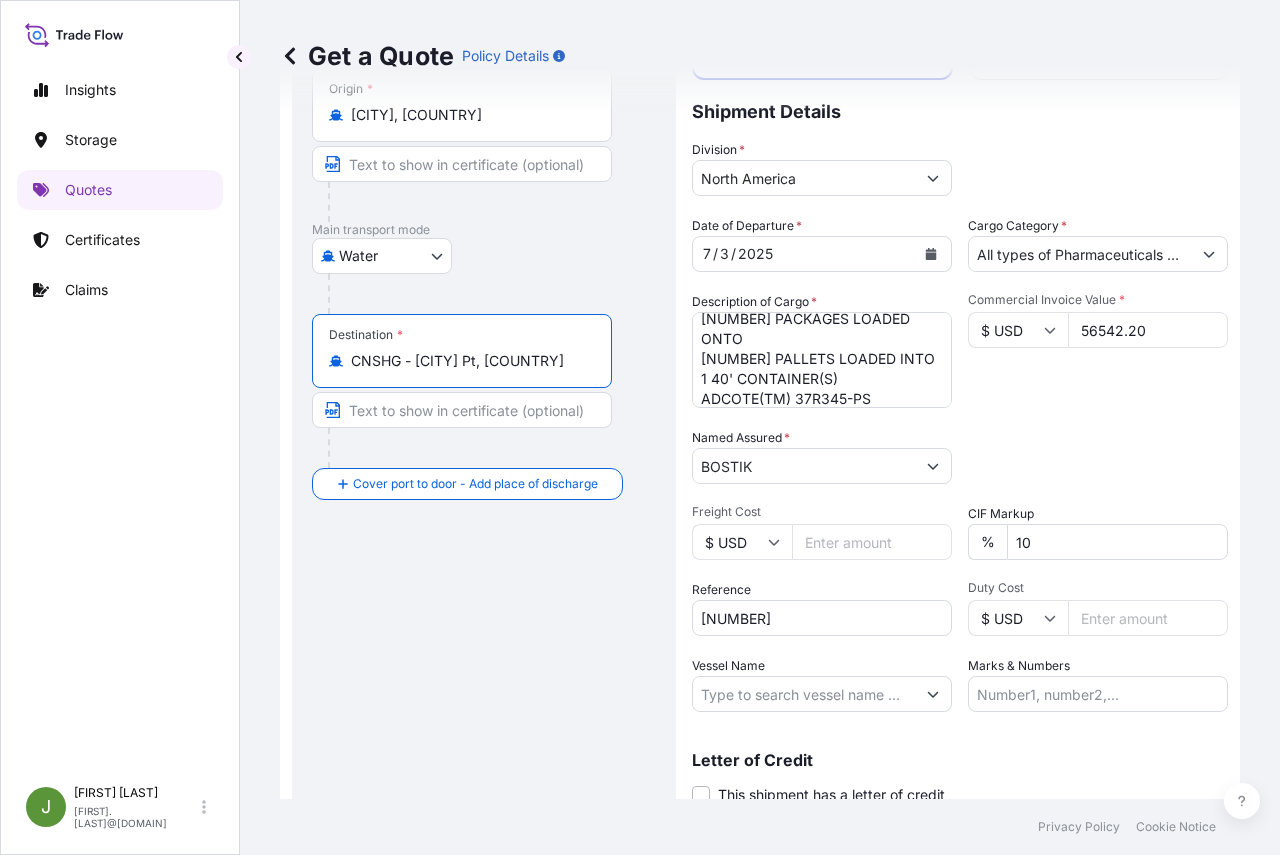 scroll, scrollTop: 274, scrollLeft: 0, axis: vertical 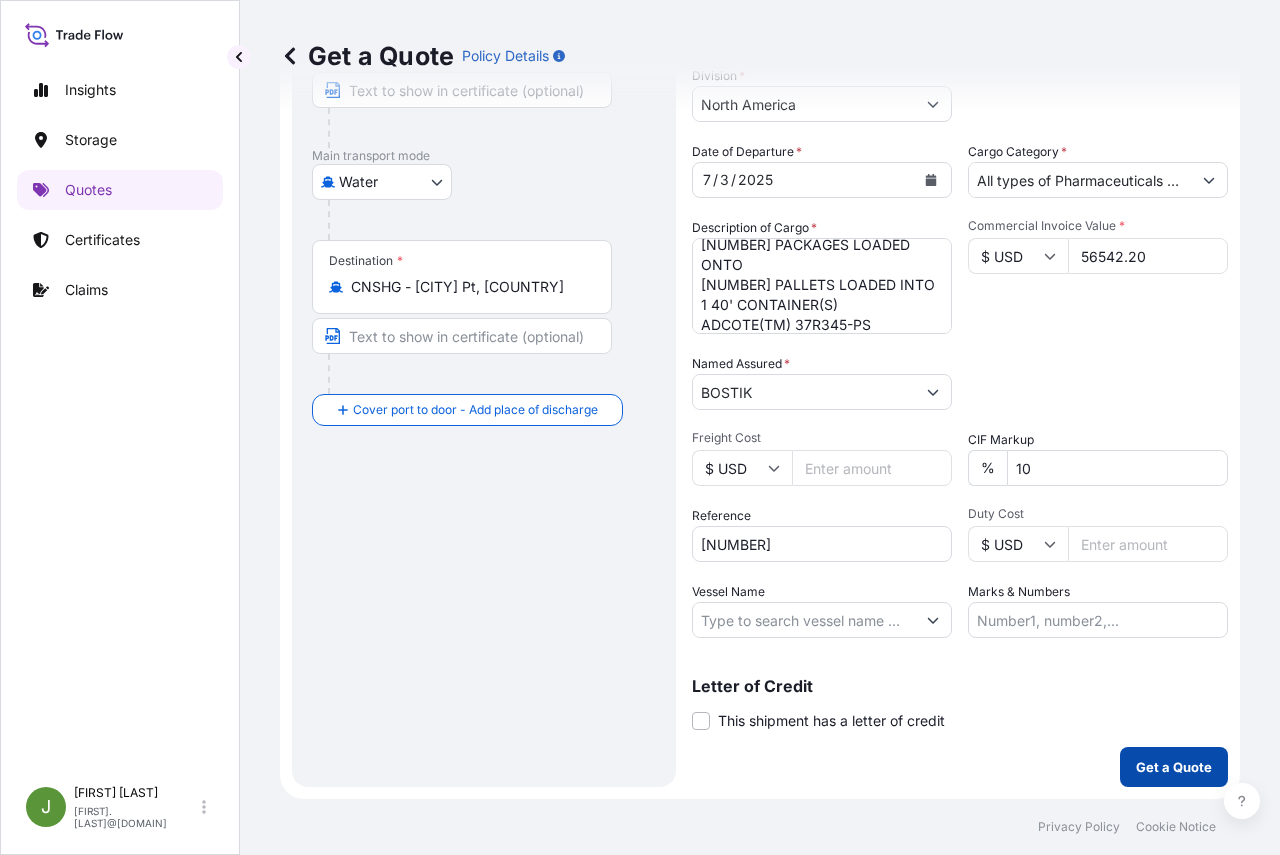 click on "Get a Quote" at bounding box center [1174, 767] 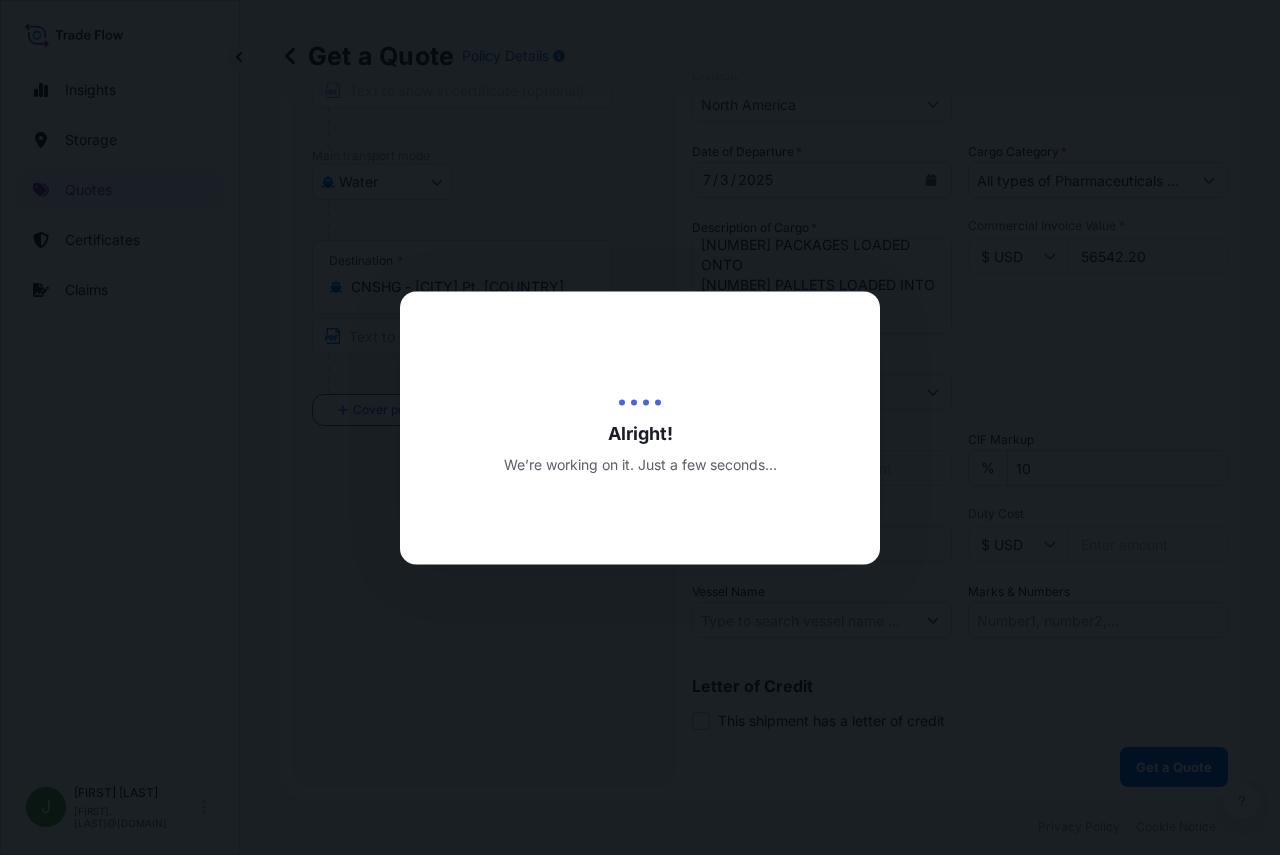scroll, scrollTop: 0, scrollLeft: 0, axis: both 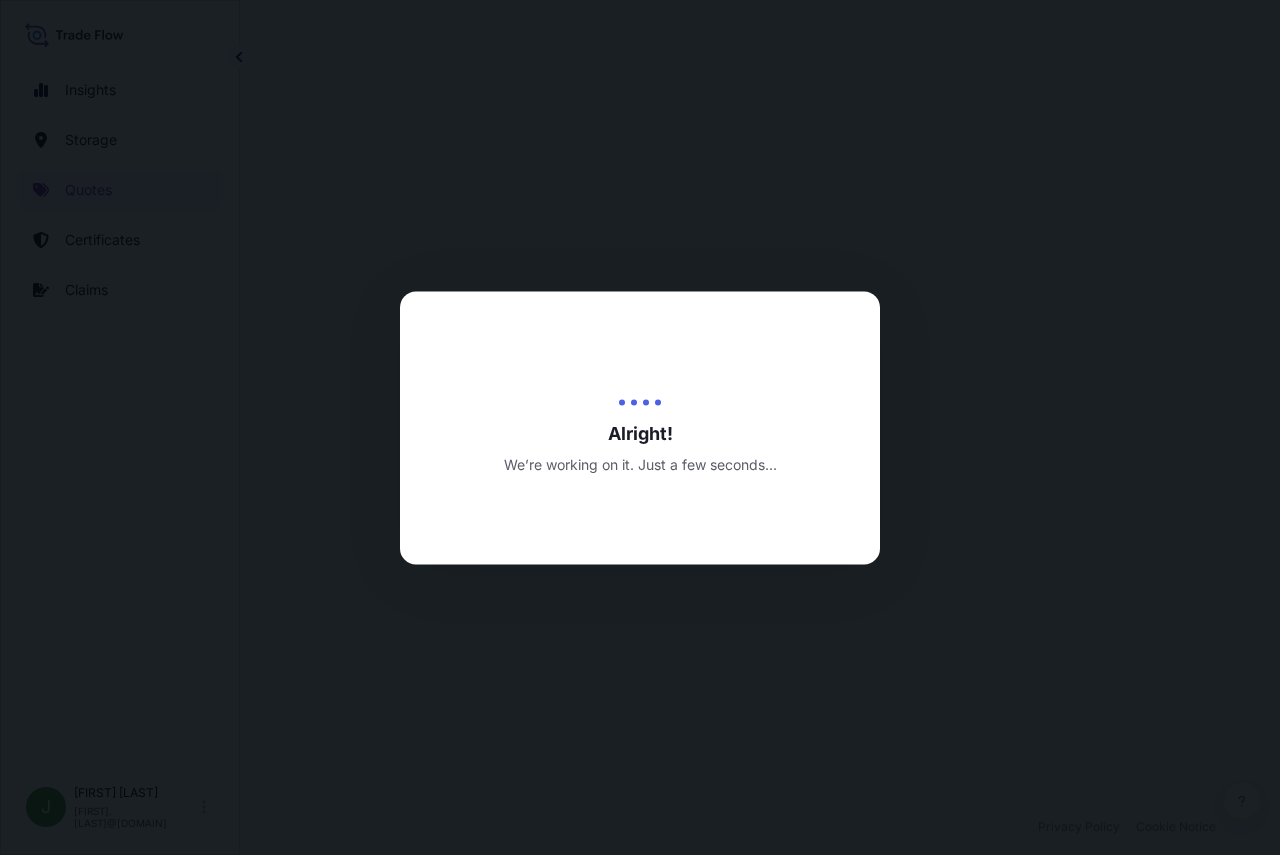 select on "Water" 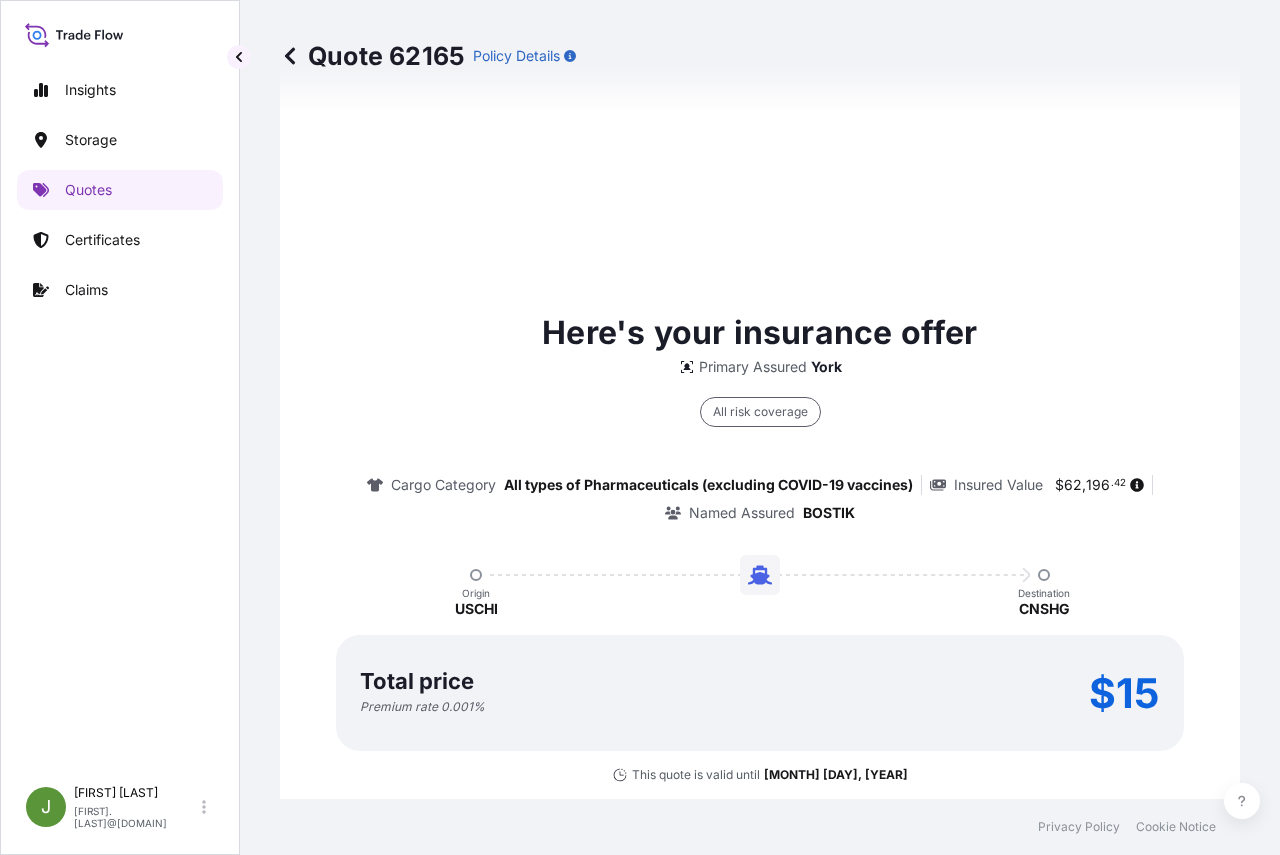 scroll, scrollTop: 1393, scrollLeft: 0, axis: vertical 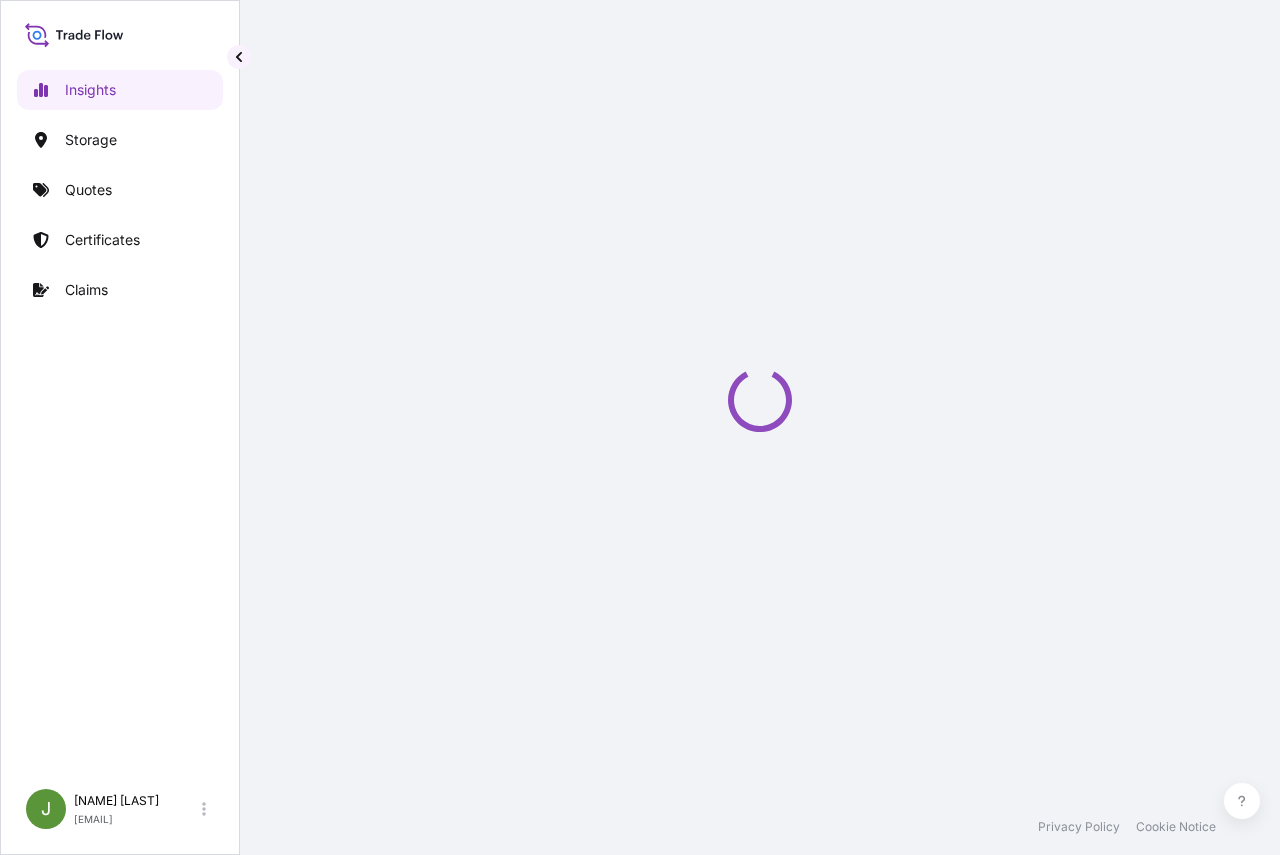 select on "2025" 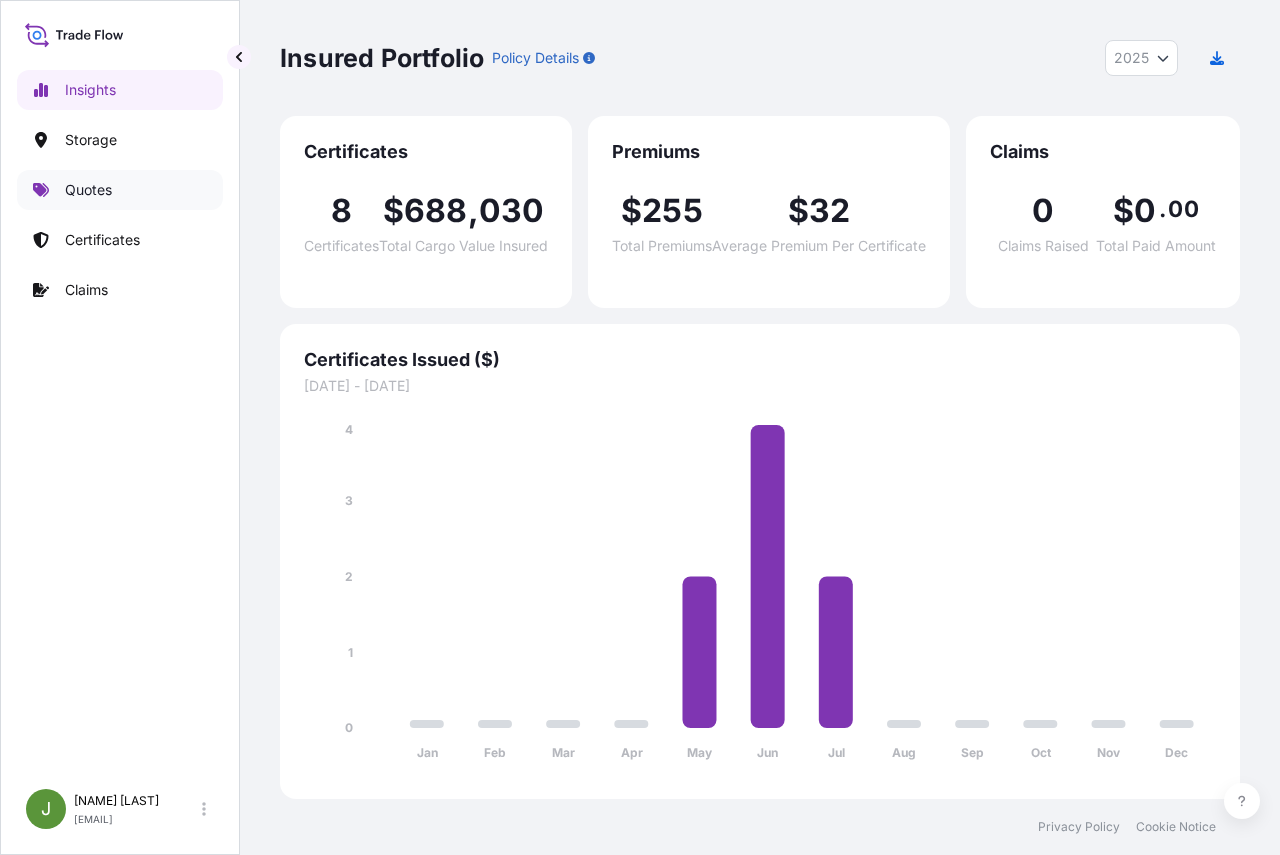 click on "Quotes" at bounding box center [120, 190] 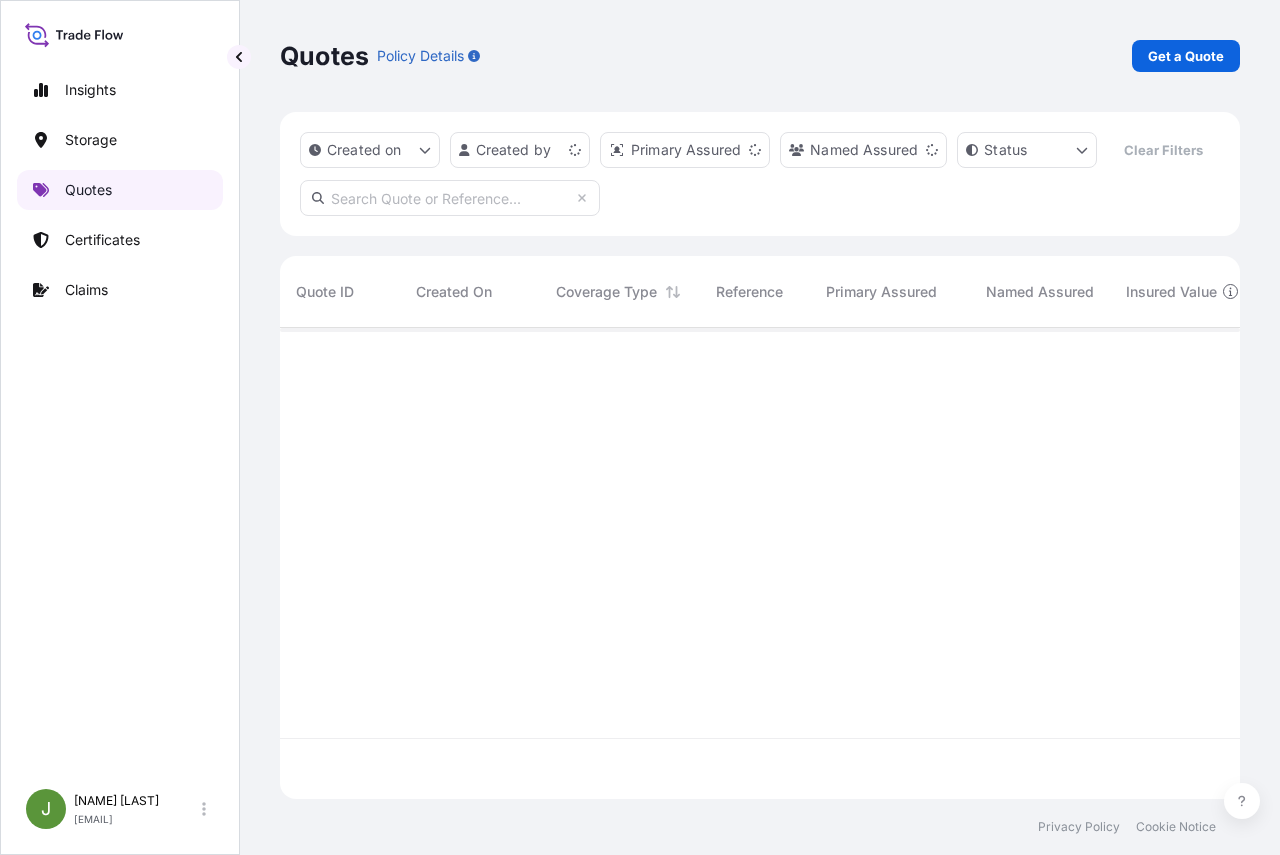 scroll, scrollTop: 16, scrollLeft: 16, axis: both 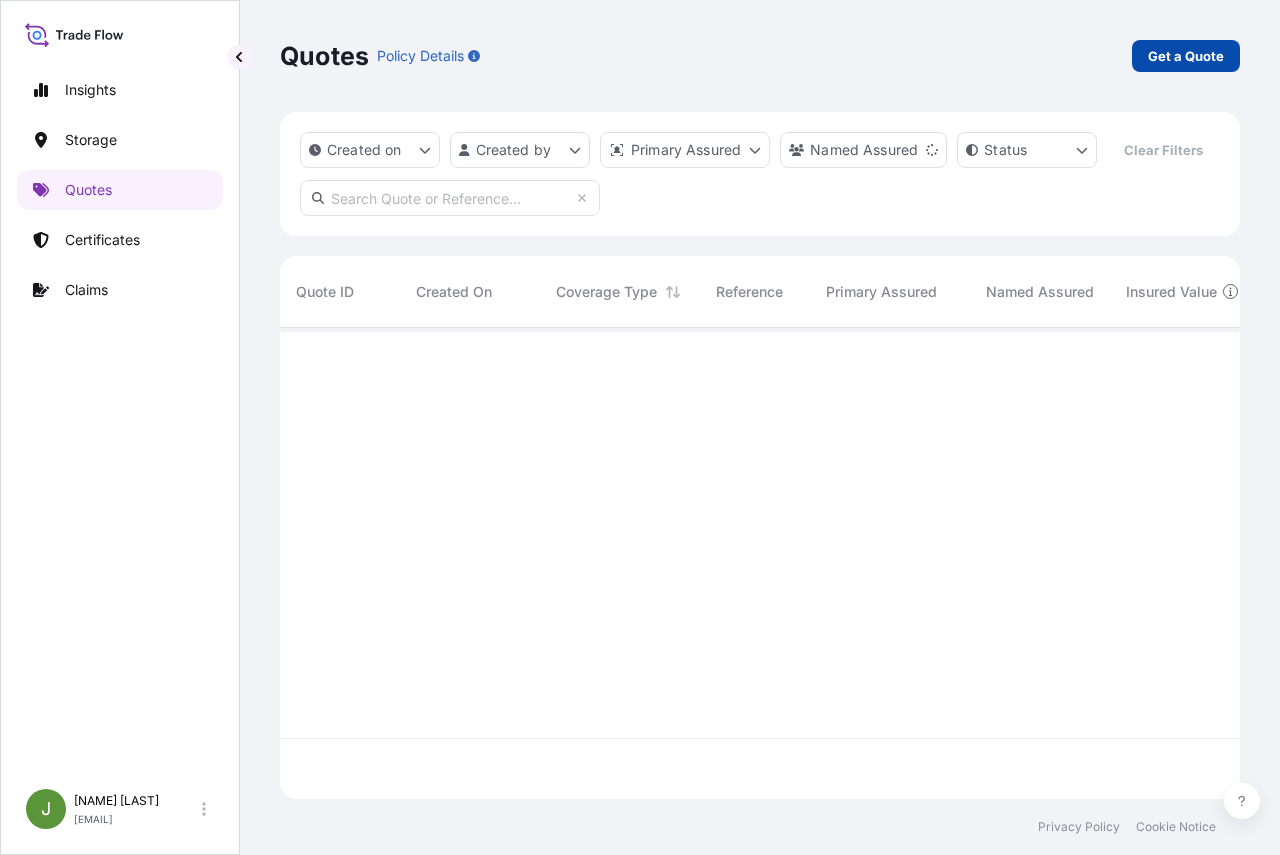 click on "Get a Quote" at bounding box center (1186, 56) 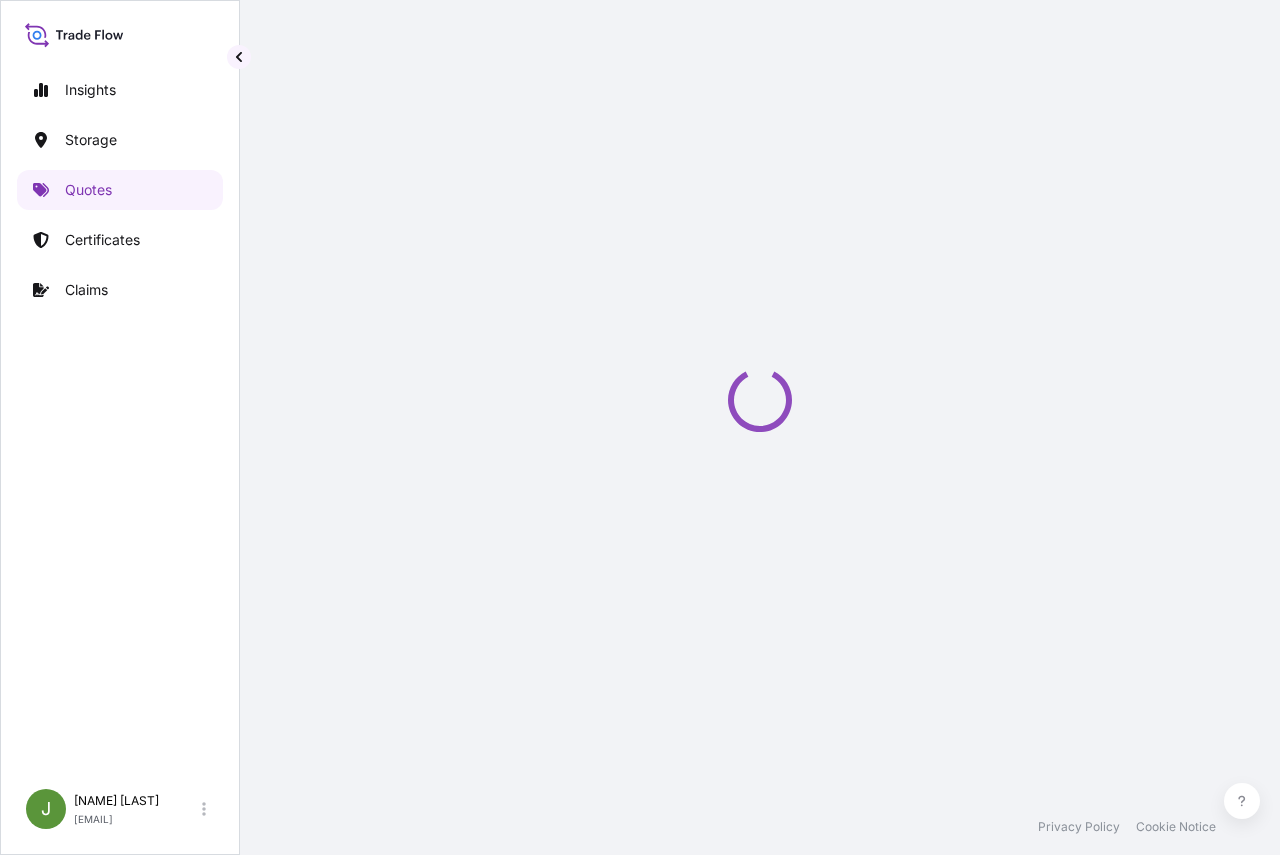 select on "Water" 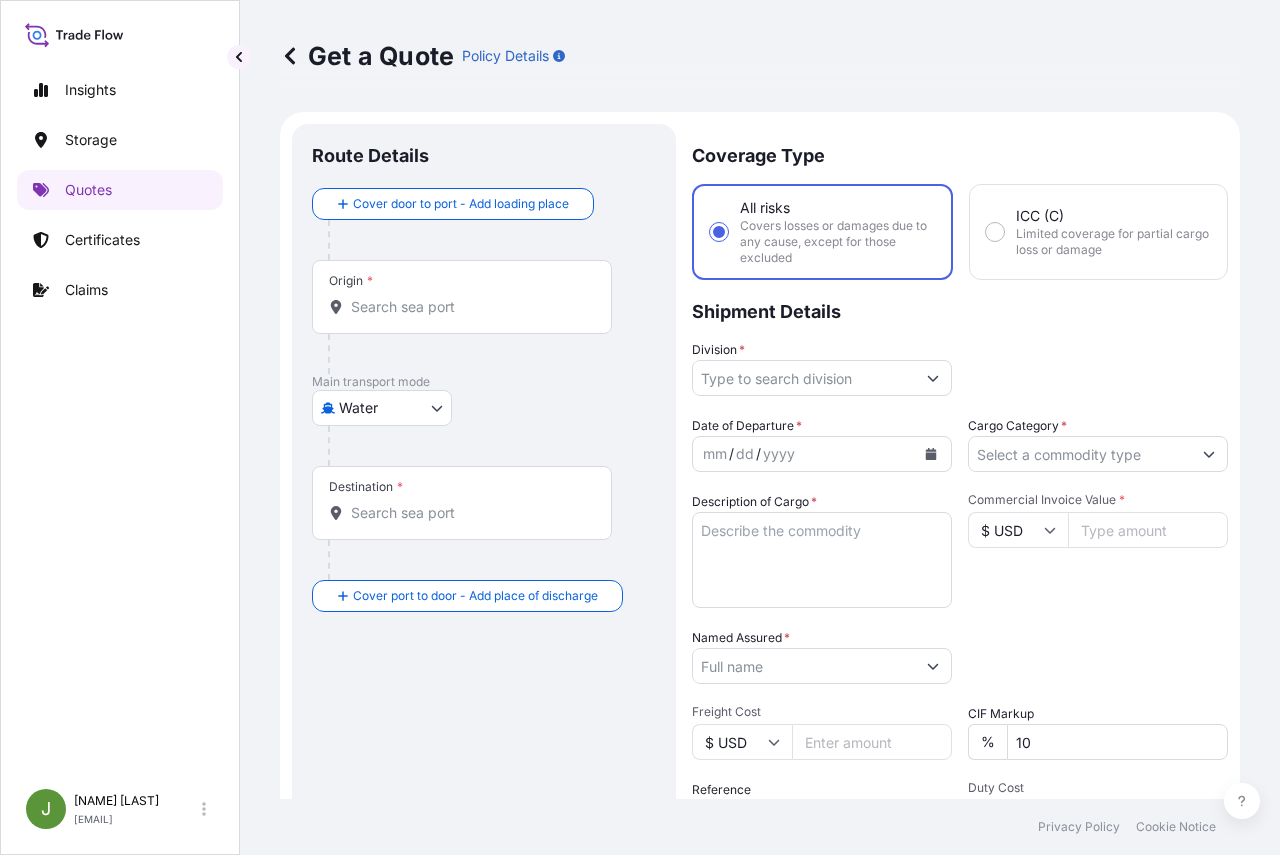 scroll, scrollTop: 32, scrollLeft: 0, axis: vertical 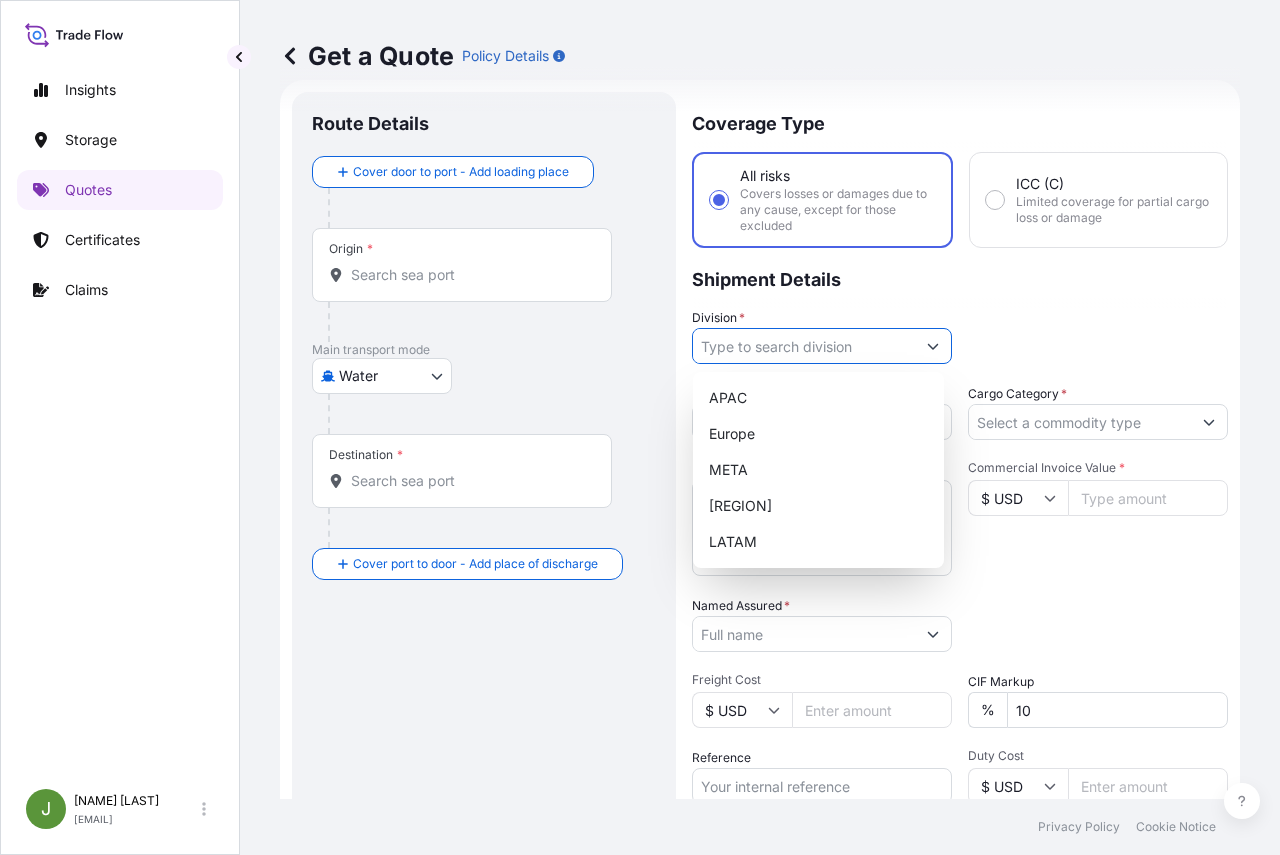 click on "Division *" at bounding box center (804, 346) 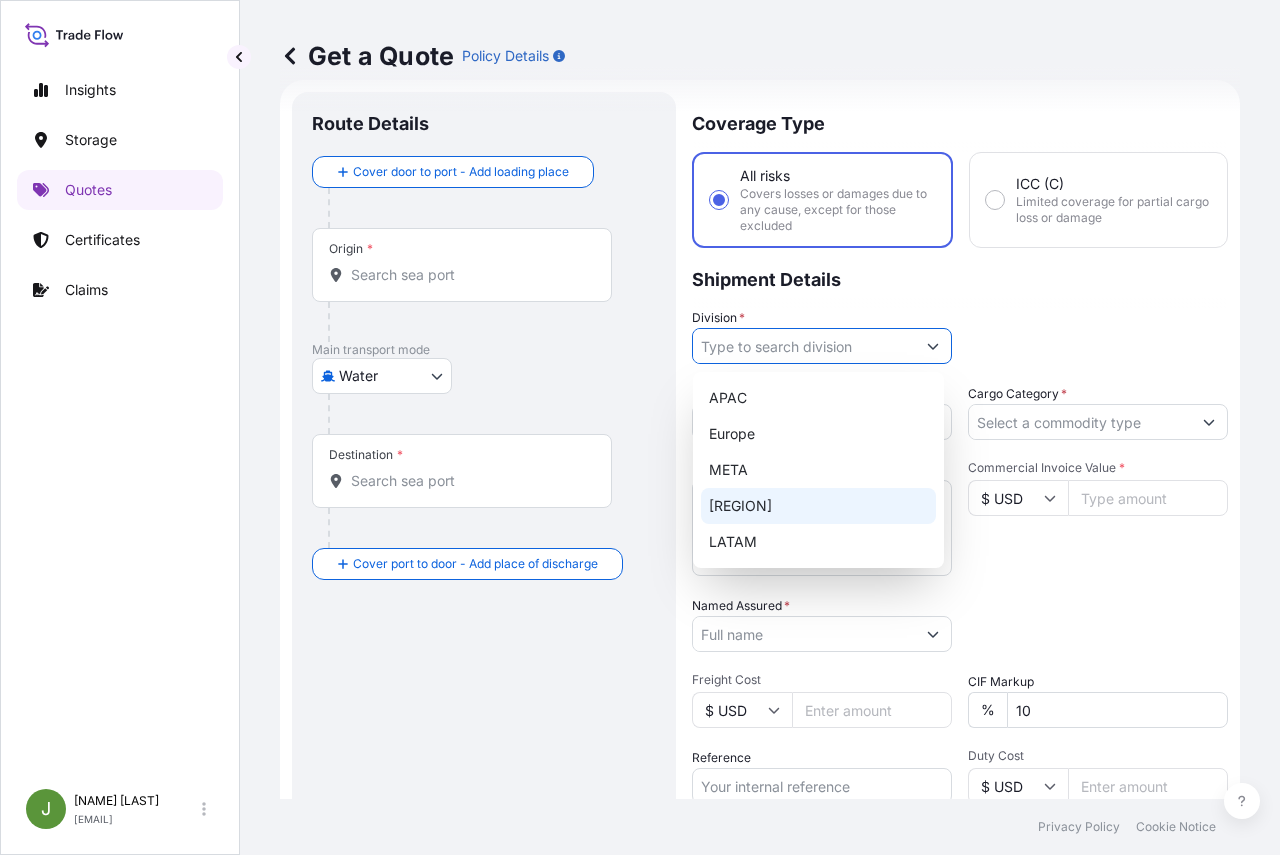 click on "[REGION]" at bounding box center [818, 506] 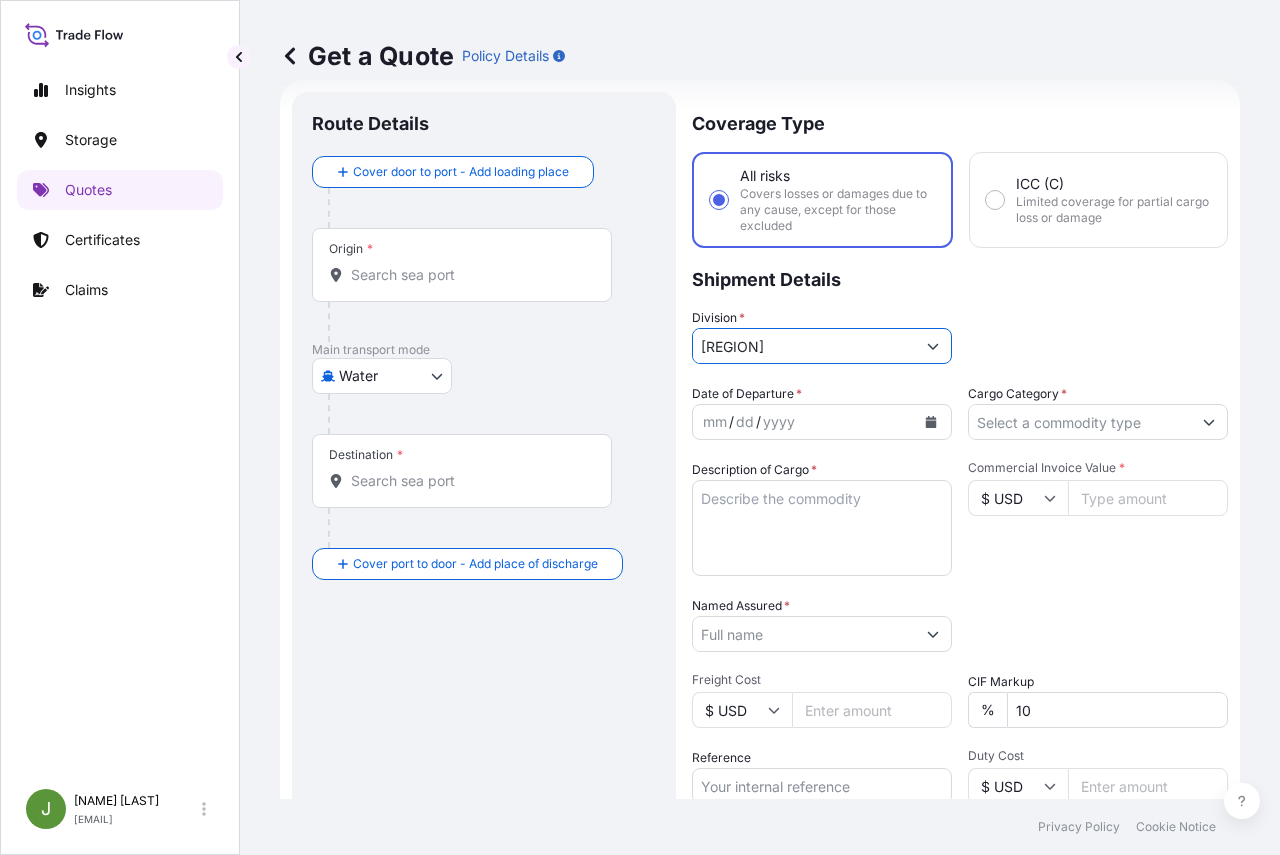 click on "Cargo Category *" at bounding box center (1080, 422) 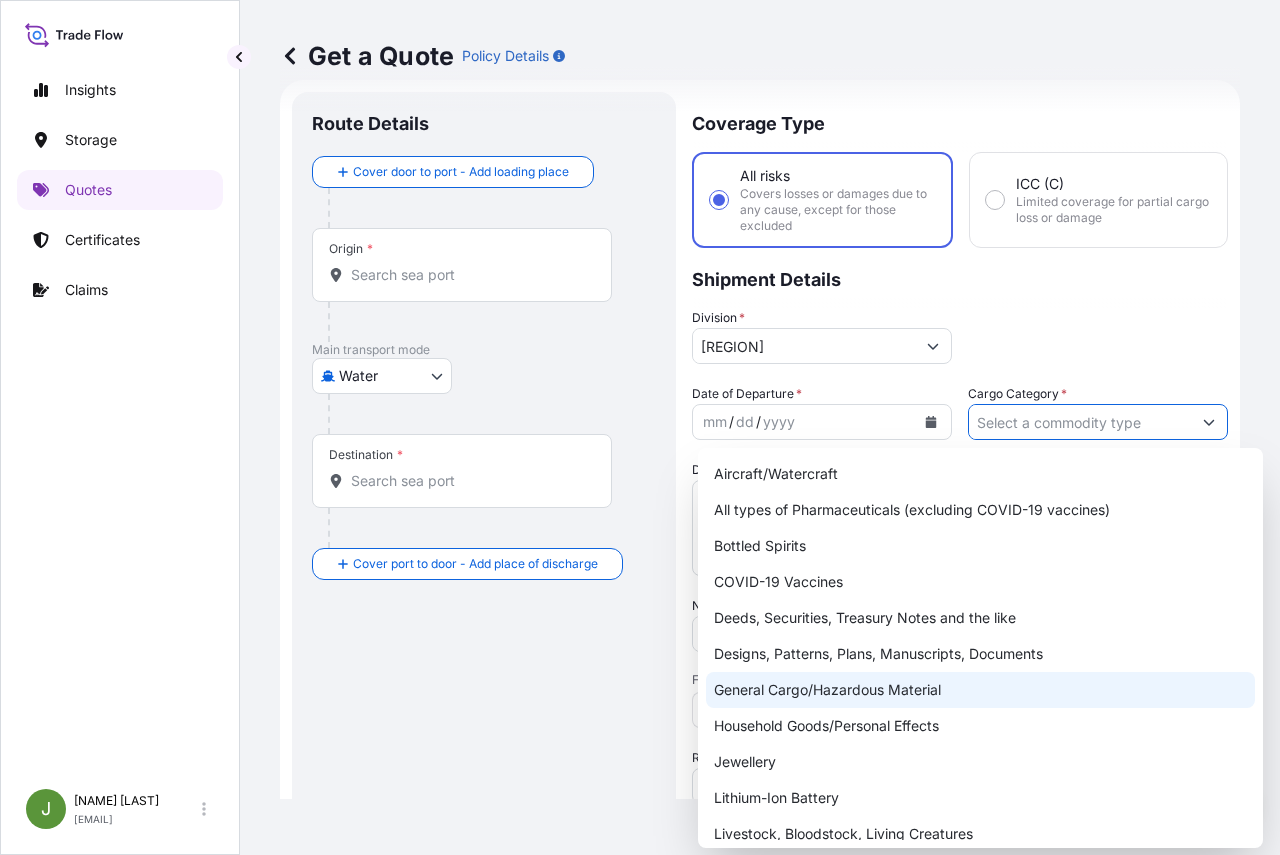 click on "General Cargo/Hazardous Material" at bounding box center [980, 690] 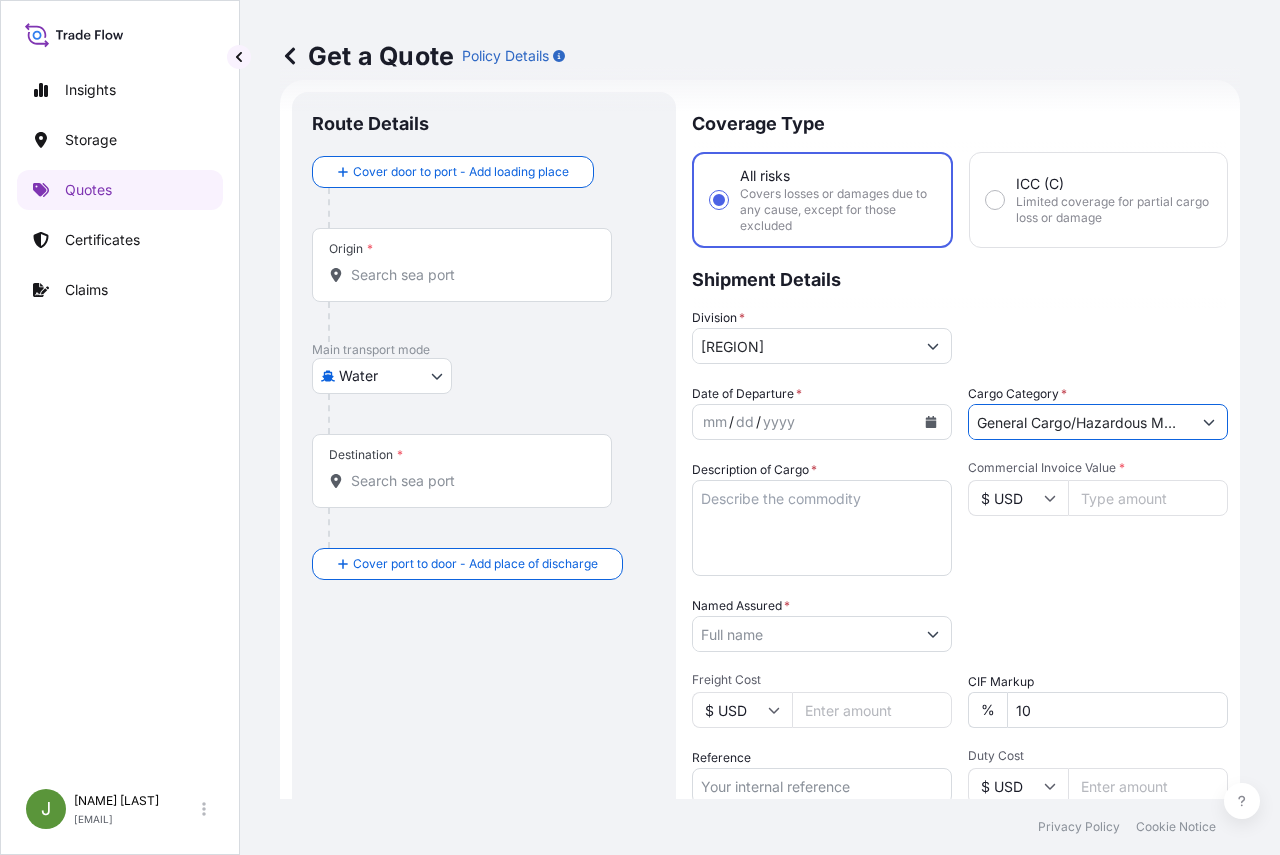 click 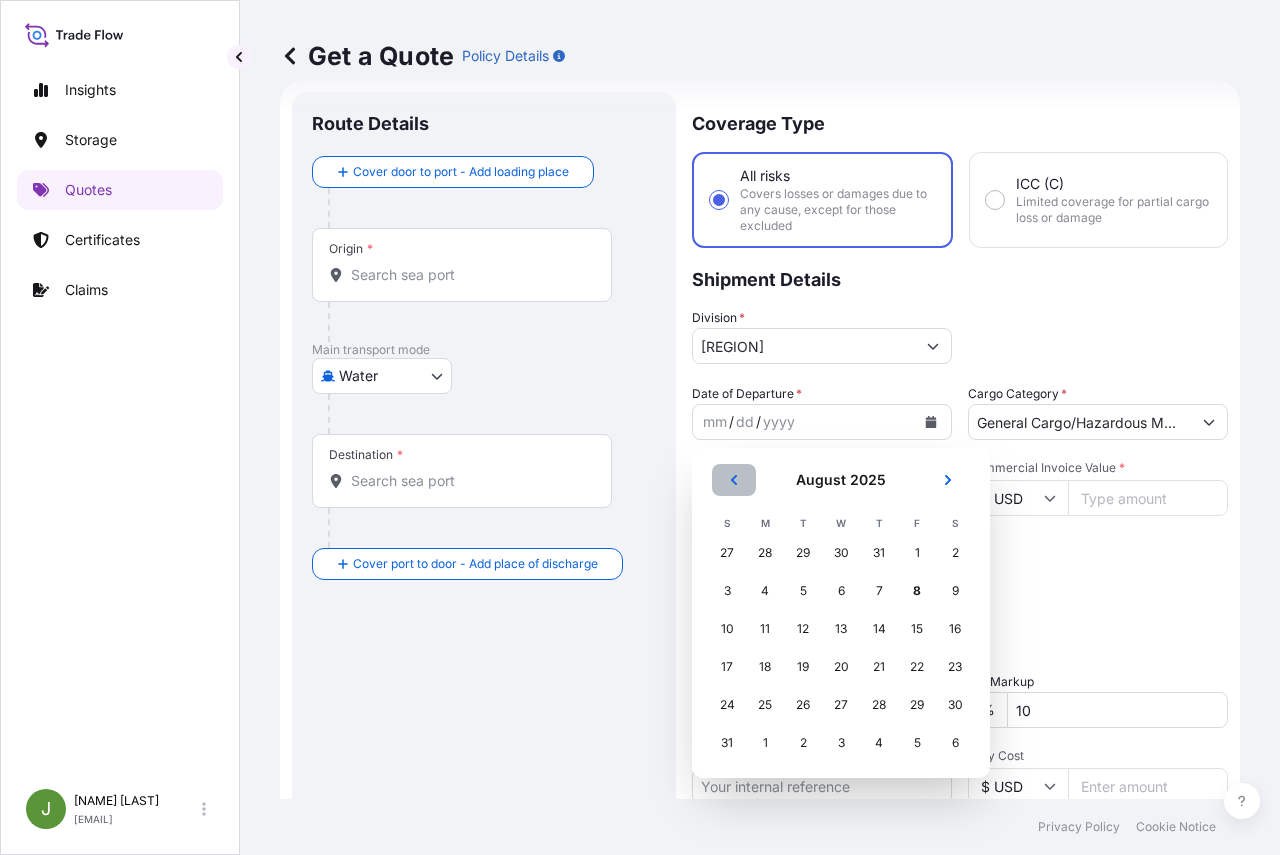 click 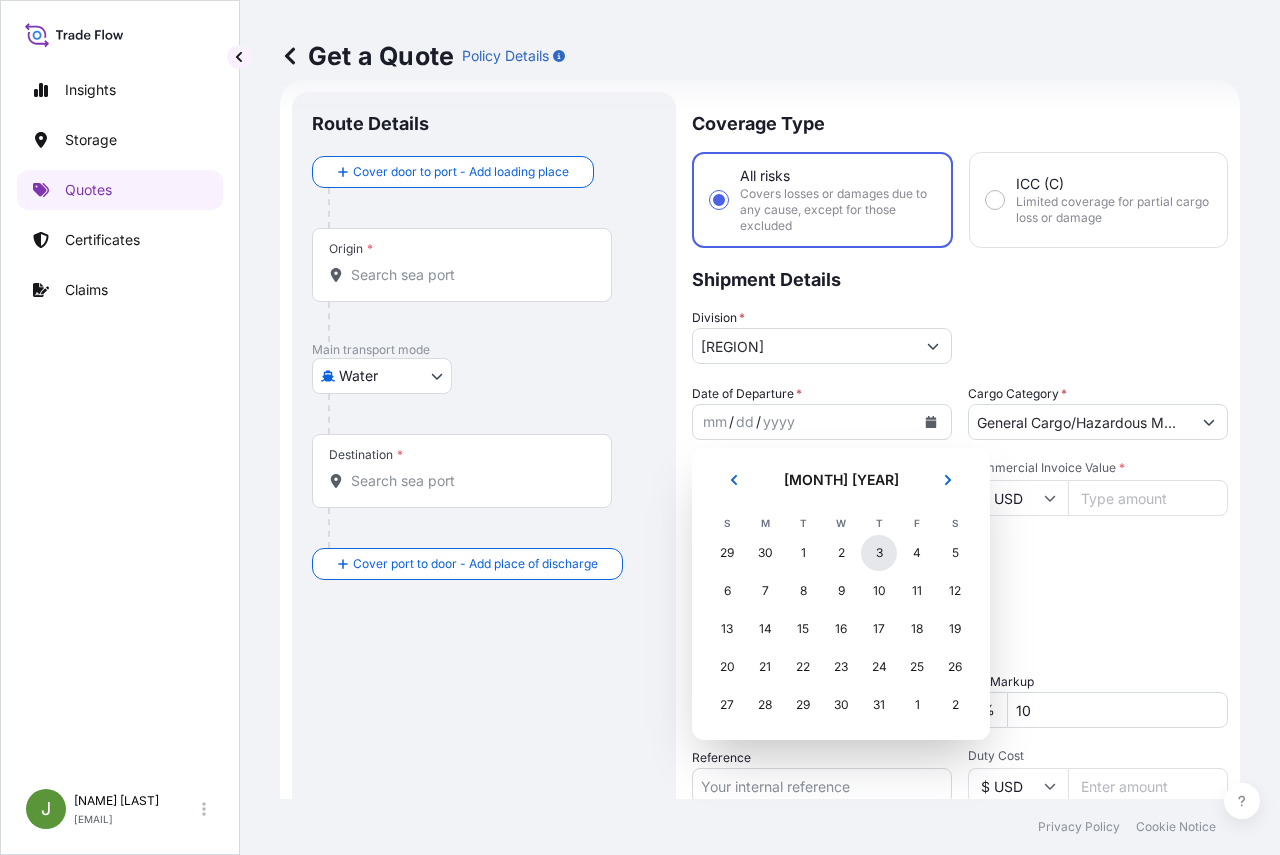click on "3" at bounding box center [879, 553] 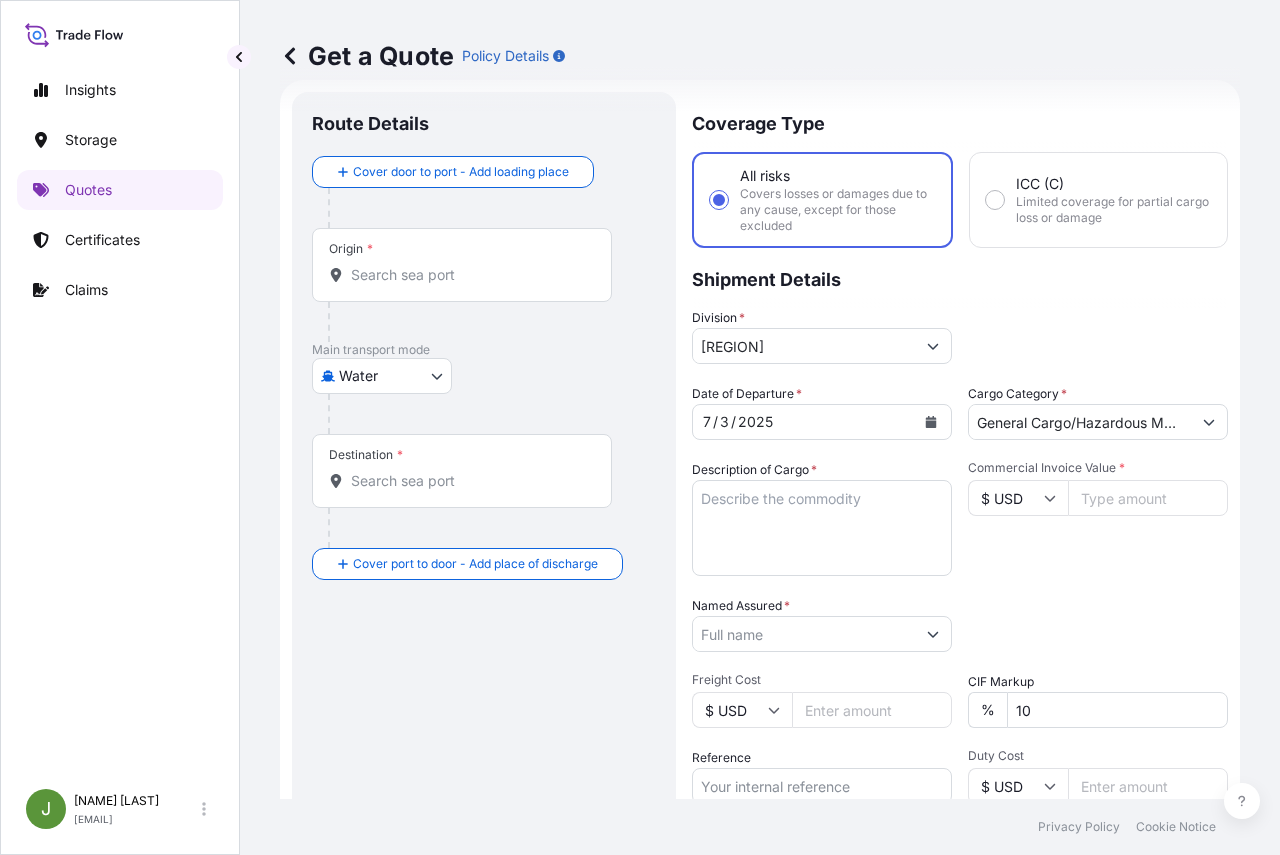 click on "Commercial Invoice Value   *" at bounding box center (1148, 498) 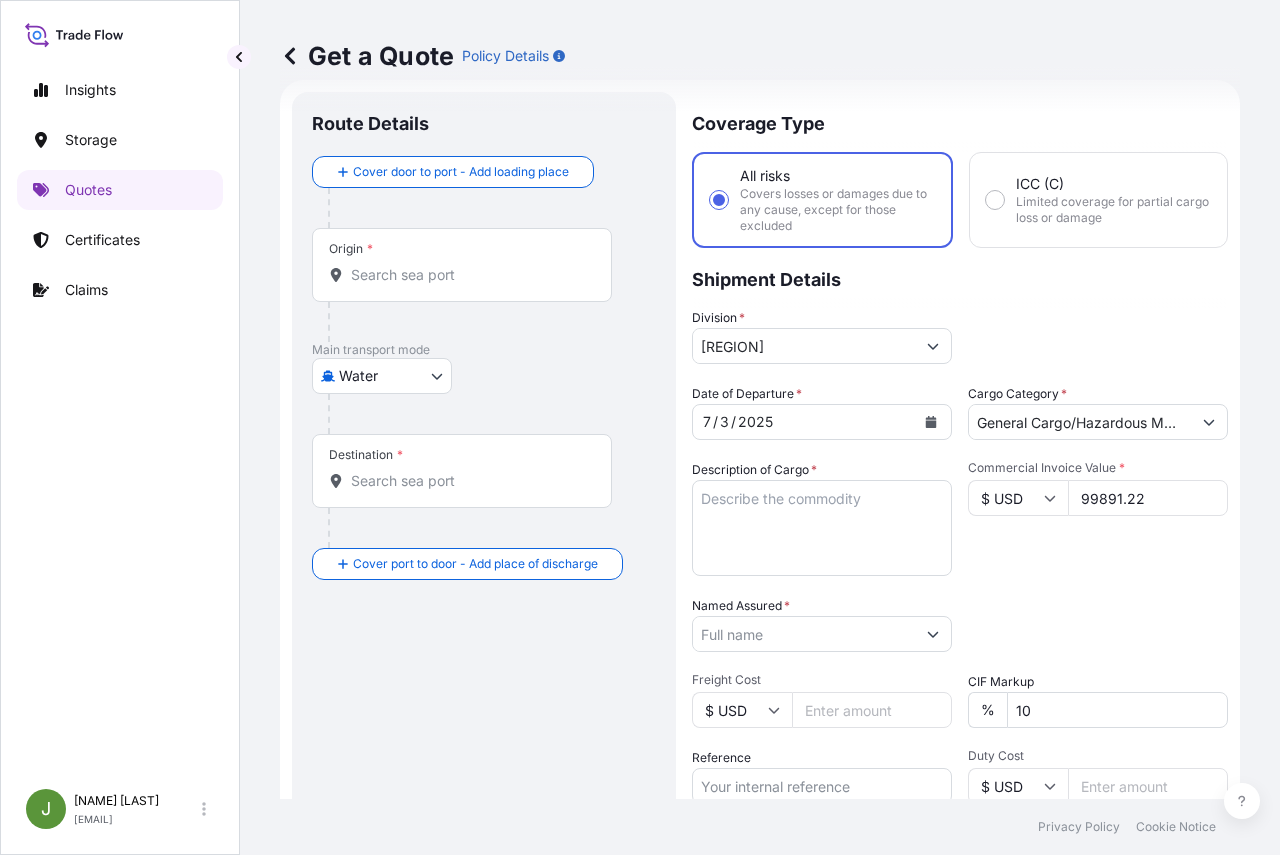 type on "99891.22" 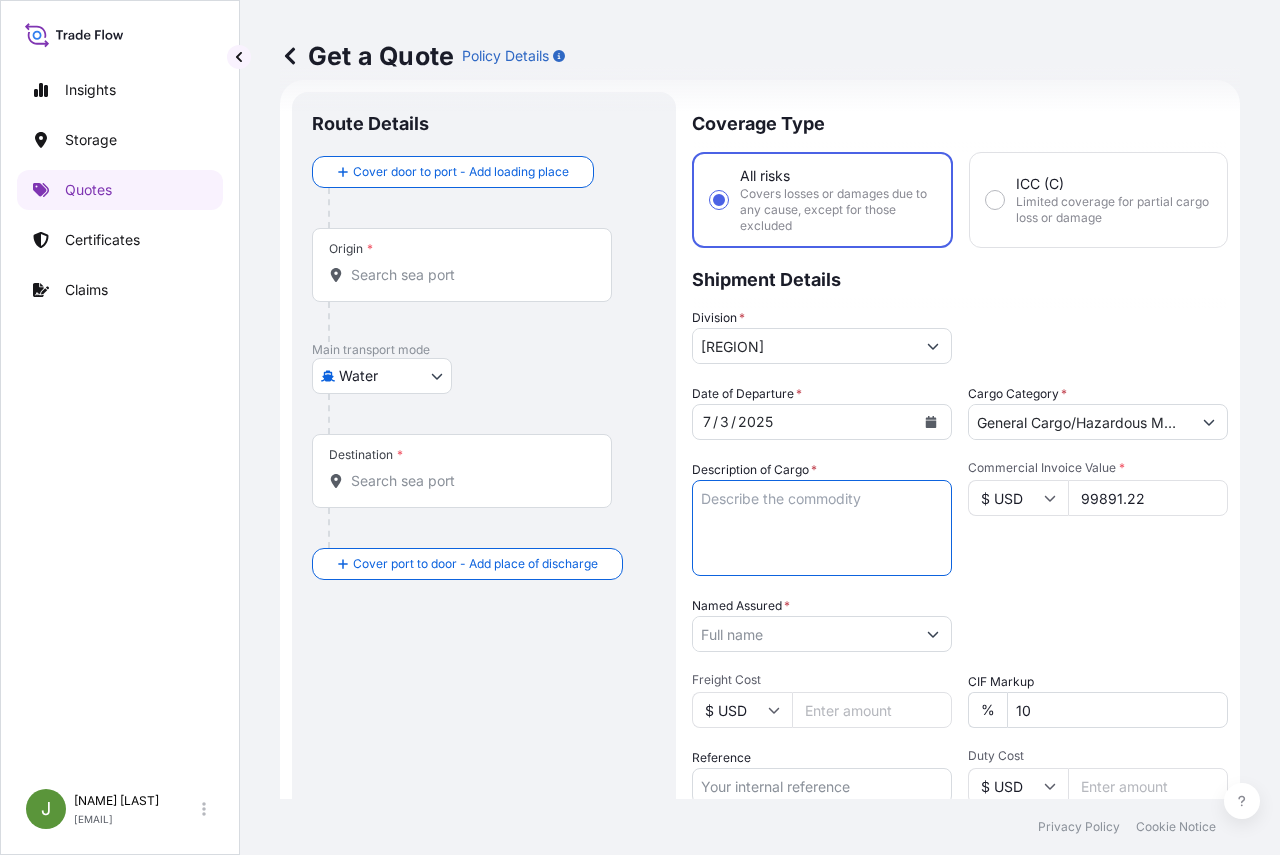 click on "Description of Cargo *" at bounding box center [822, 528] 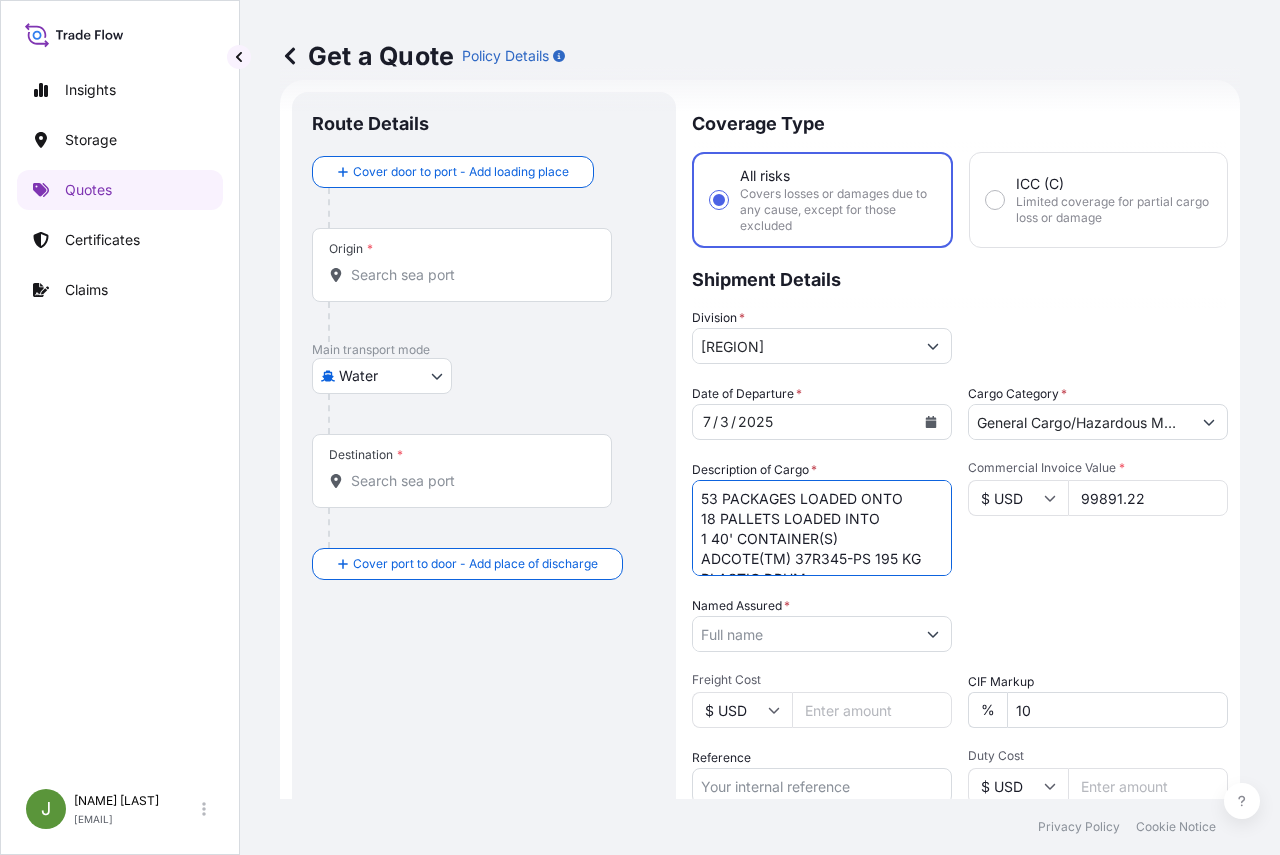 scroll, scrollTop: 12, scrollLeft: 0, axis: vertical 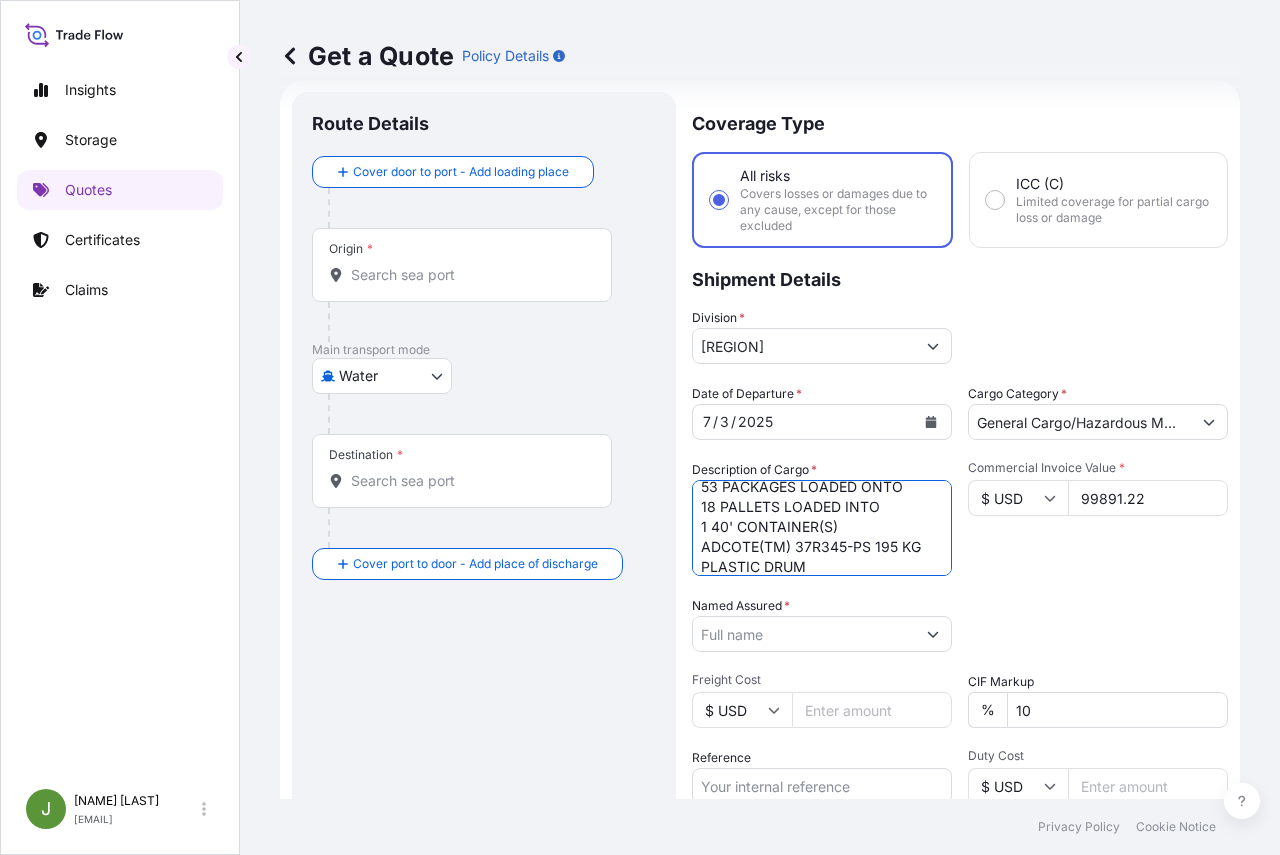 type on "53 PACKAGES LOADED ONTO
18 PALLETS LOADED INTO
1 40' CONTAINER(S)
ADCOTE(TM) 37R345-PS 195 KG PLASTIC DRUM" 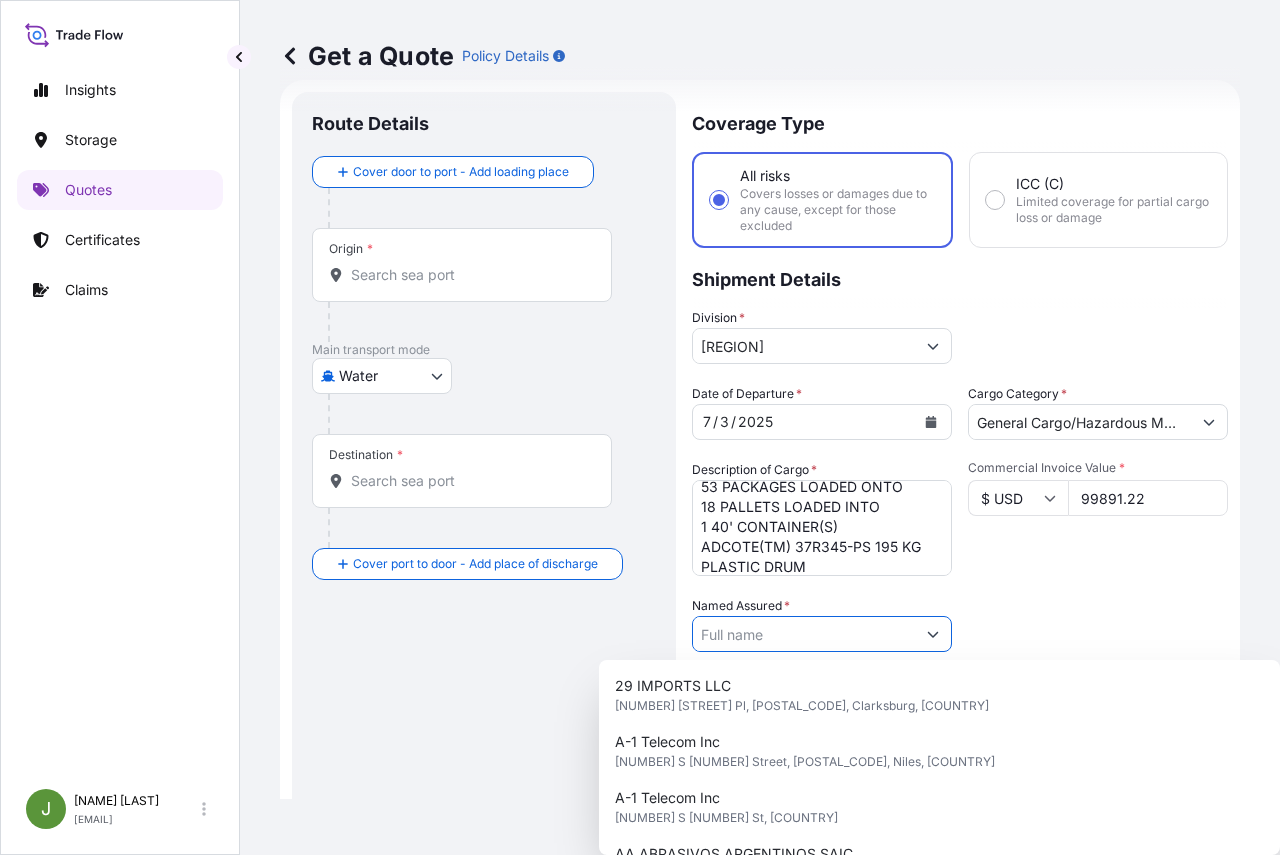 click on "Named Assured *" at bounding box center [804, 634] 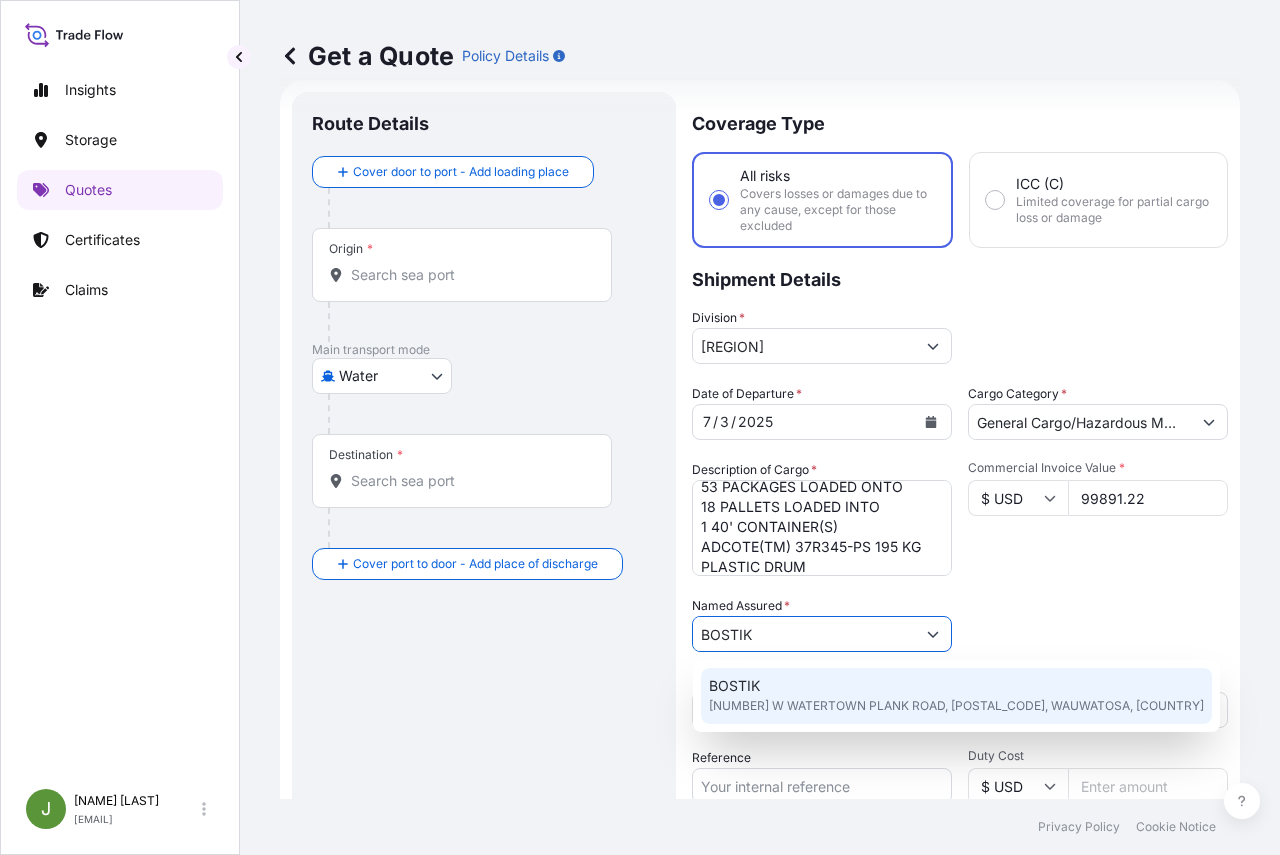 click on "BOSTIK" at bounding box center (734, 686) 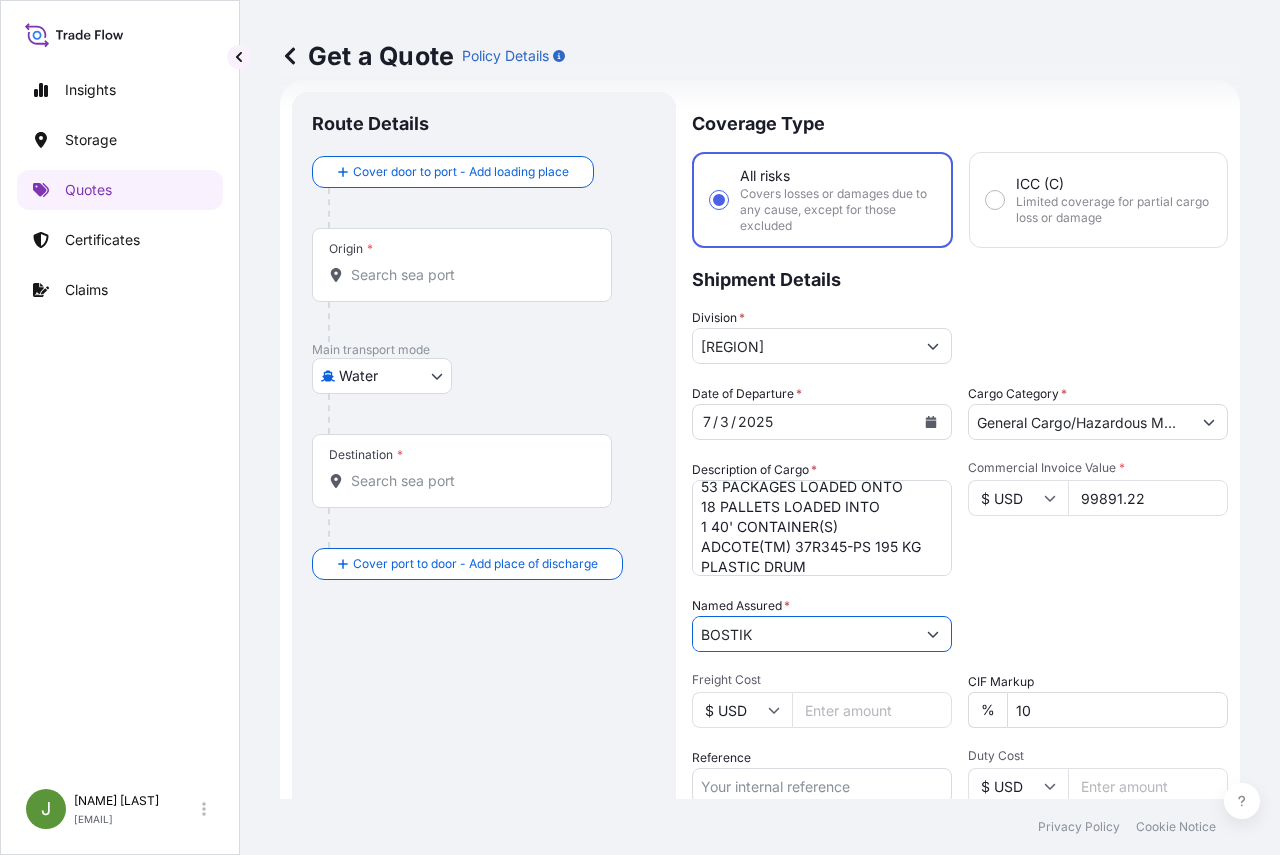 scroll, scrollTop: 232, scrollLeft: 0, axis: vertical 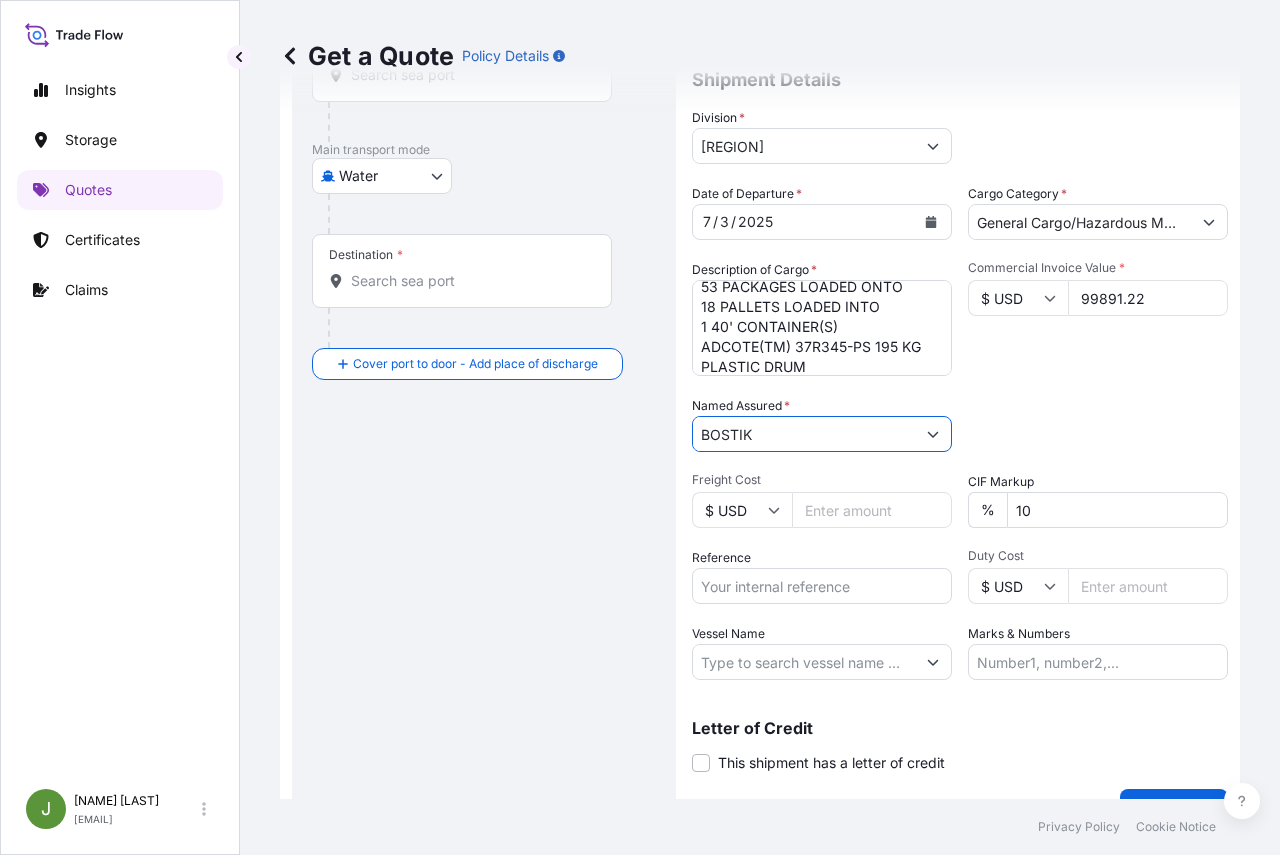 type on "BOSTIK" 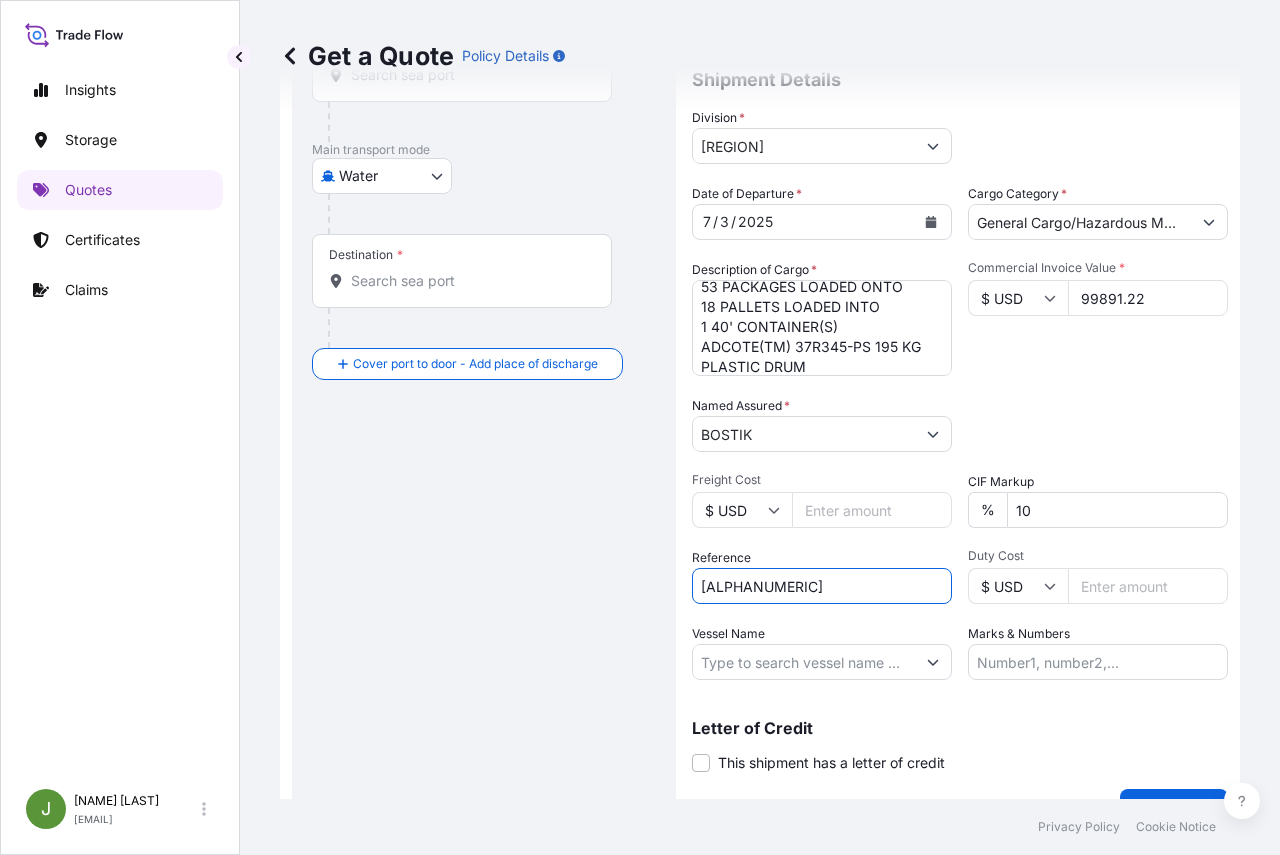 scroll, scrollTop: 0, scrollLeft: 0, axis: both 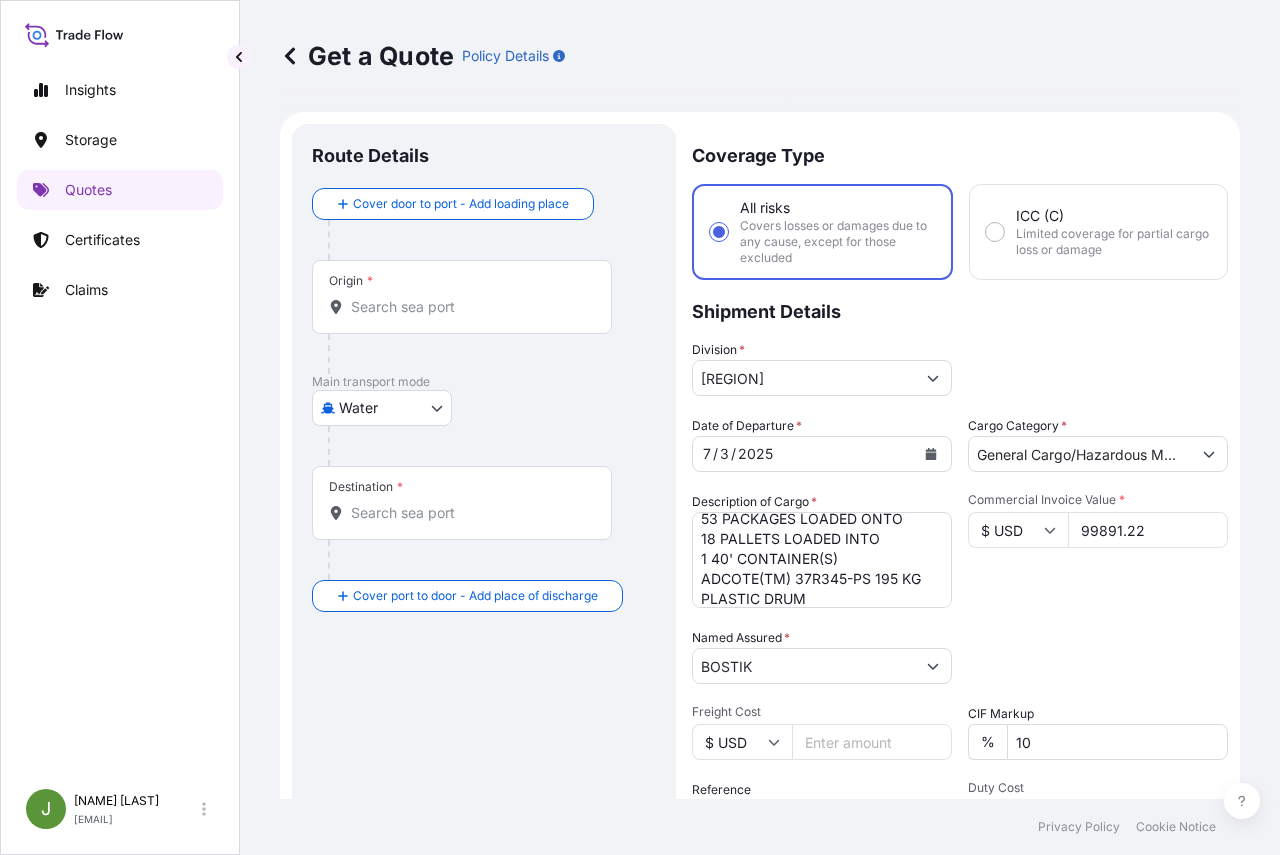 type on "[ALPHANUMERIC]" 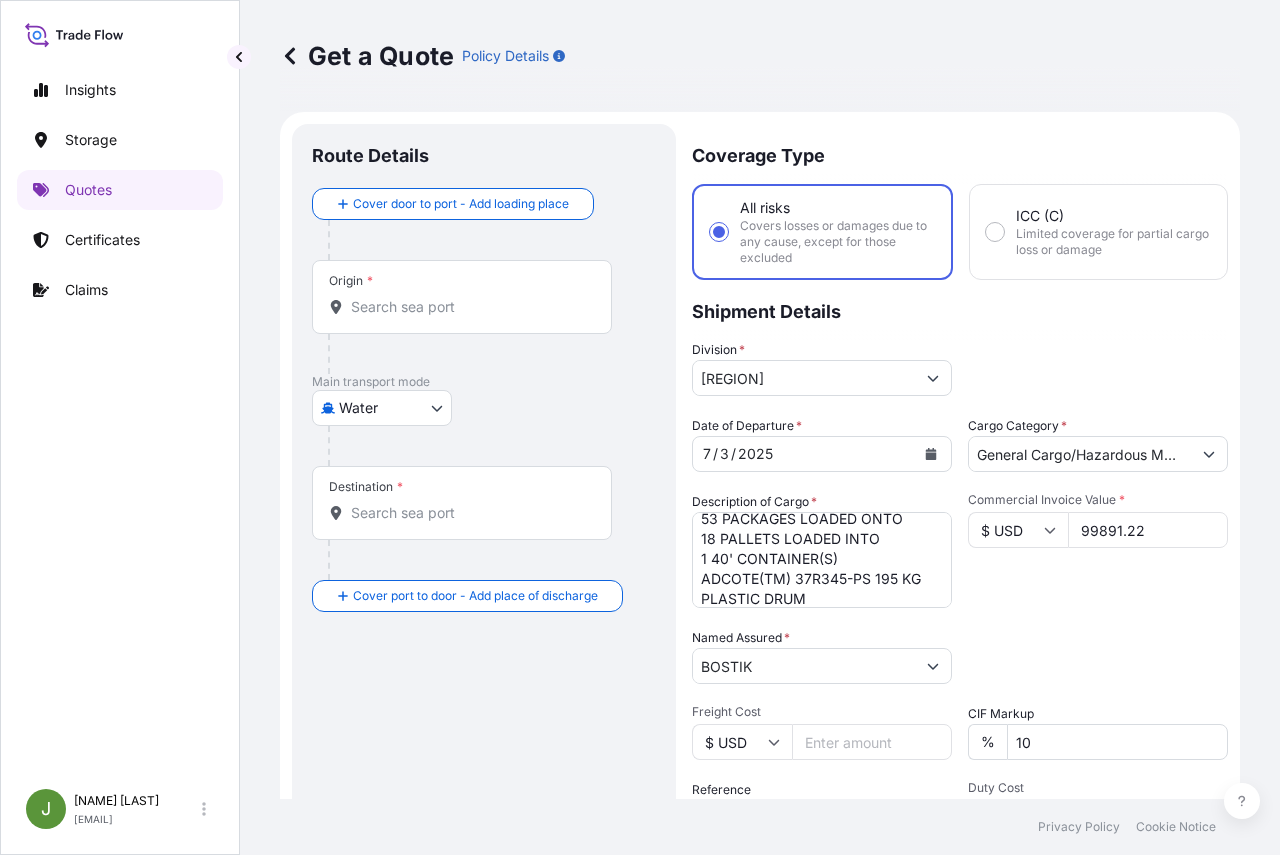 click on "Origin *" at bounding box center (469, 307) 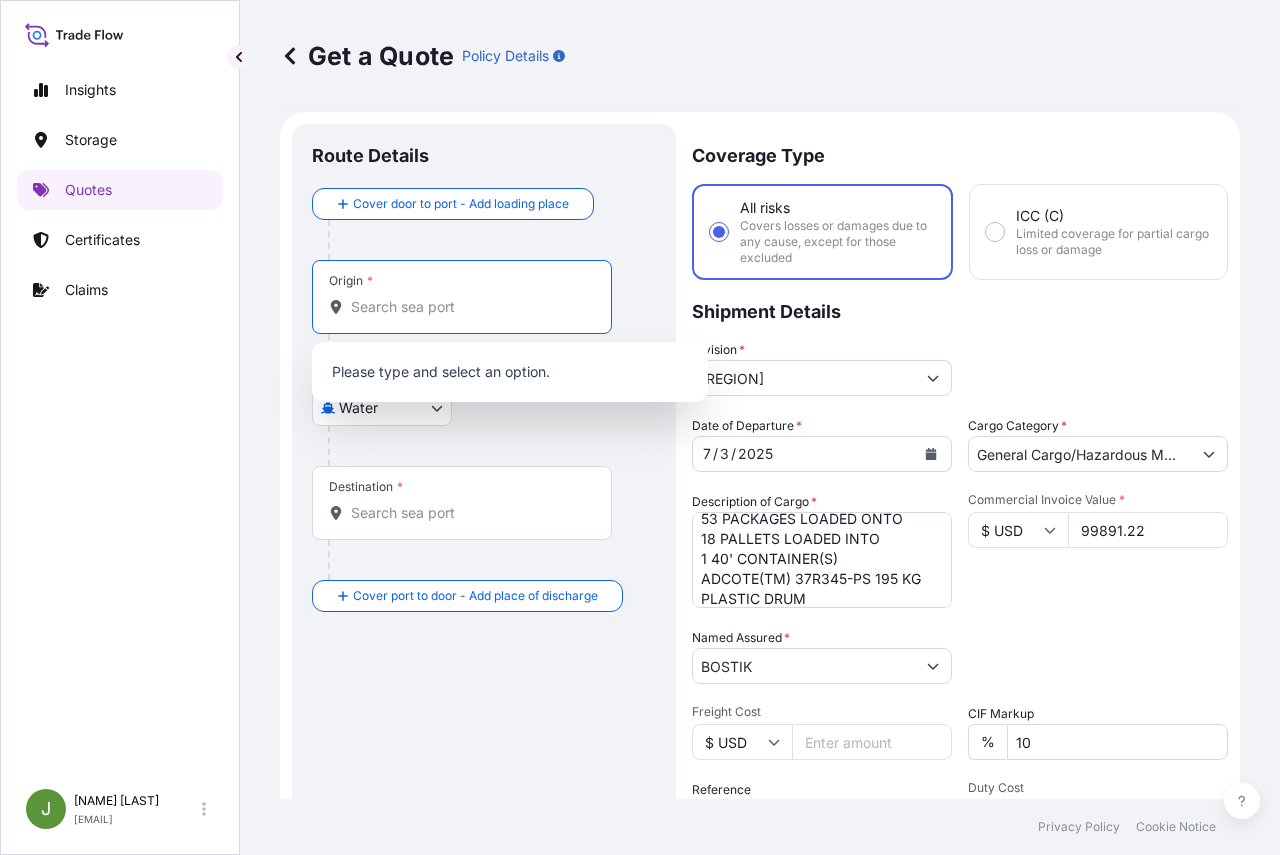 paste on "[NAME]" 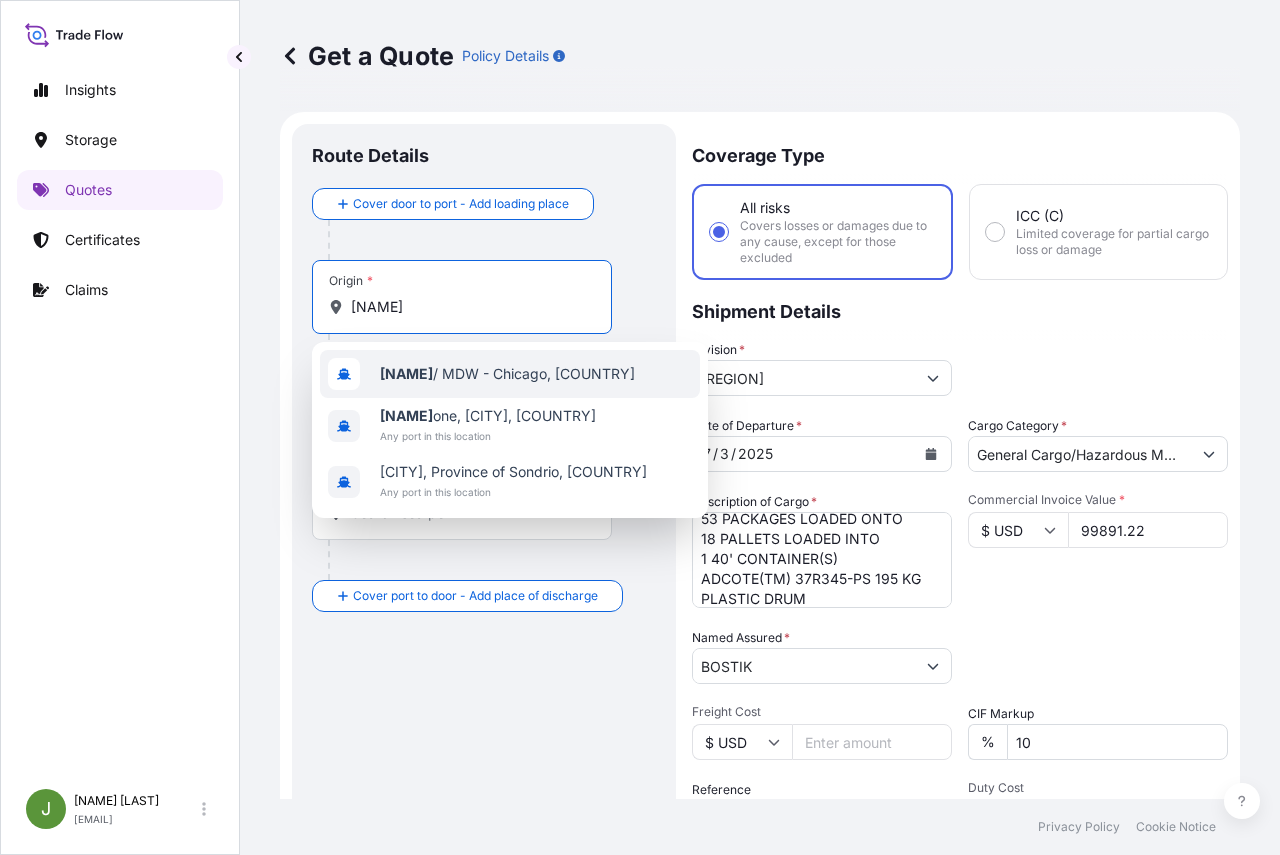 click on "[NAME]" at bounding box center [406, 373] 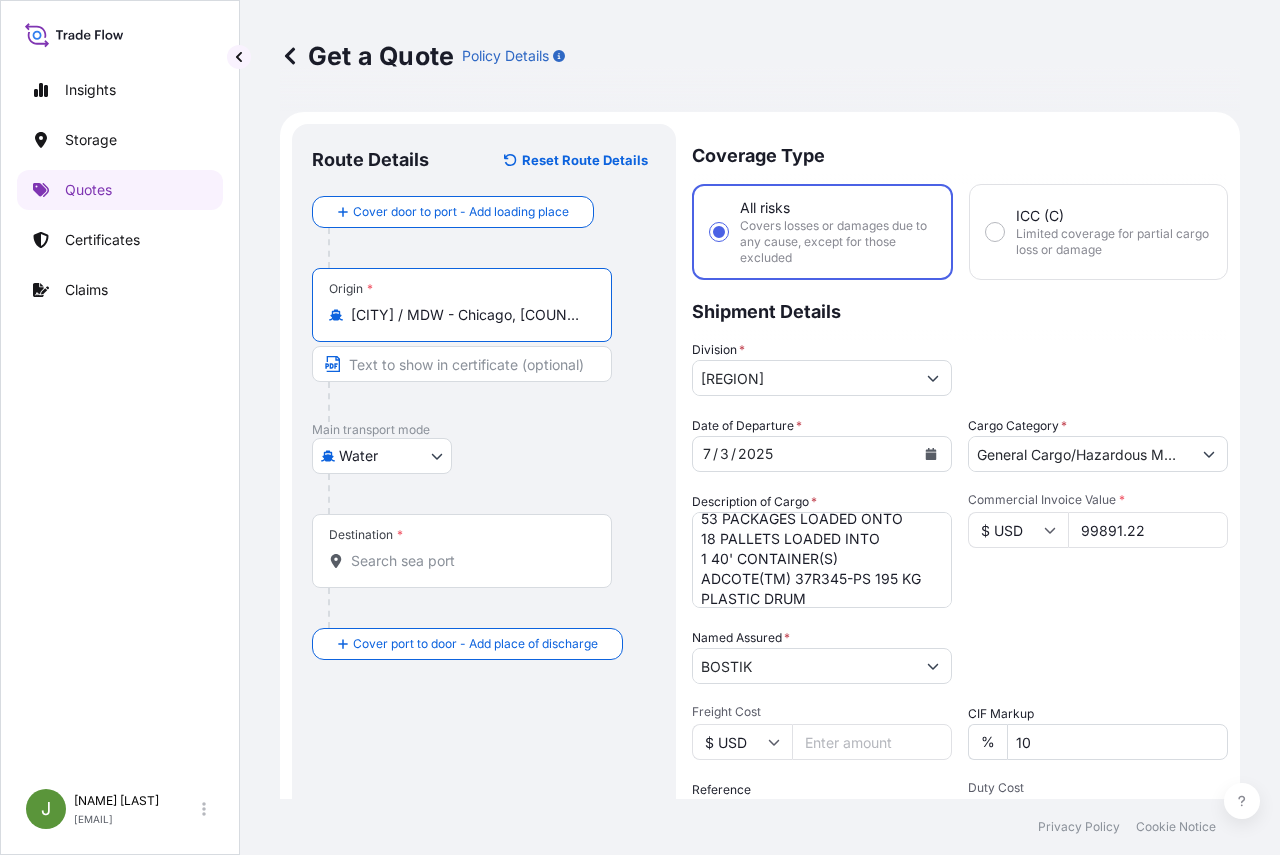 type on "[CITY] / MDW - Chicago, [COUNTRY]" 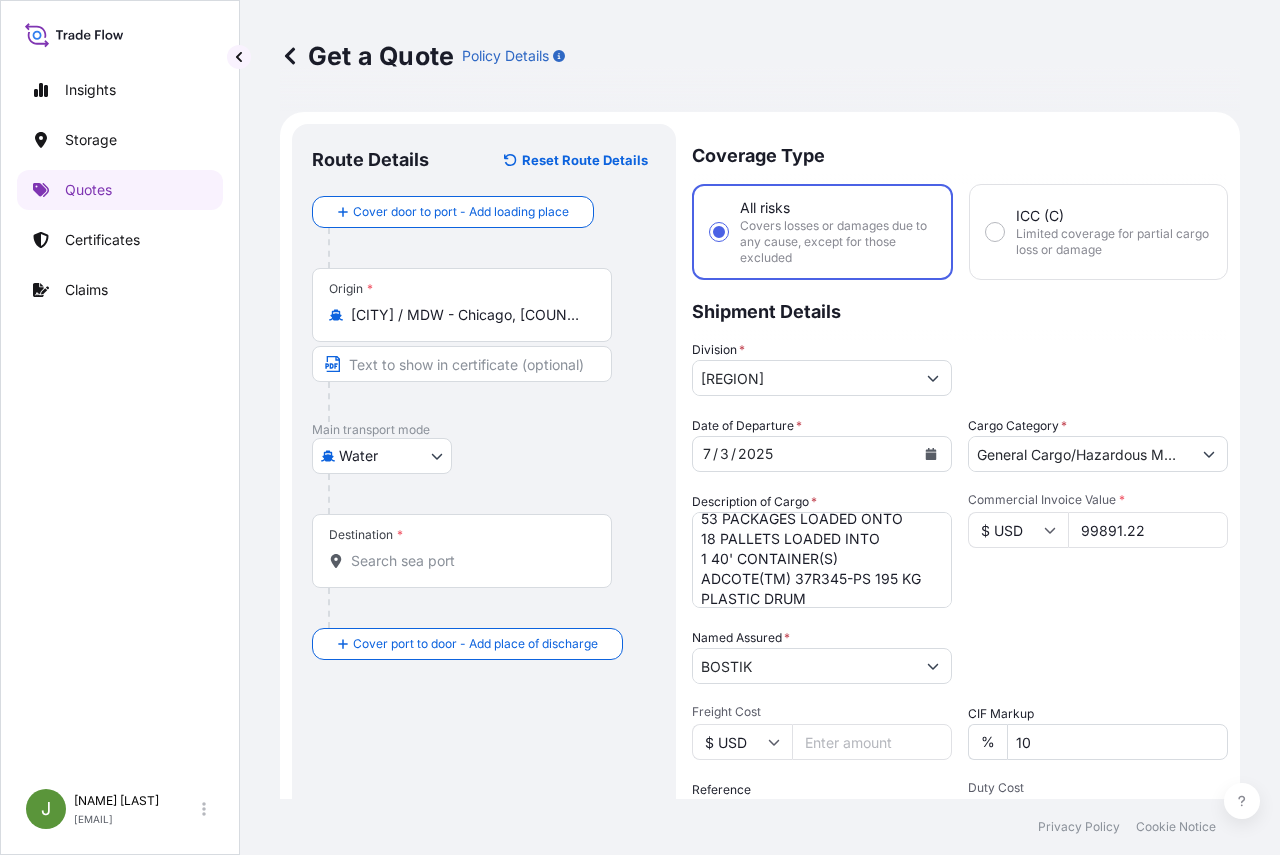 click on "Destination *" at bounding box center (469, 561) 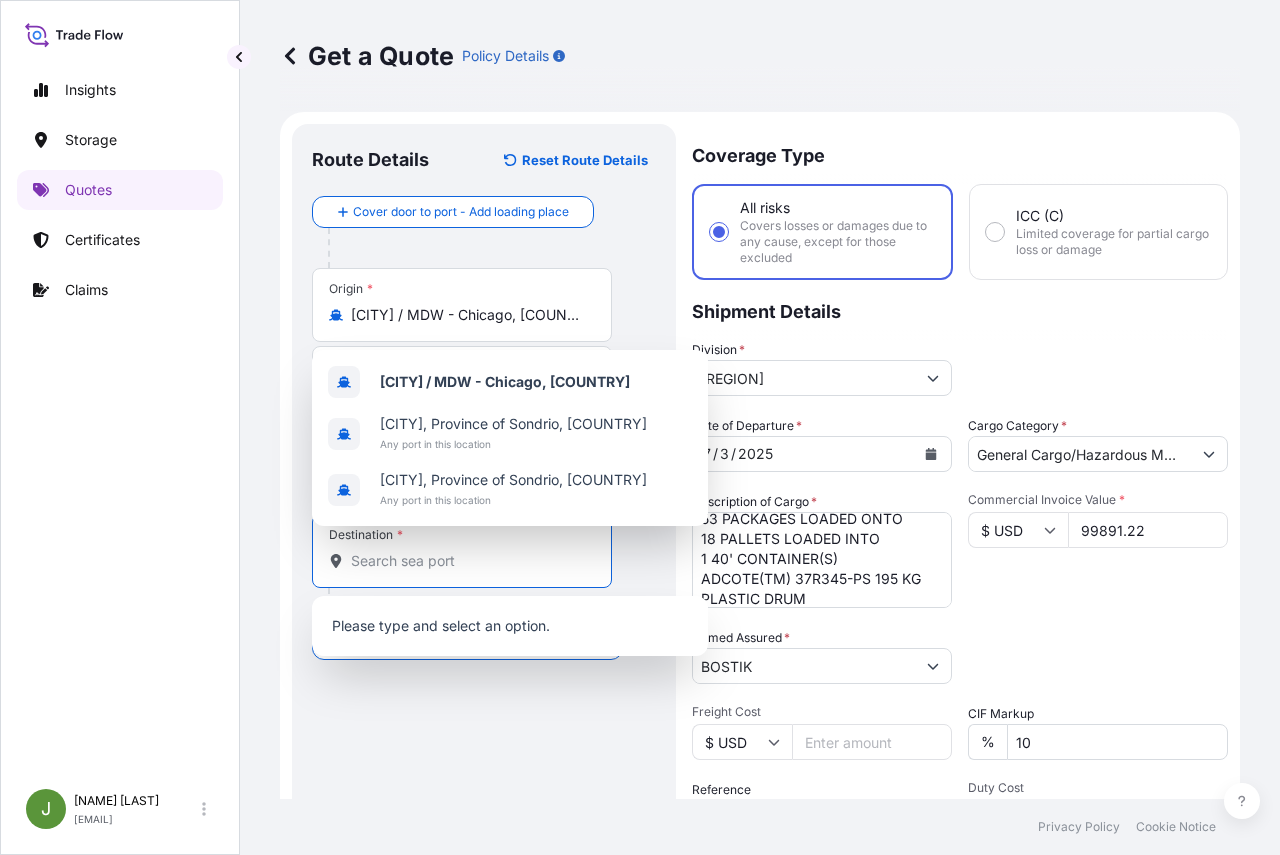 paste on "[CITY]" 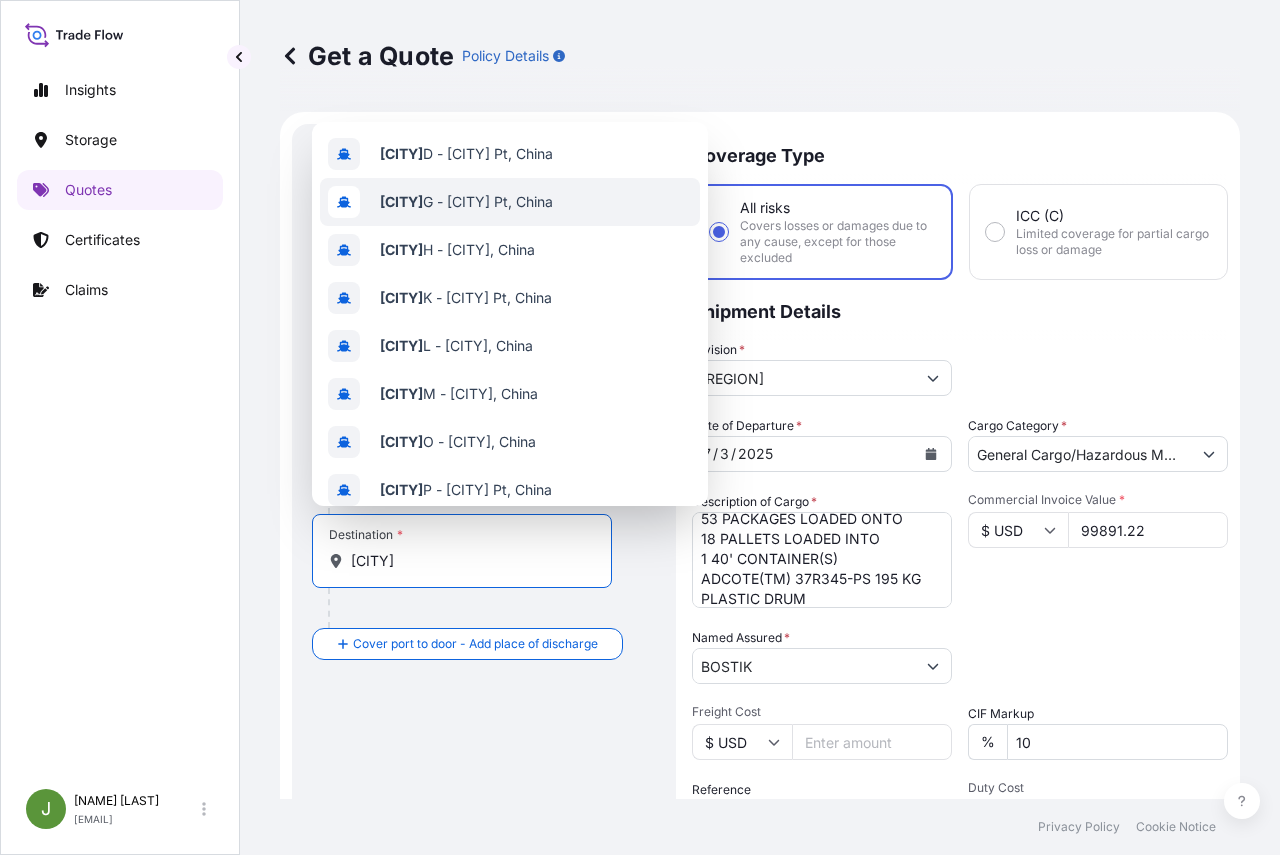 click on "CNSH G - [CITY] Pt, China" at bounding box center (466, 202) 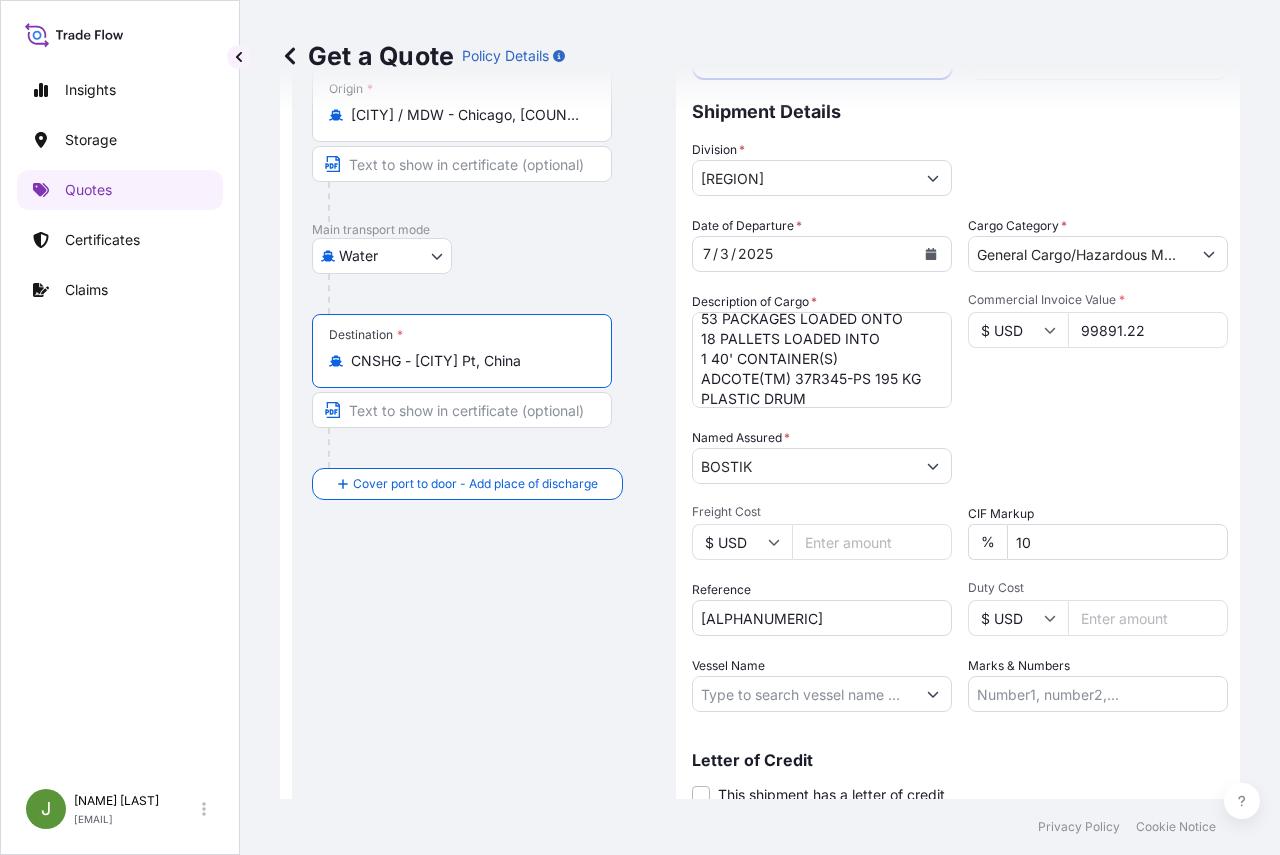 scroll, scrollTop: 274, scrollLeft: 0, axis: vertical 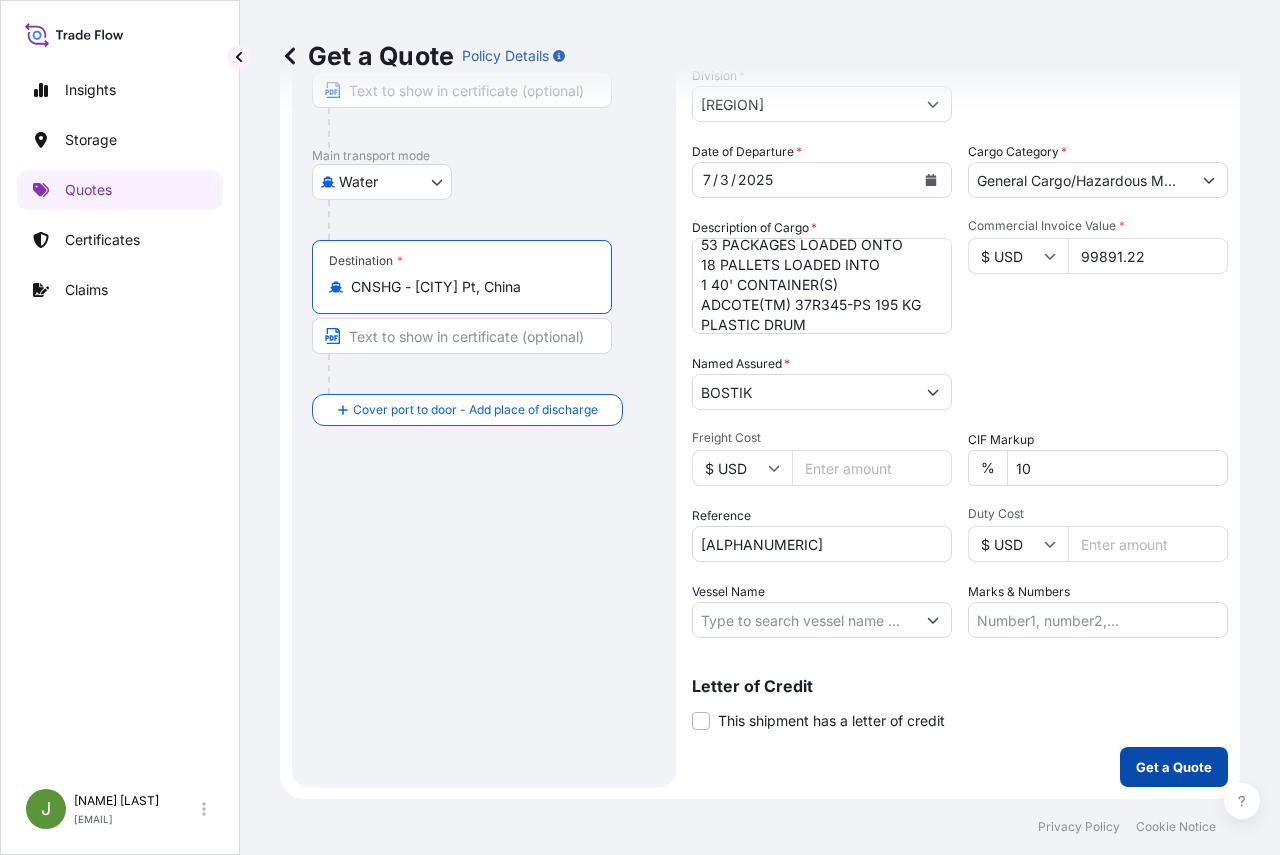 type on "CNSHG - [CITY] Pt, China" 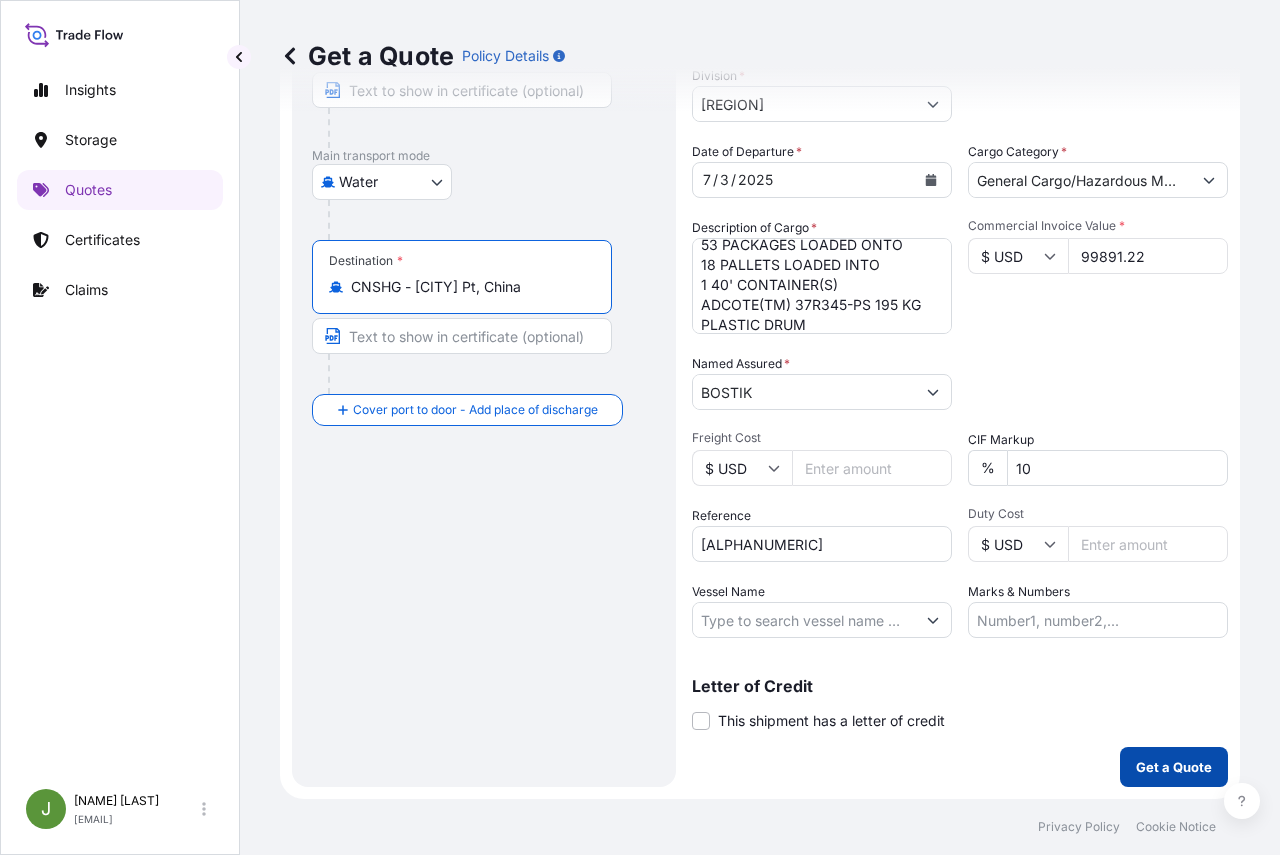 click on "Get a Quote" at bounding box center (1174, 767) 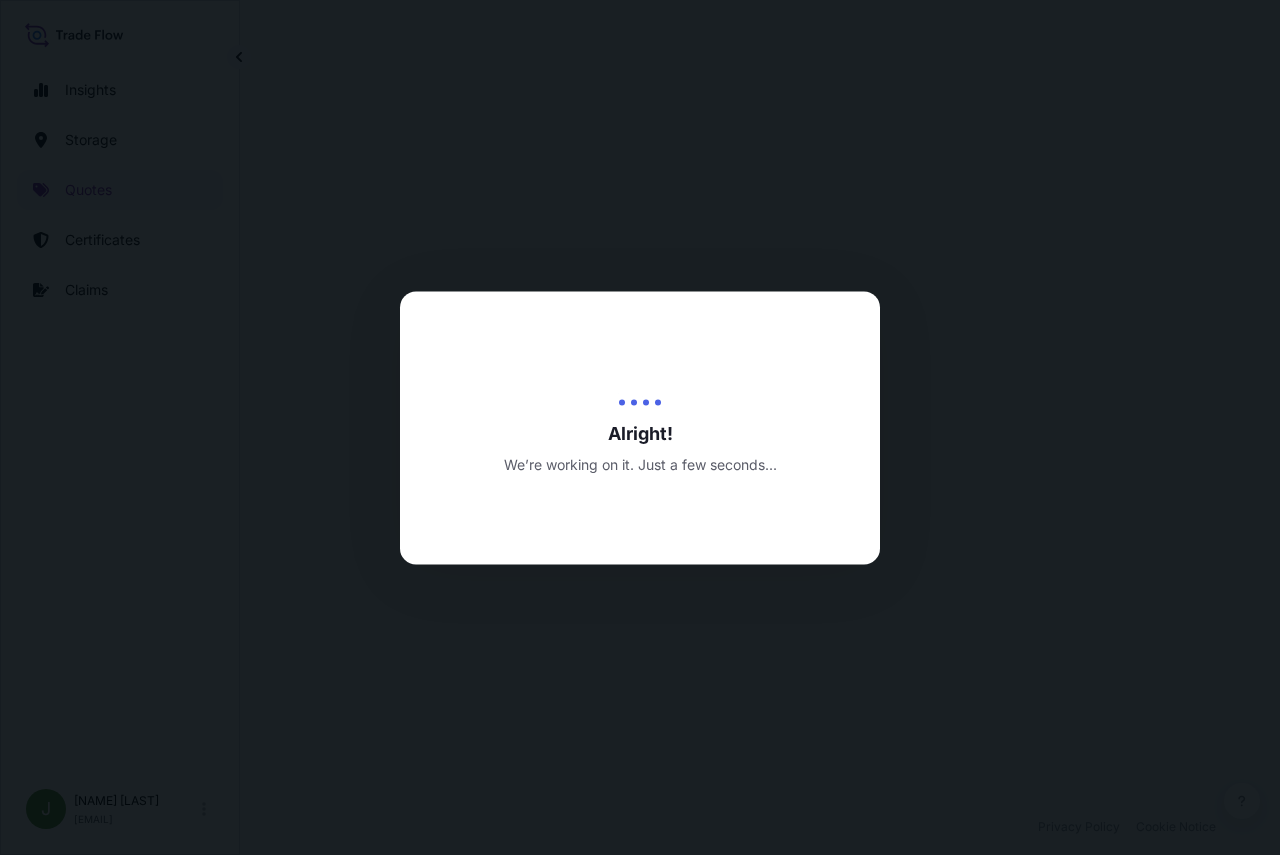 scroll, scrollTop: 0, scrollLeft: 0, axis: both 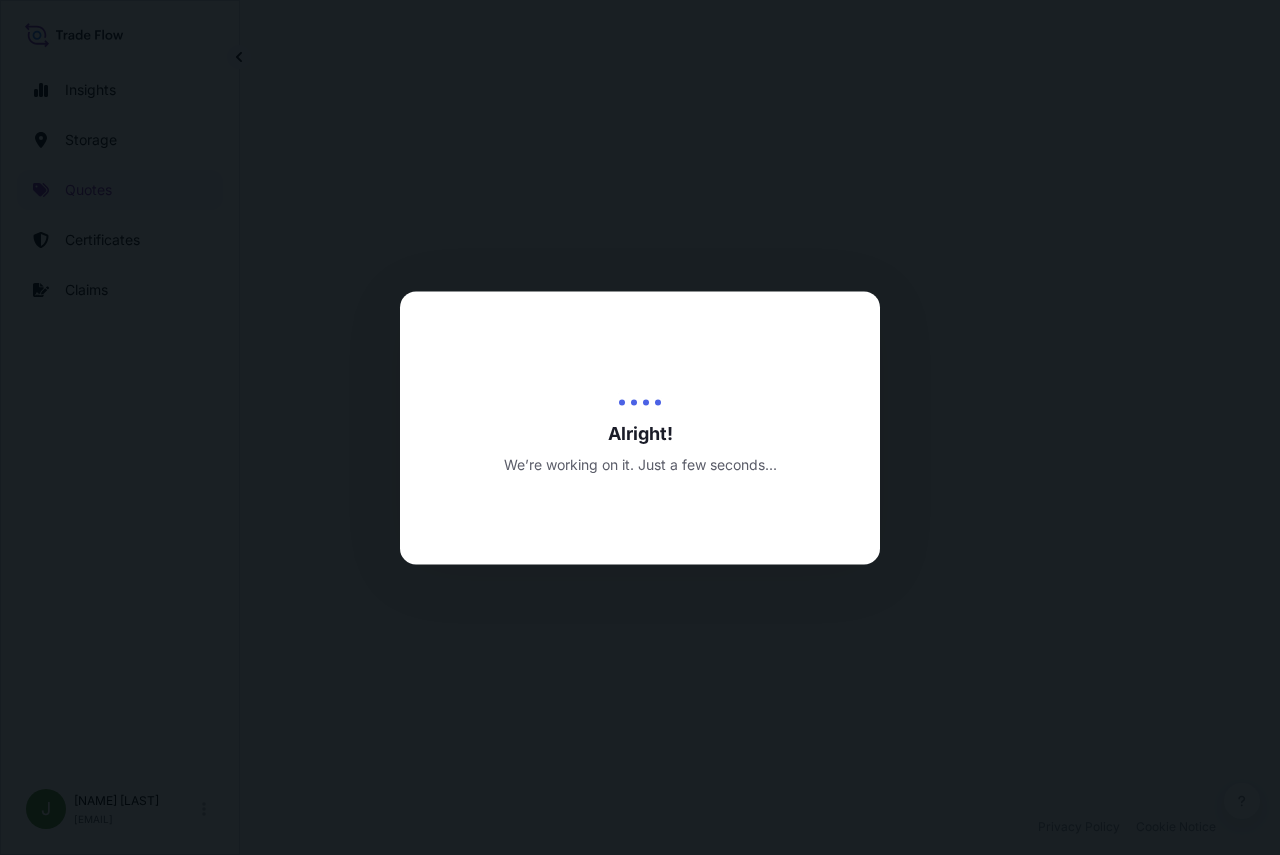 select on "Water" 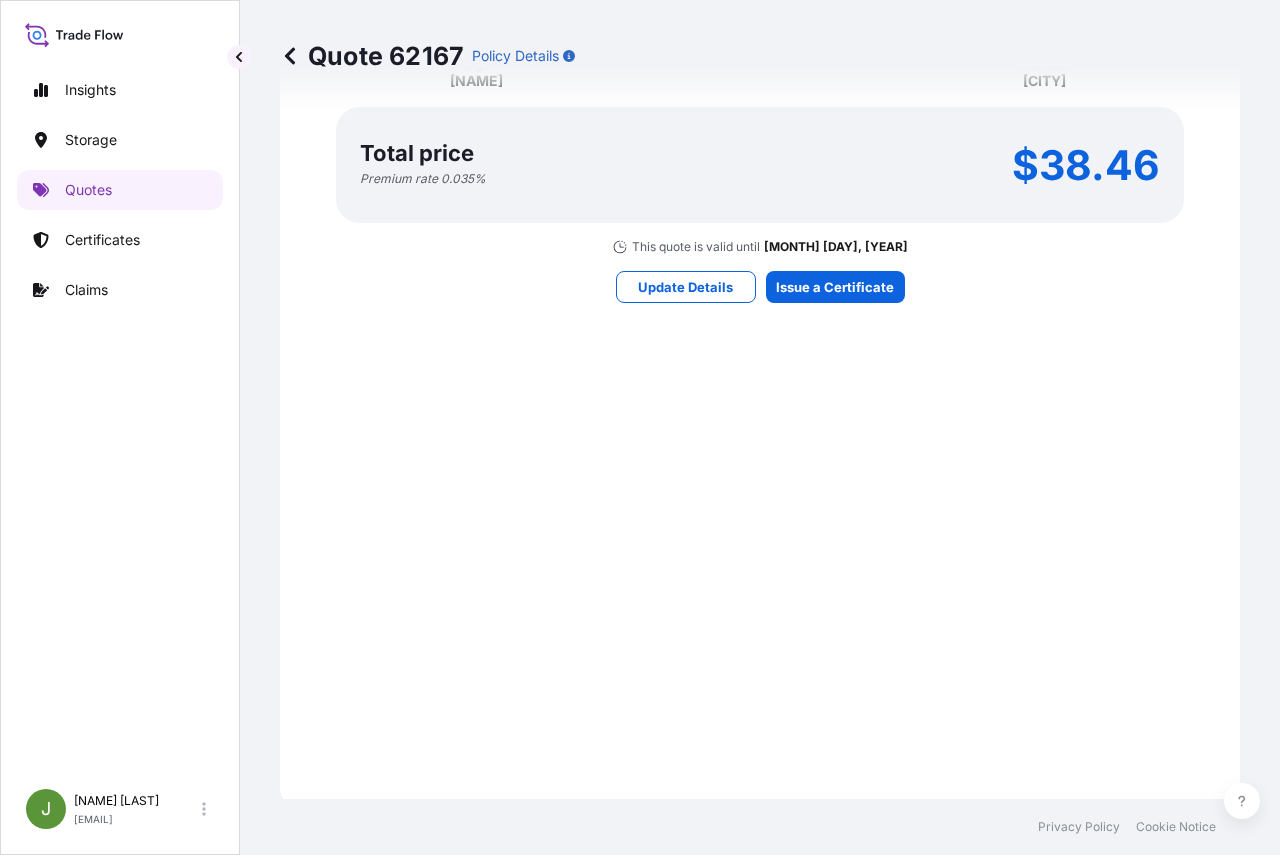 scroll, scrollTop: 1493, scrollLeft: 0, axis: vertical 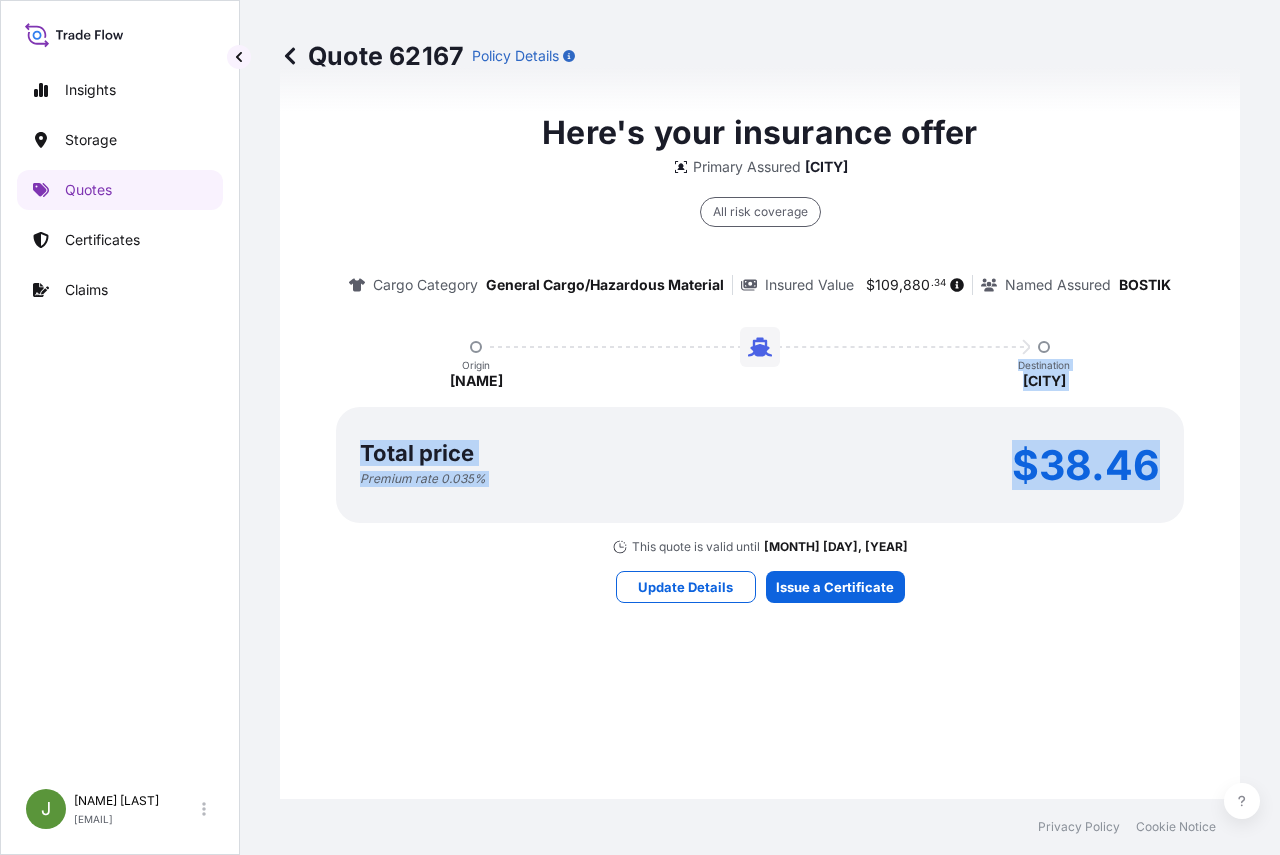 drag, startPoint x: 1013, startPoint y: 358, endPoint x: 1127, endPoint y: 461, distance: 153.63919 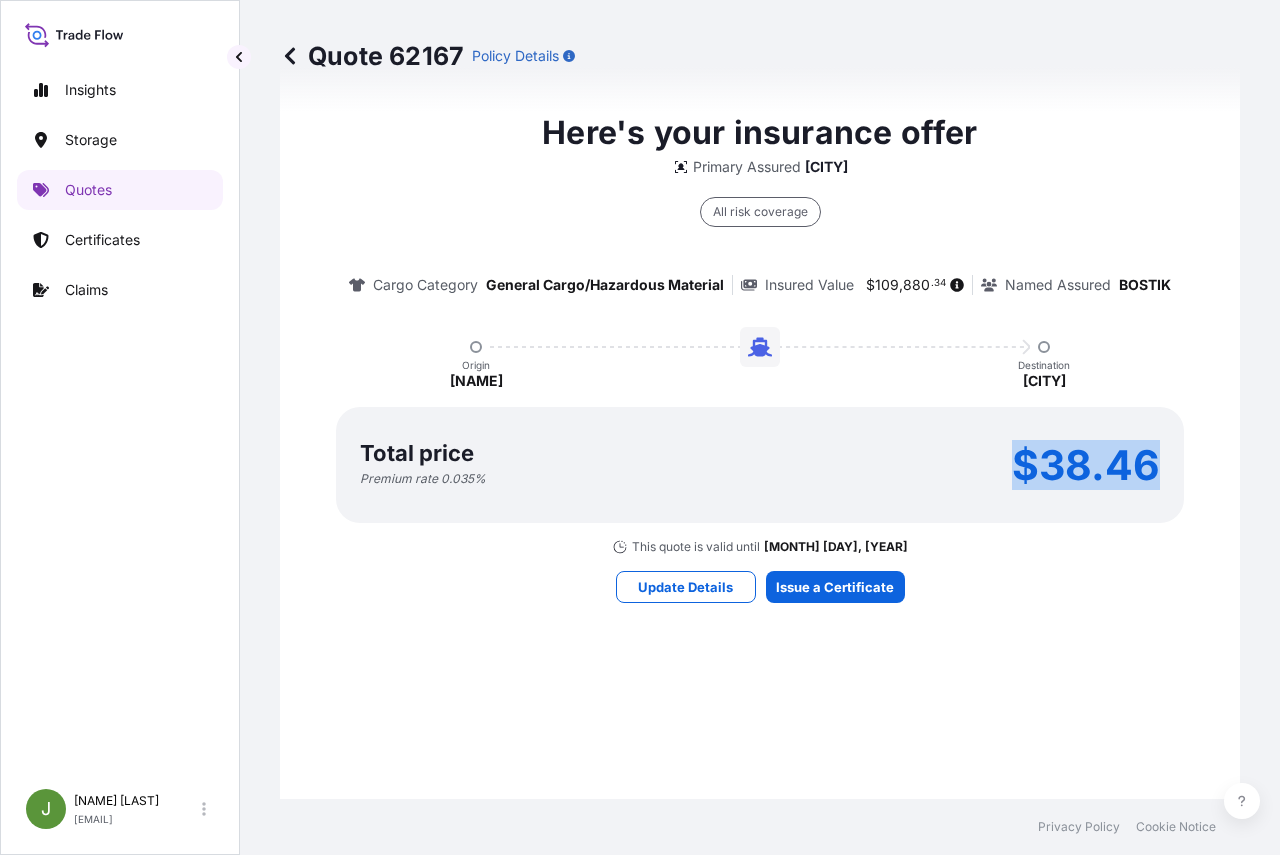 drag, startPoint x: 1014, startPoint y: 463, endPoint x: 1150, endPoint y: 466, distance: 136.03308 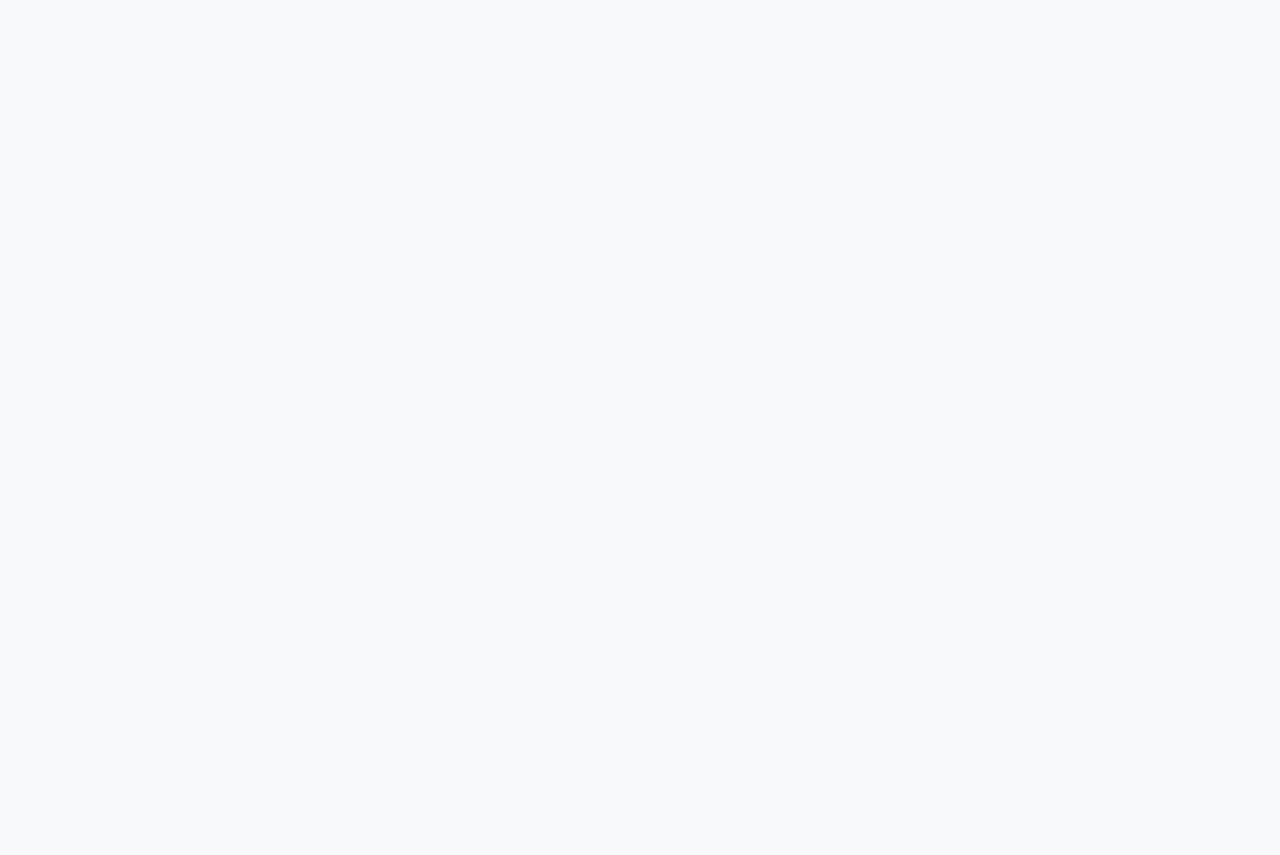 scroll, scrollTop: 0, scrollLeft: 0, axis: both 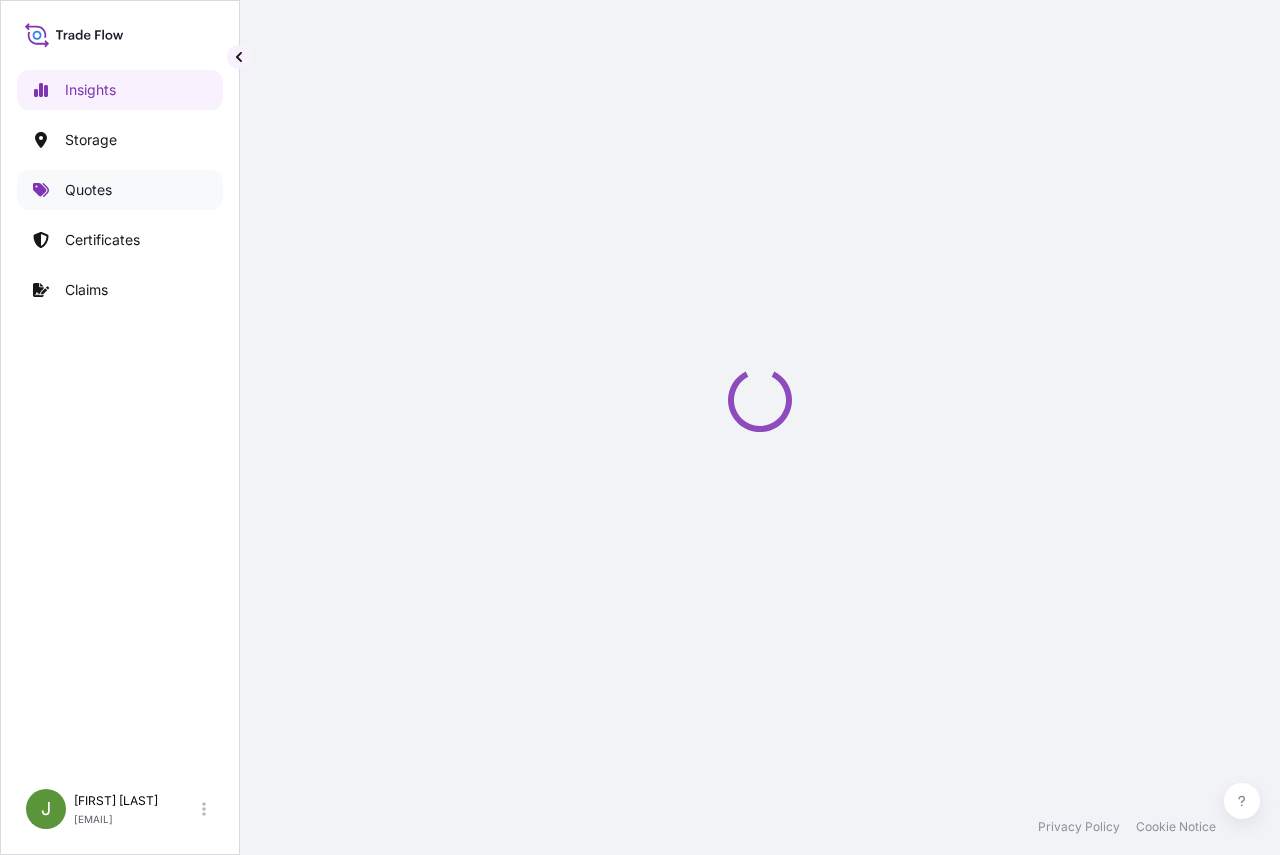 click on "Quotes" at bounding box center (120, 190) 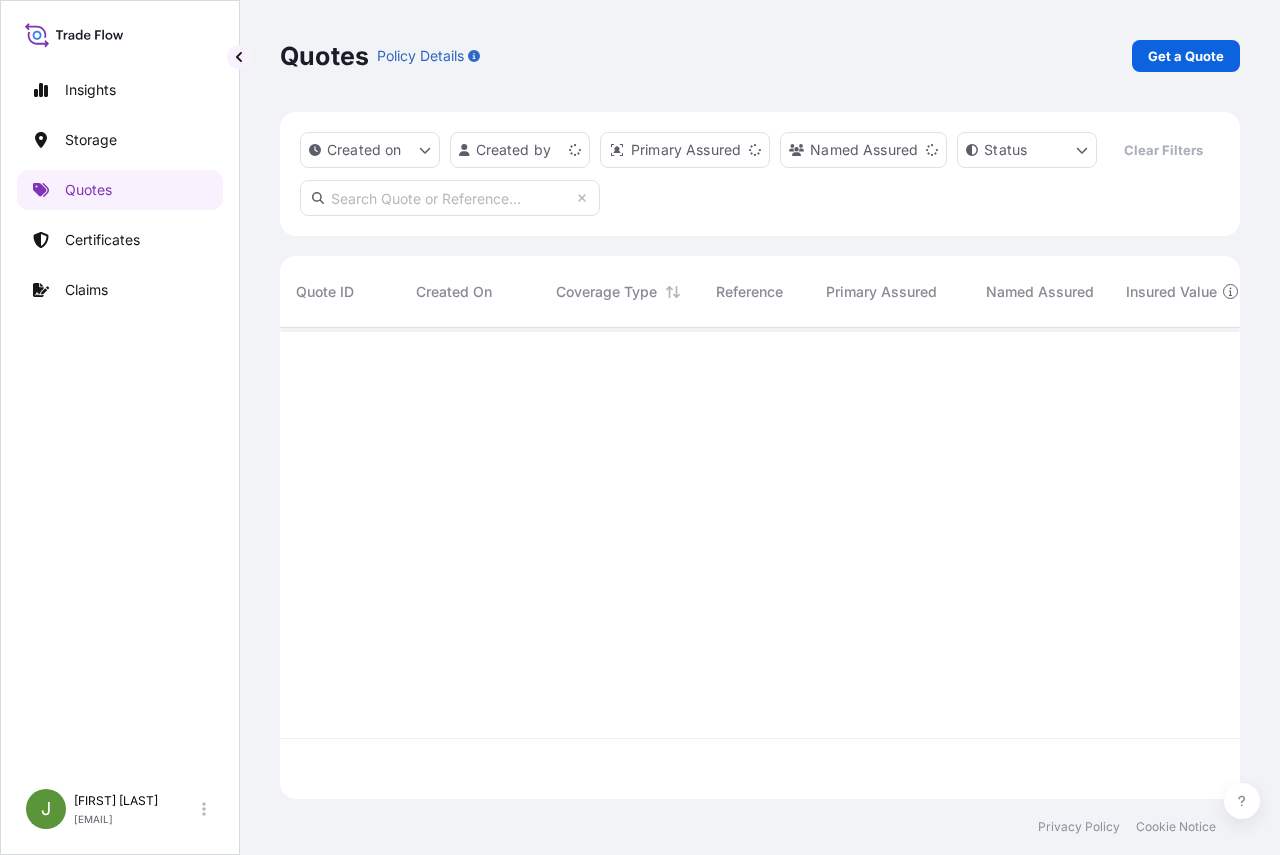 scroll, scrollTop: 16, scrollLeft: 16, axis: both 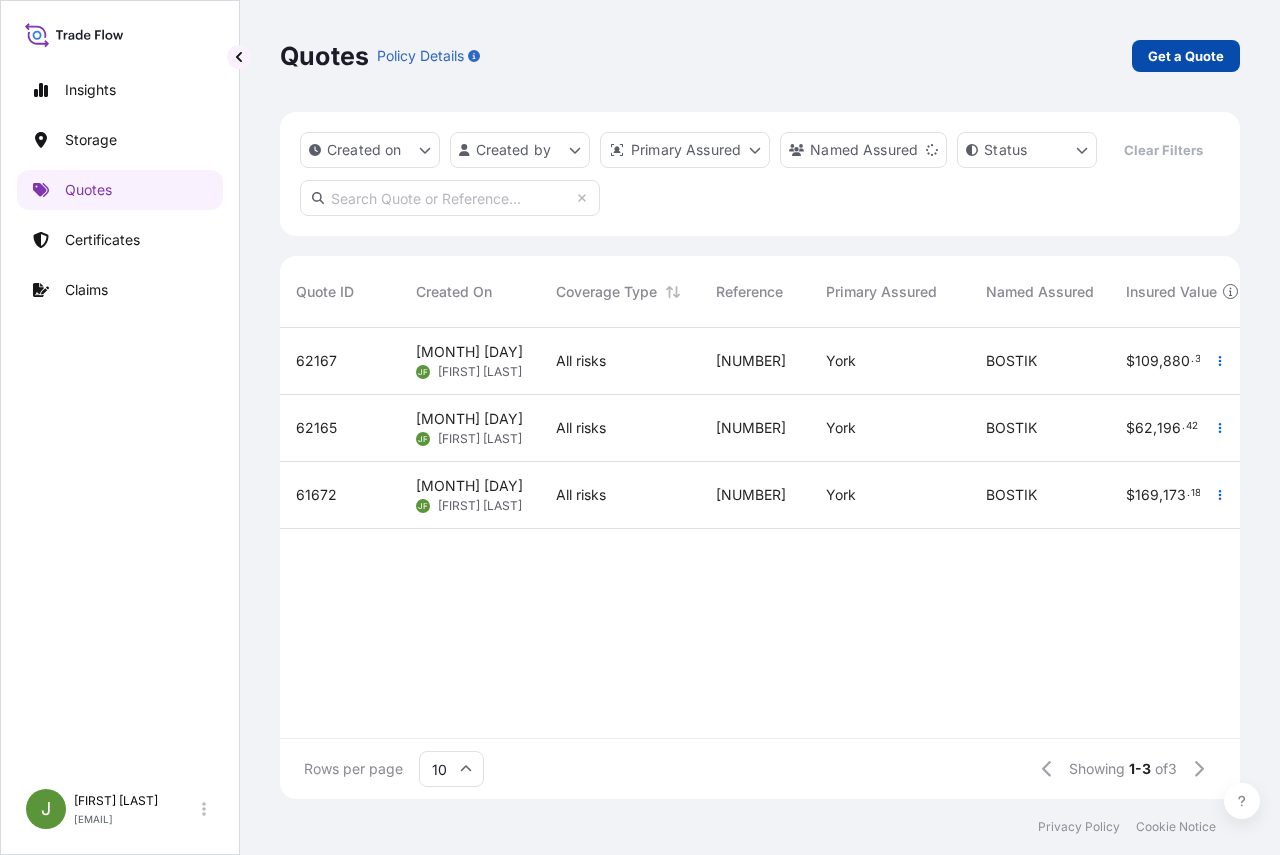 click on "Get a Quote" at bounding box center [1186, 56] 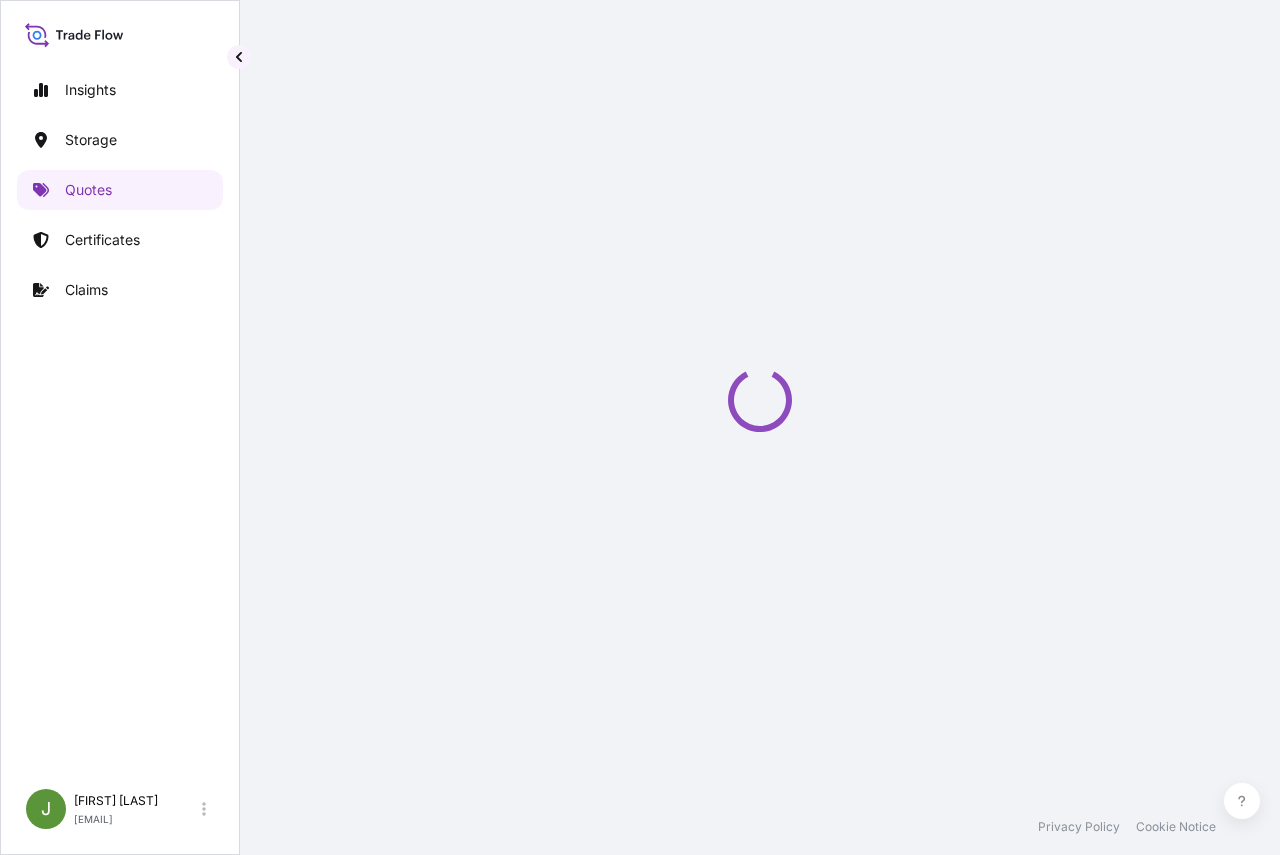 scroll, scrollTop: 32, scrollLeft: 0, axis: vertical 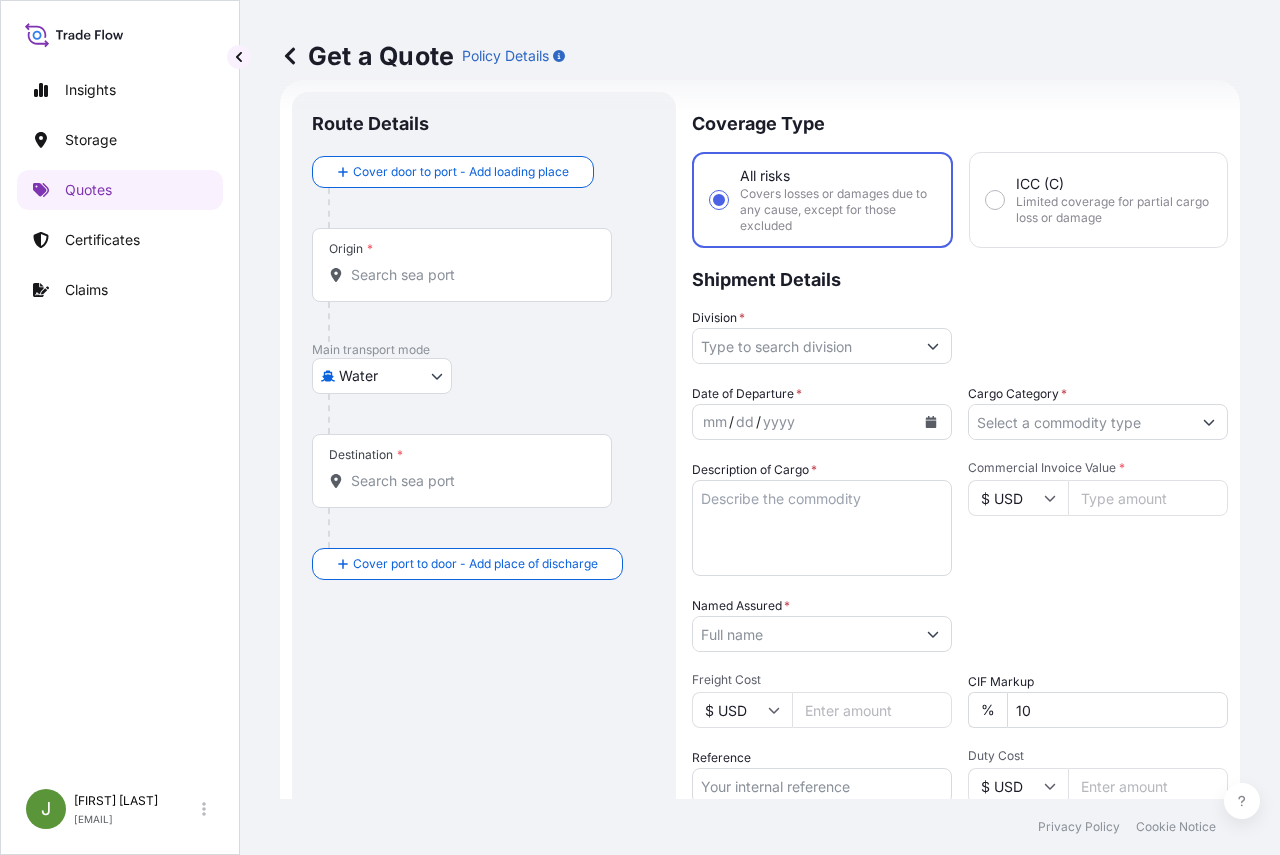 click on "Division *" at bounding box center (804, 346) 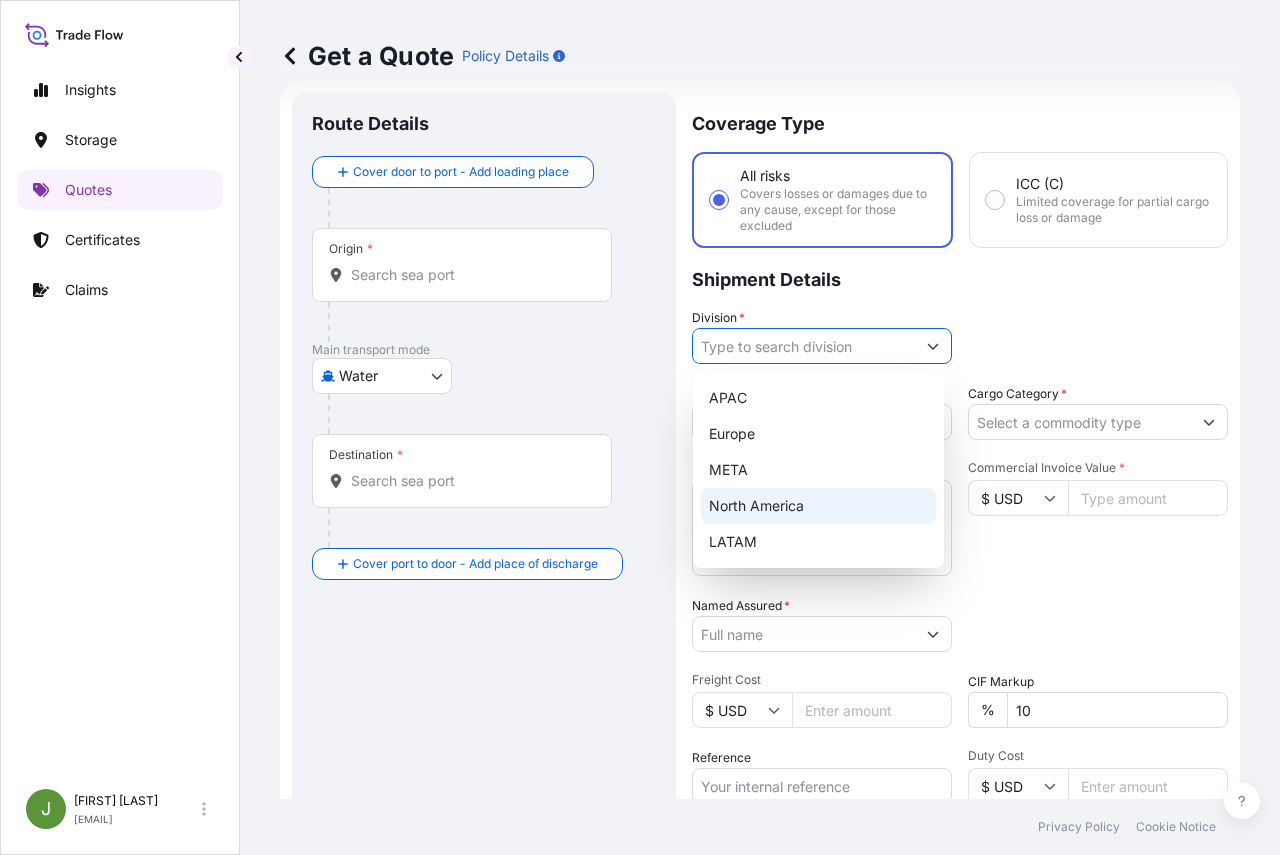 click on "[REGION]" at bounding box center [818, 506] 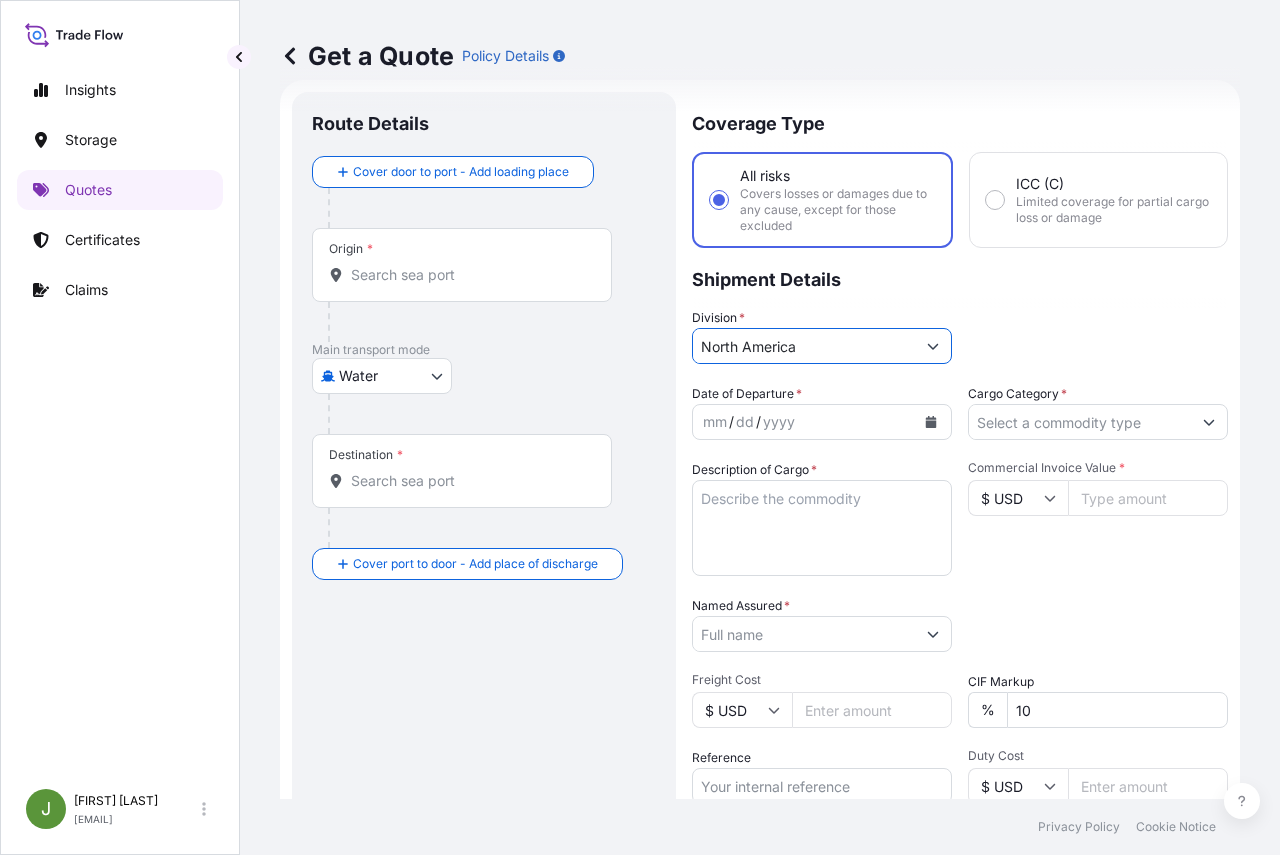 click on "Cargo Category *" at bounding box center (1080, 422) 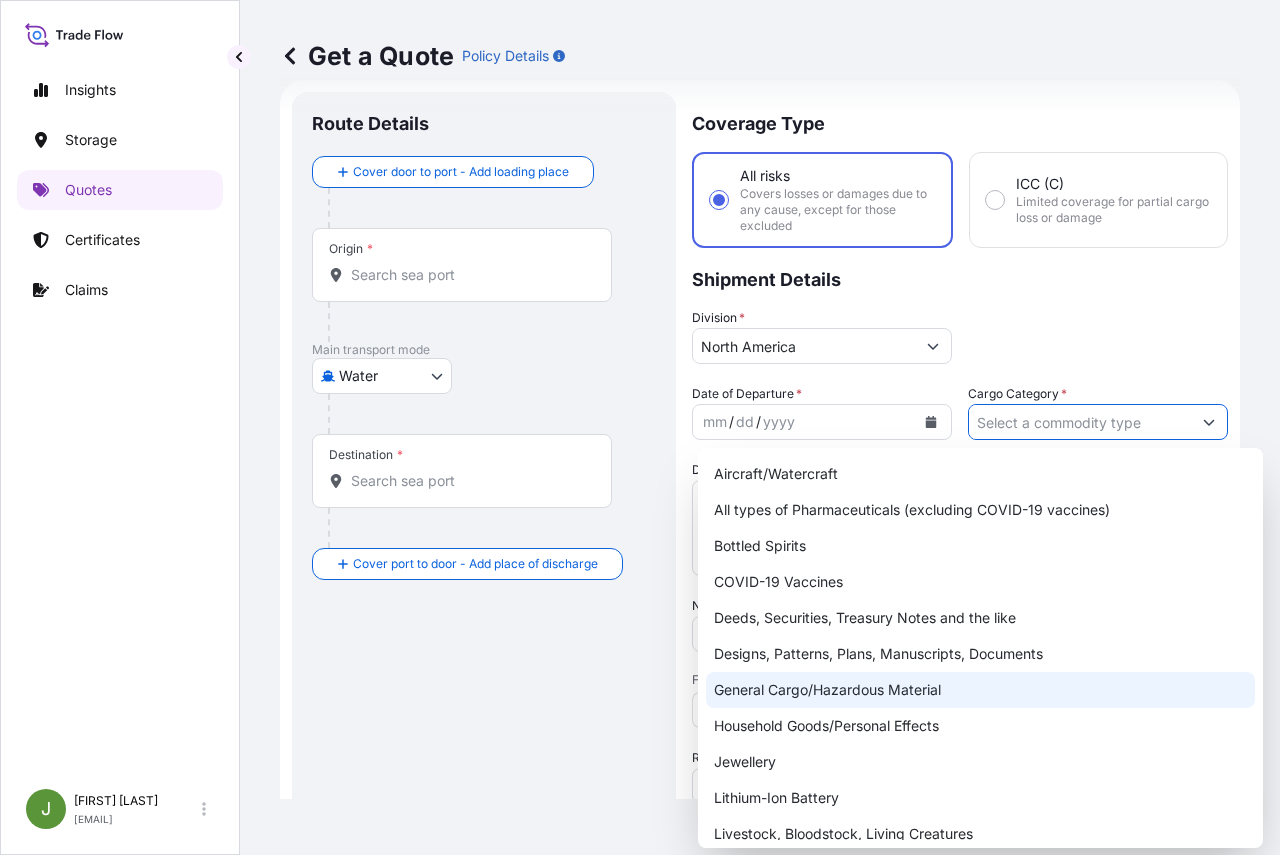 click on "General Cargo/Hazardous Material" at bounding box center (980, 690) 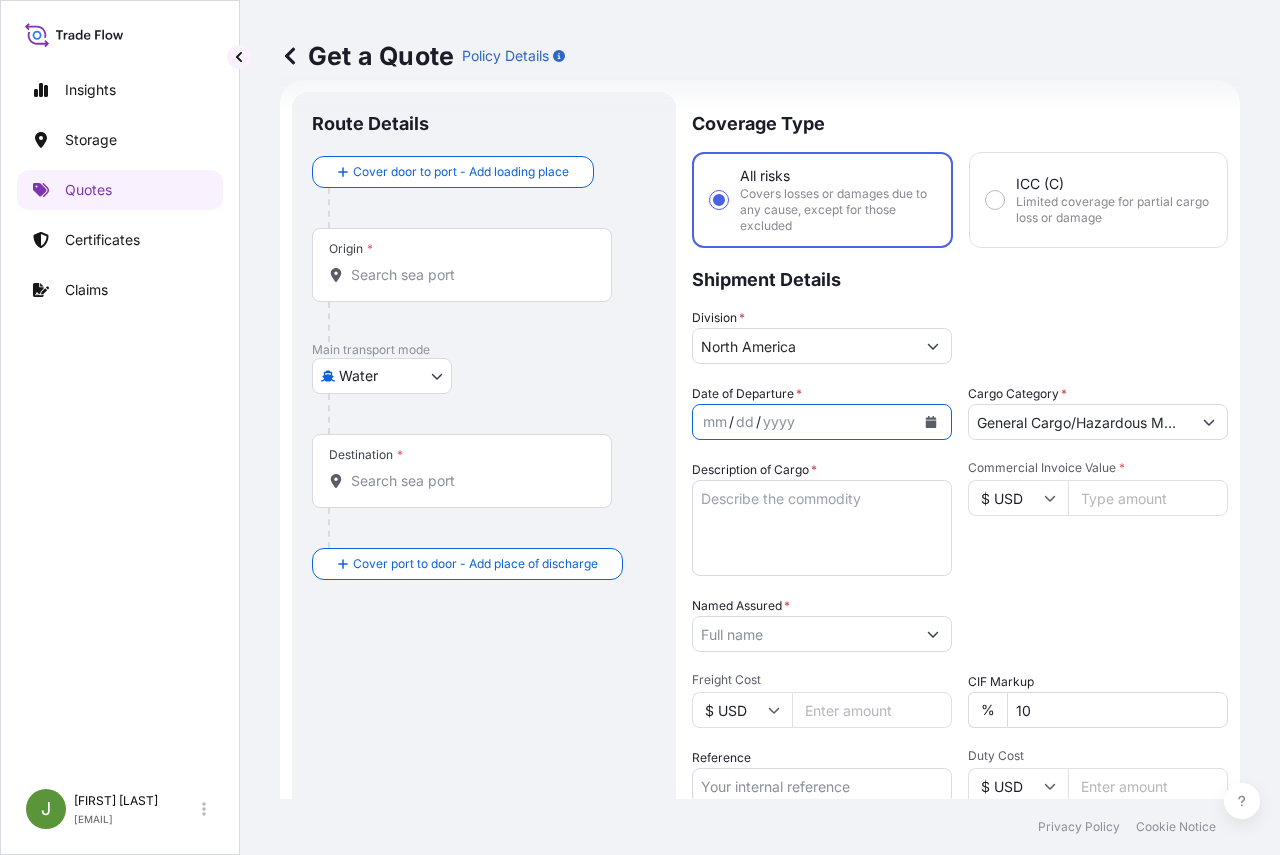 click 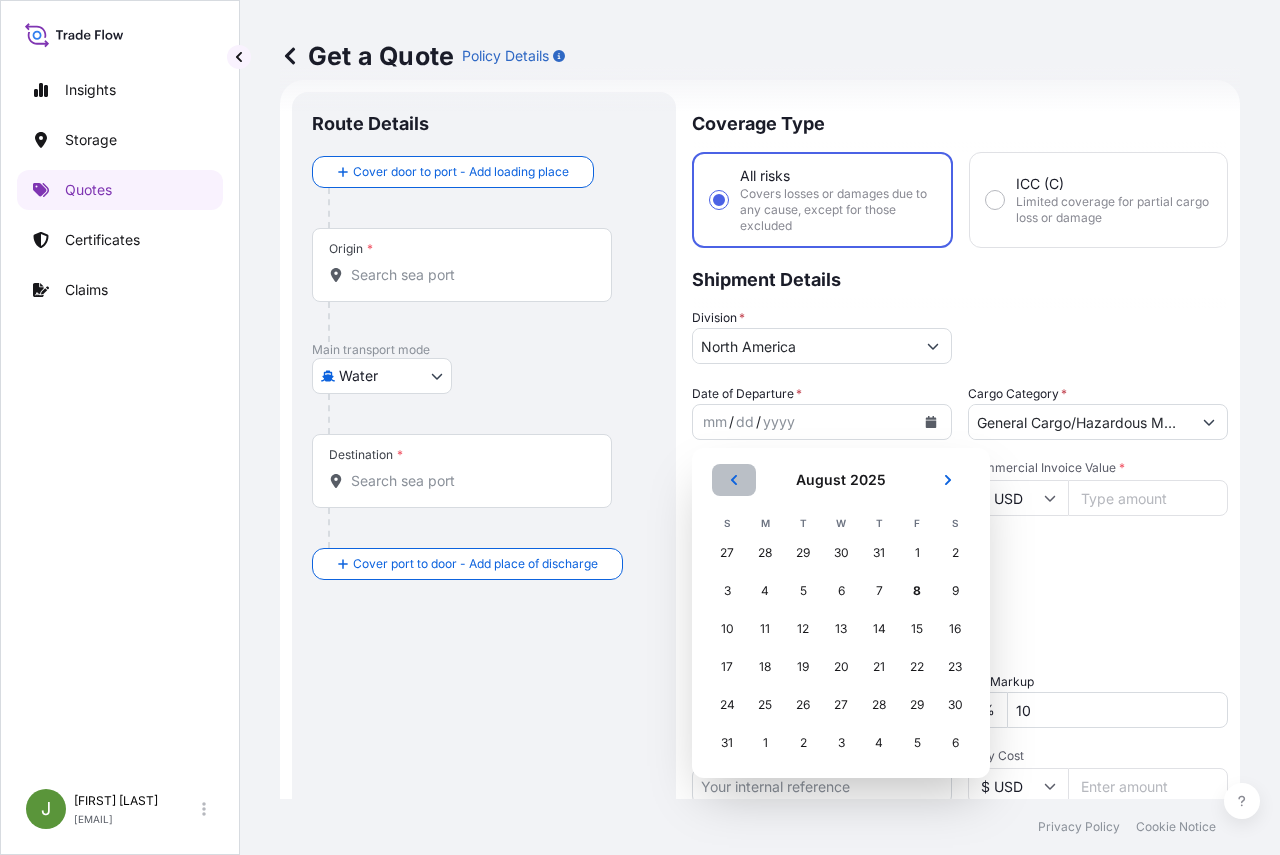 click 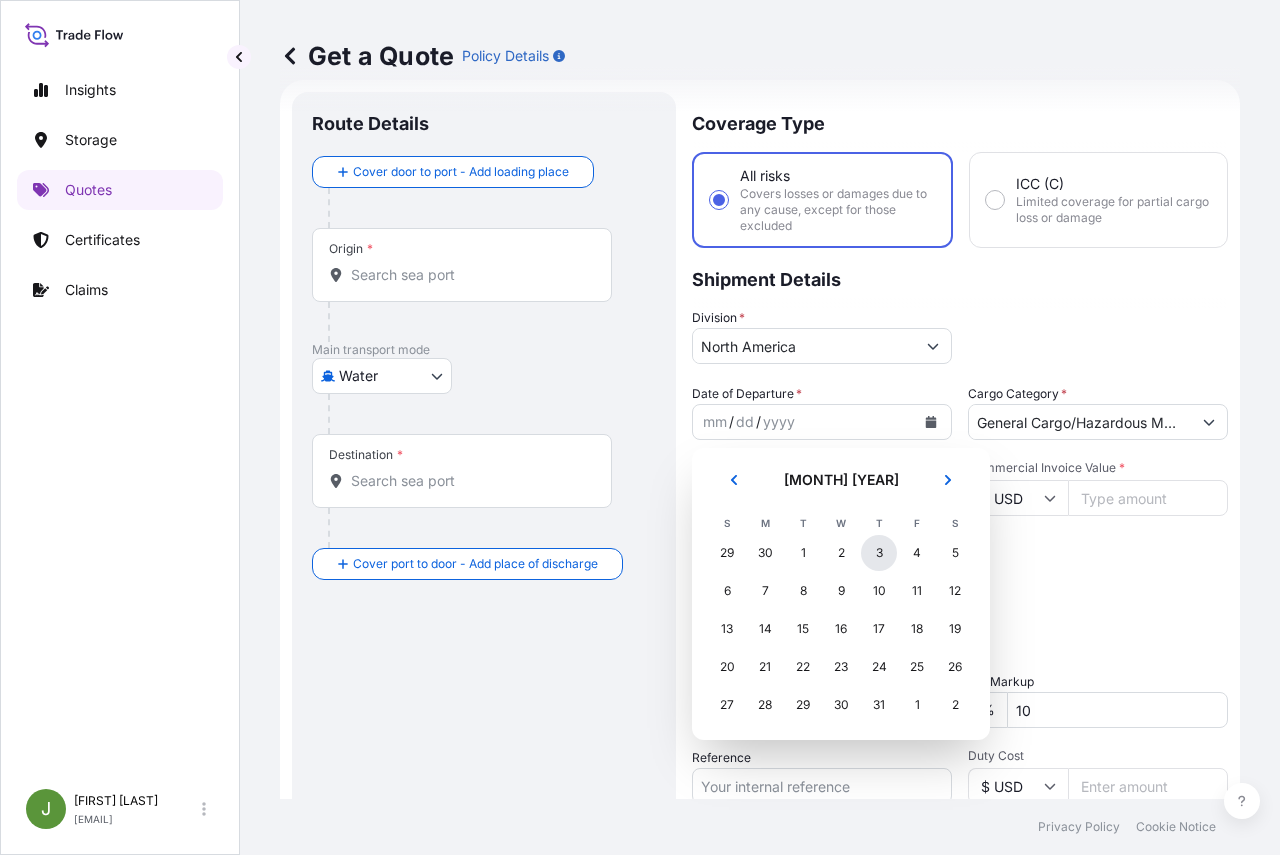 click on "3" at bounding box center (879, 553) 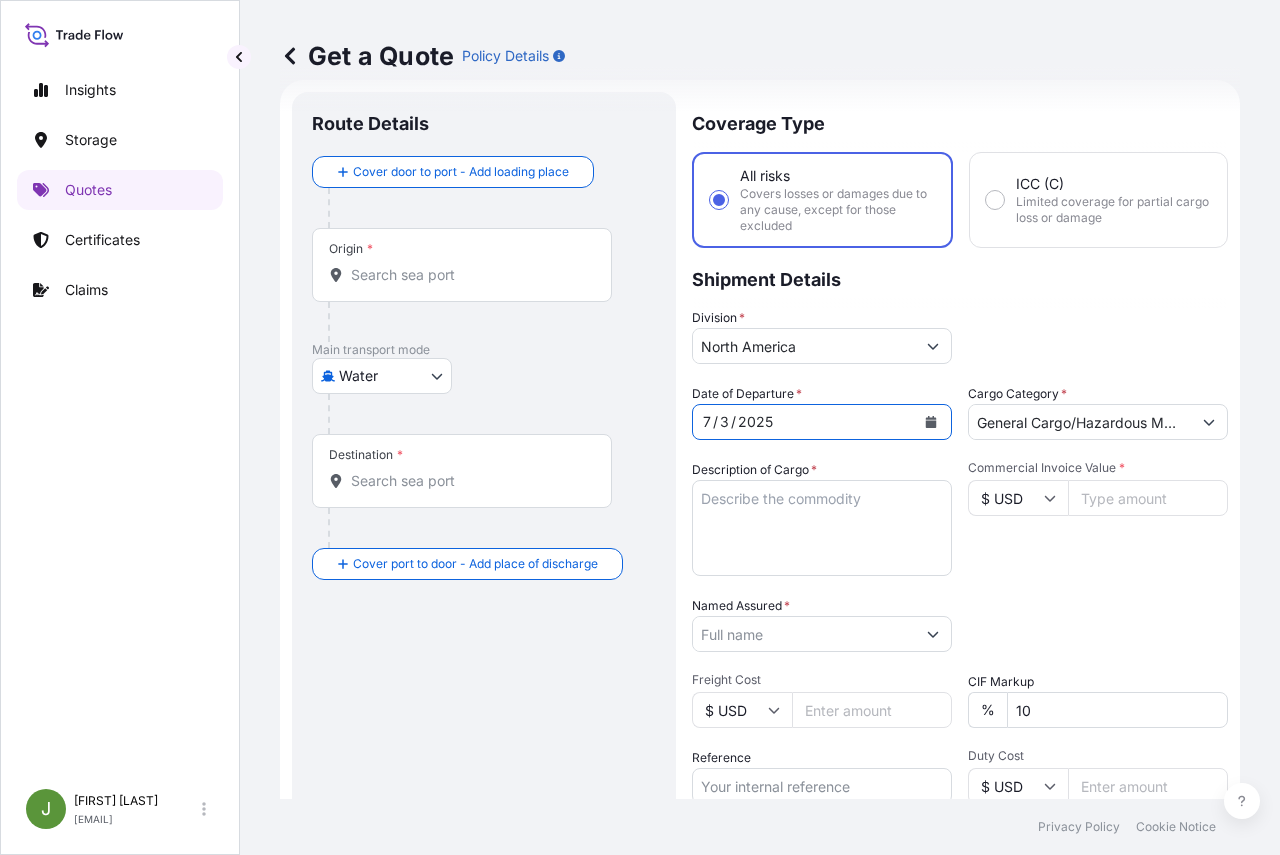 click on "Description of Cargo *" at bounding box center [822, 528] 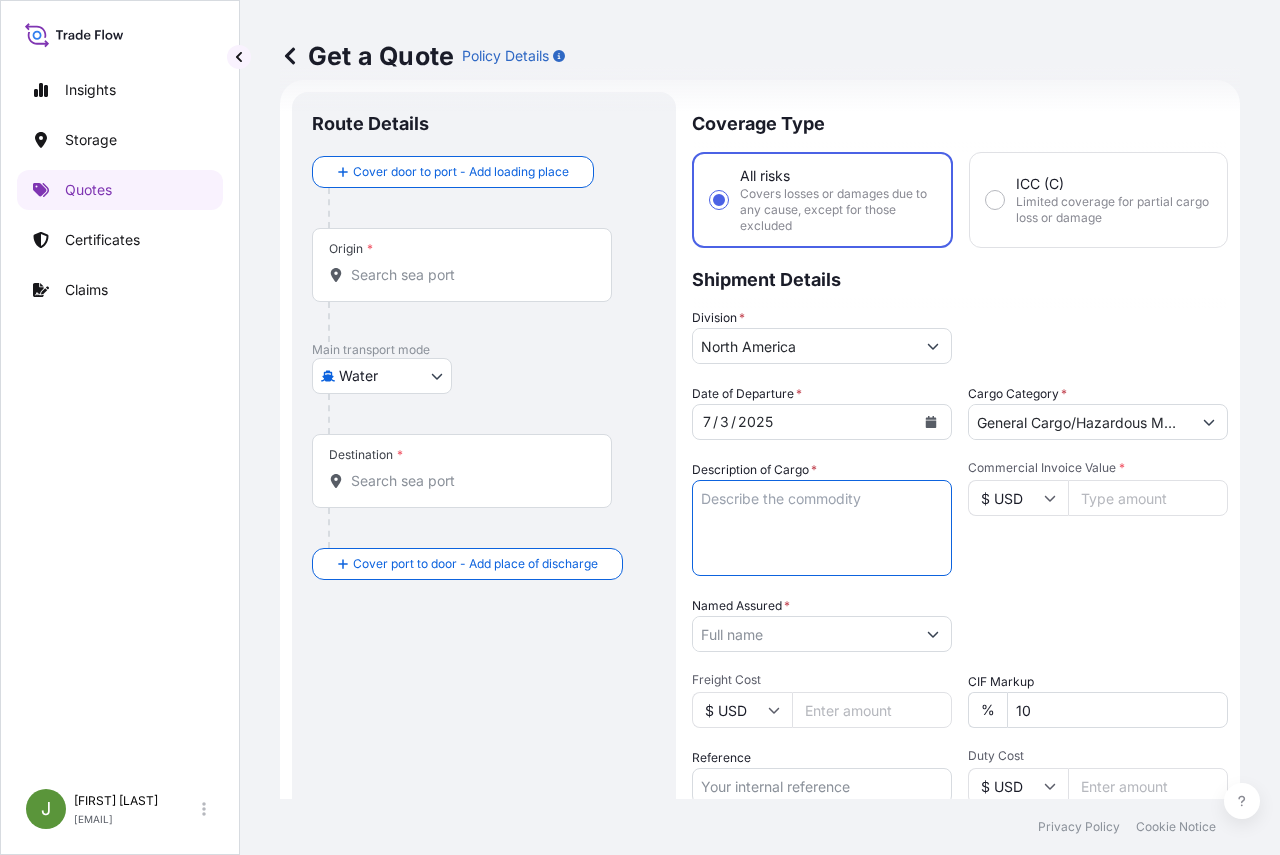 click on "Commercial Invoice Value   *" at bounding box center [1148, 498] 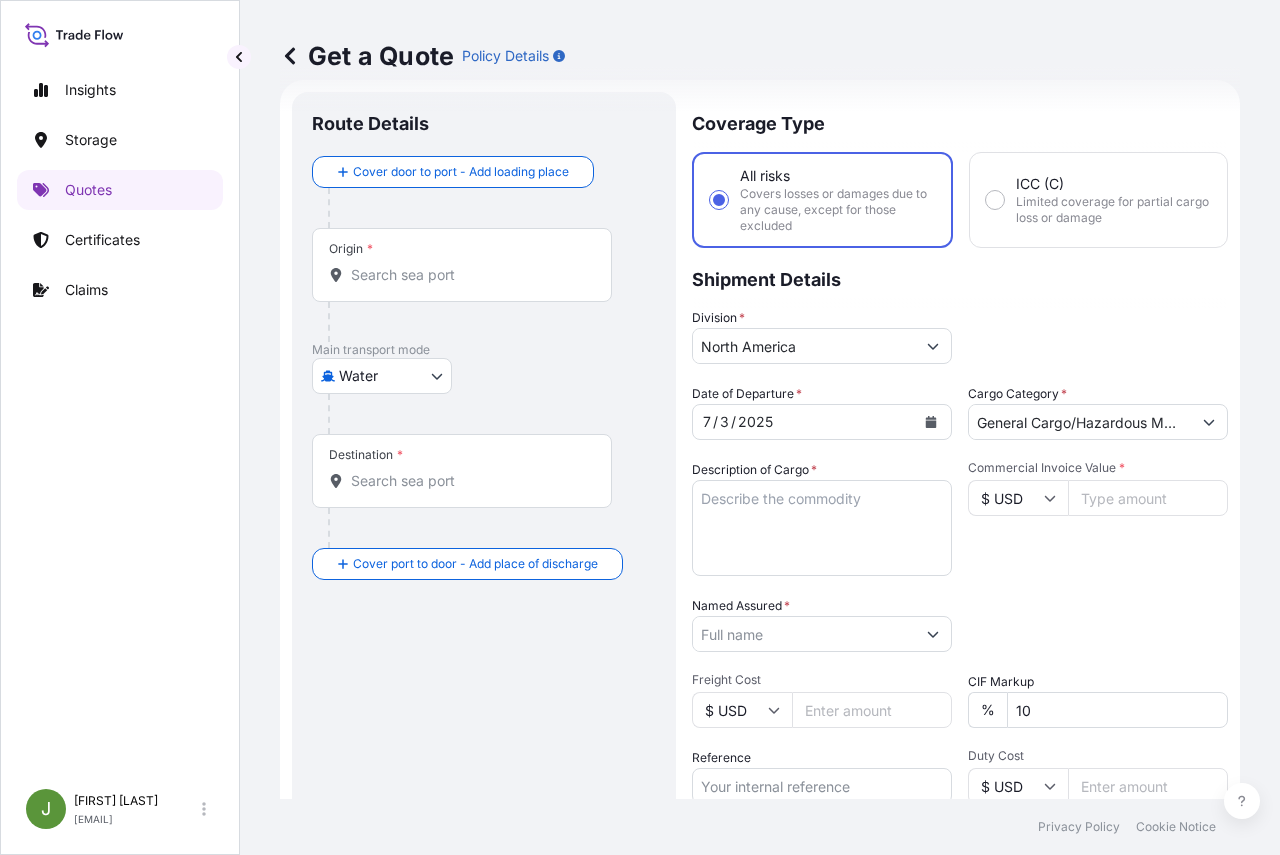 paste on "64081.16" 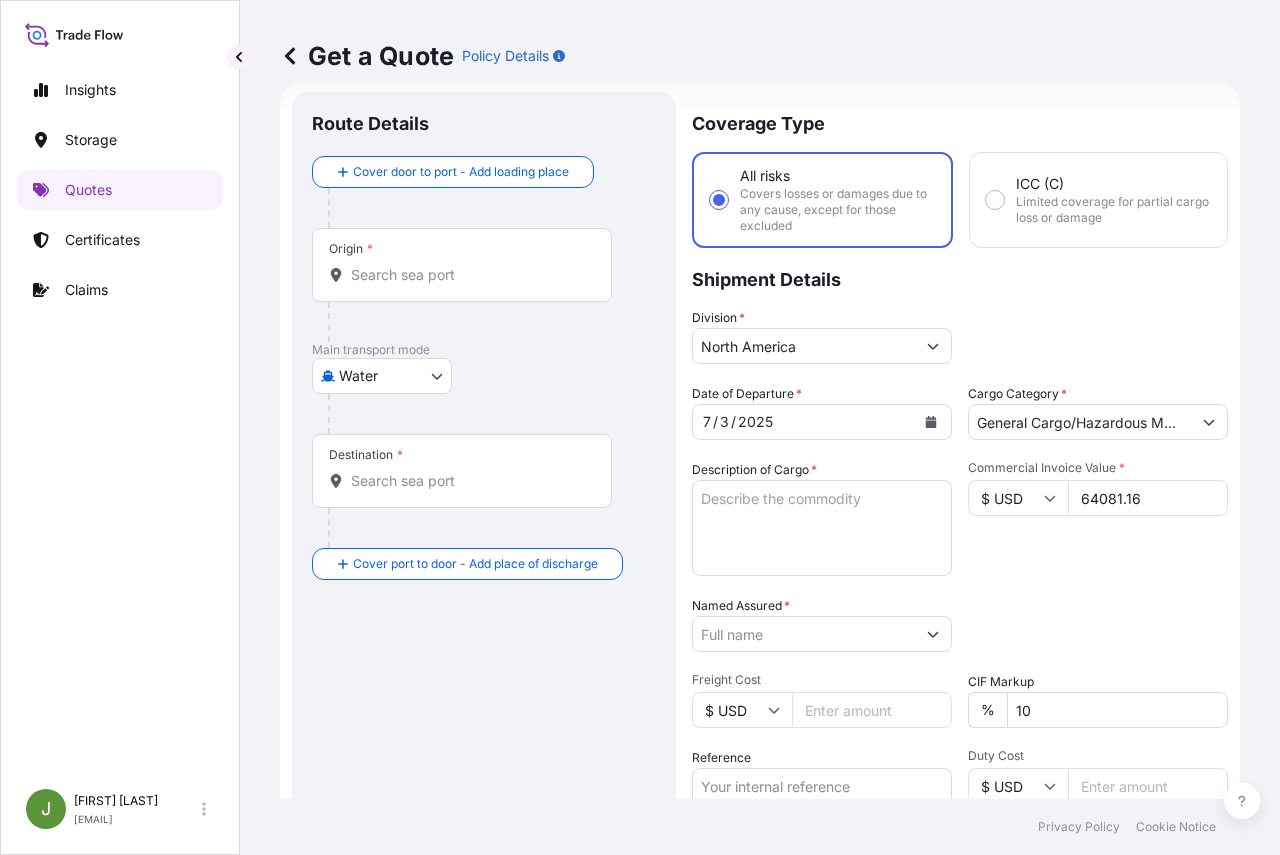 type on "64081.16" 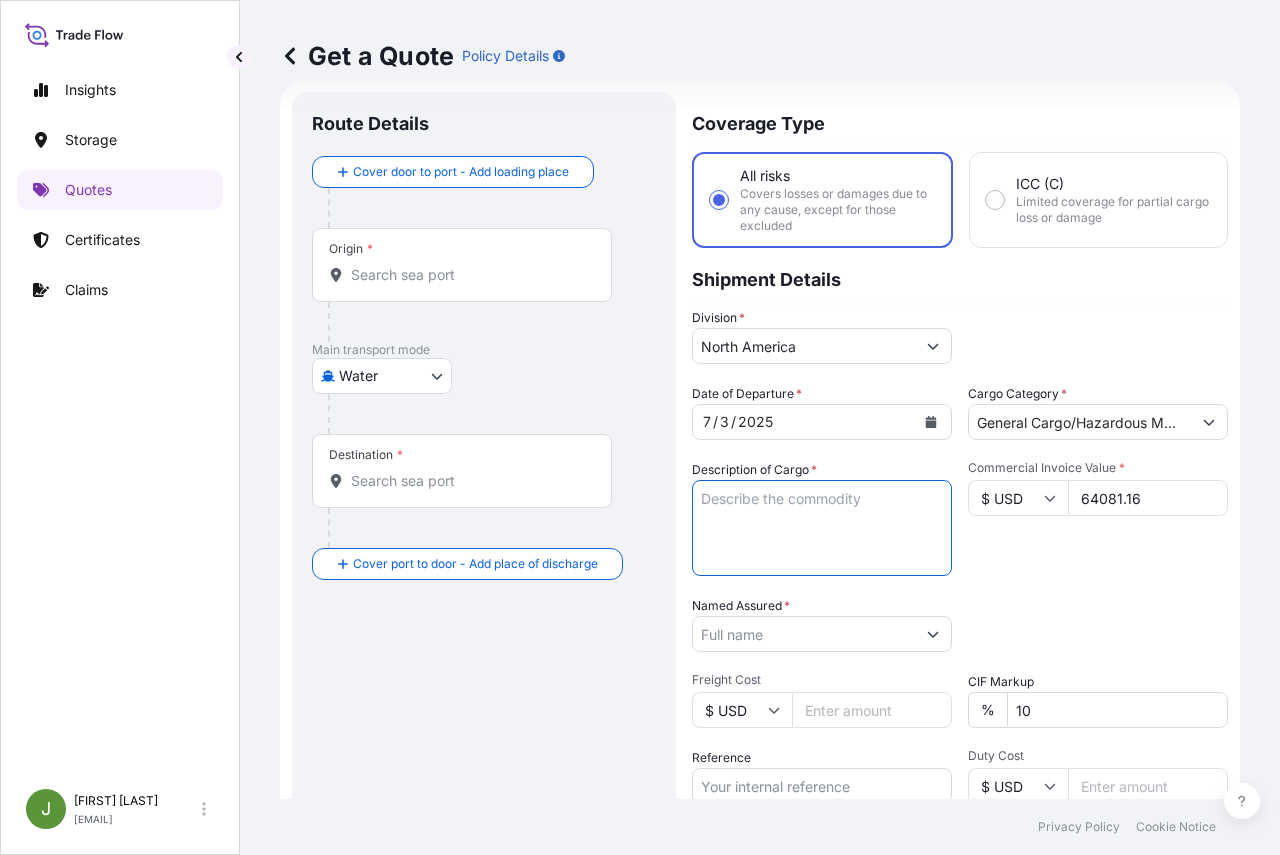 click on "Description of Cargo *" at bounding box center [822, 528] 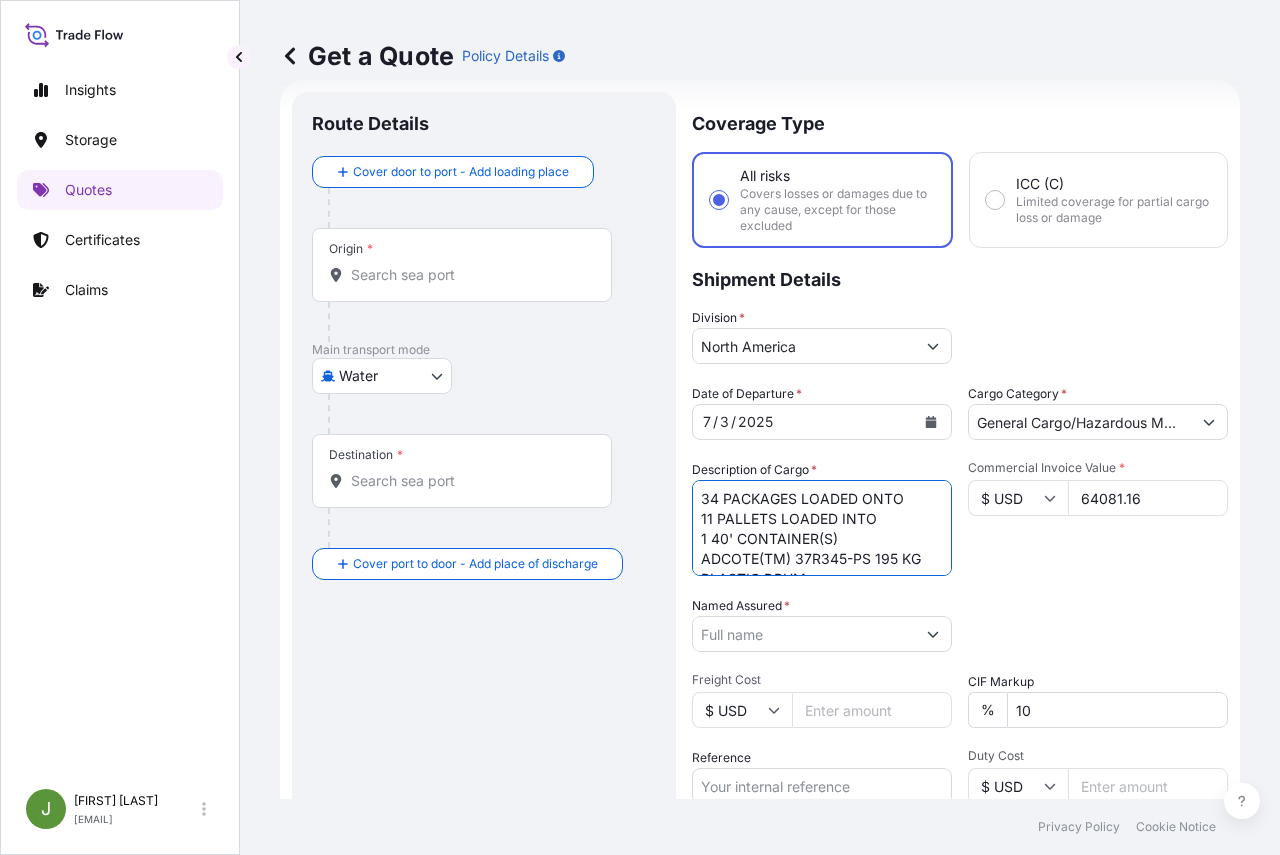 scroll, scrollTop: 12, scrollLeft: 0, axis: vertical 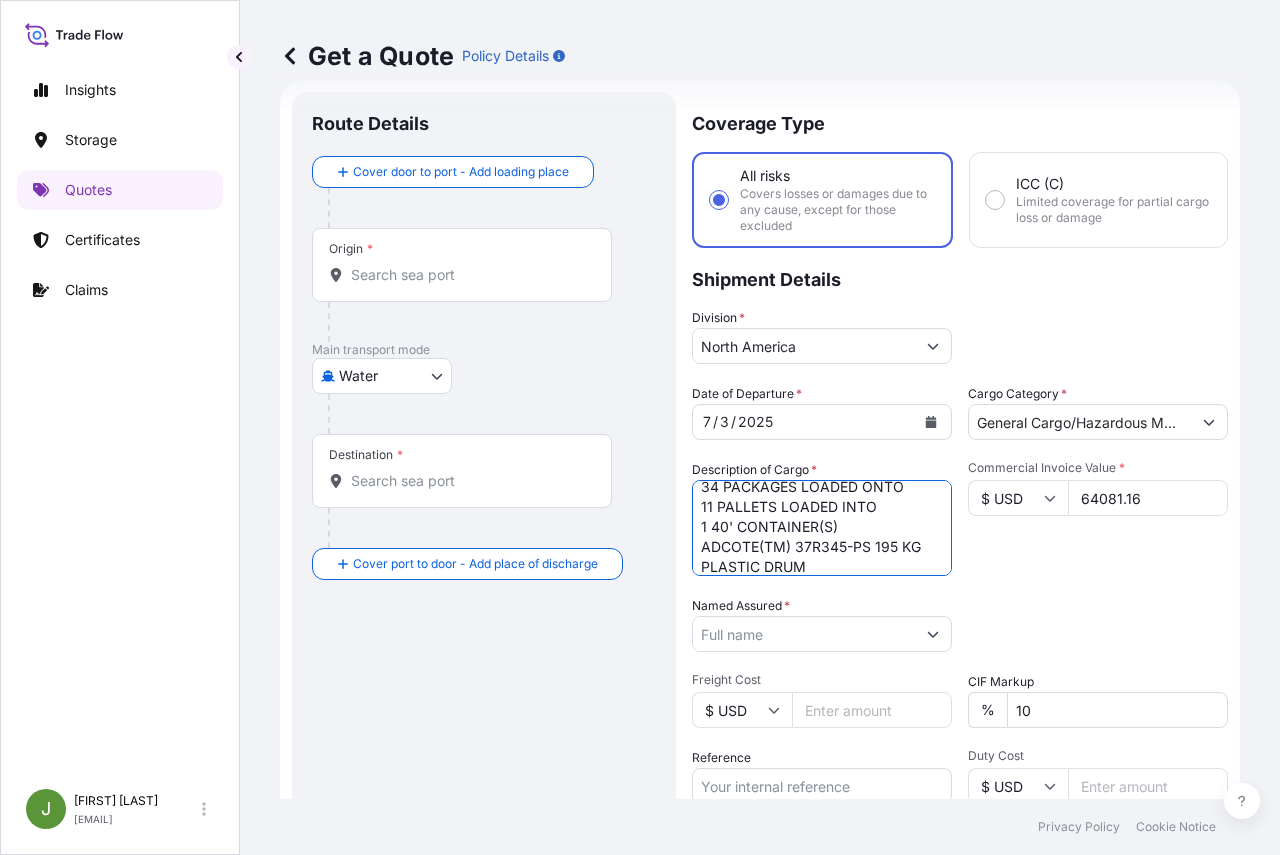 type on "34 PACKAGES LOADED ONTO
11 PALLETS LOADED INTO
1 40' CONTAINER(S)
ADCOTE(TM) 37R345-PS 195 KG PLASTIC DRUM" 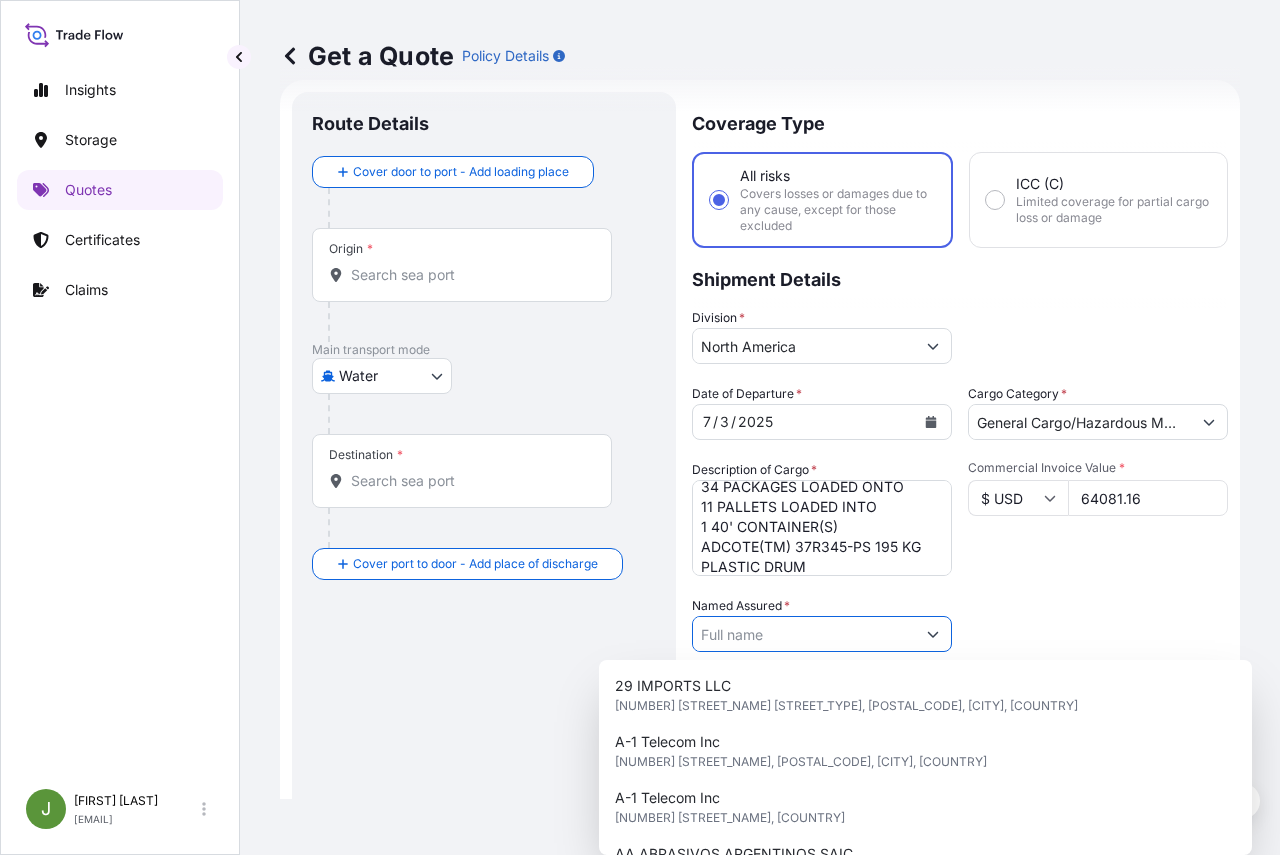 click on "Named Assured *" at bounding box center (804, 634) 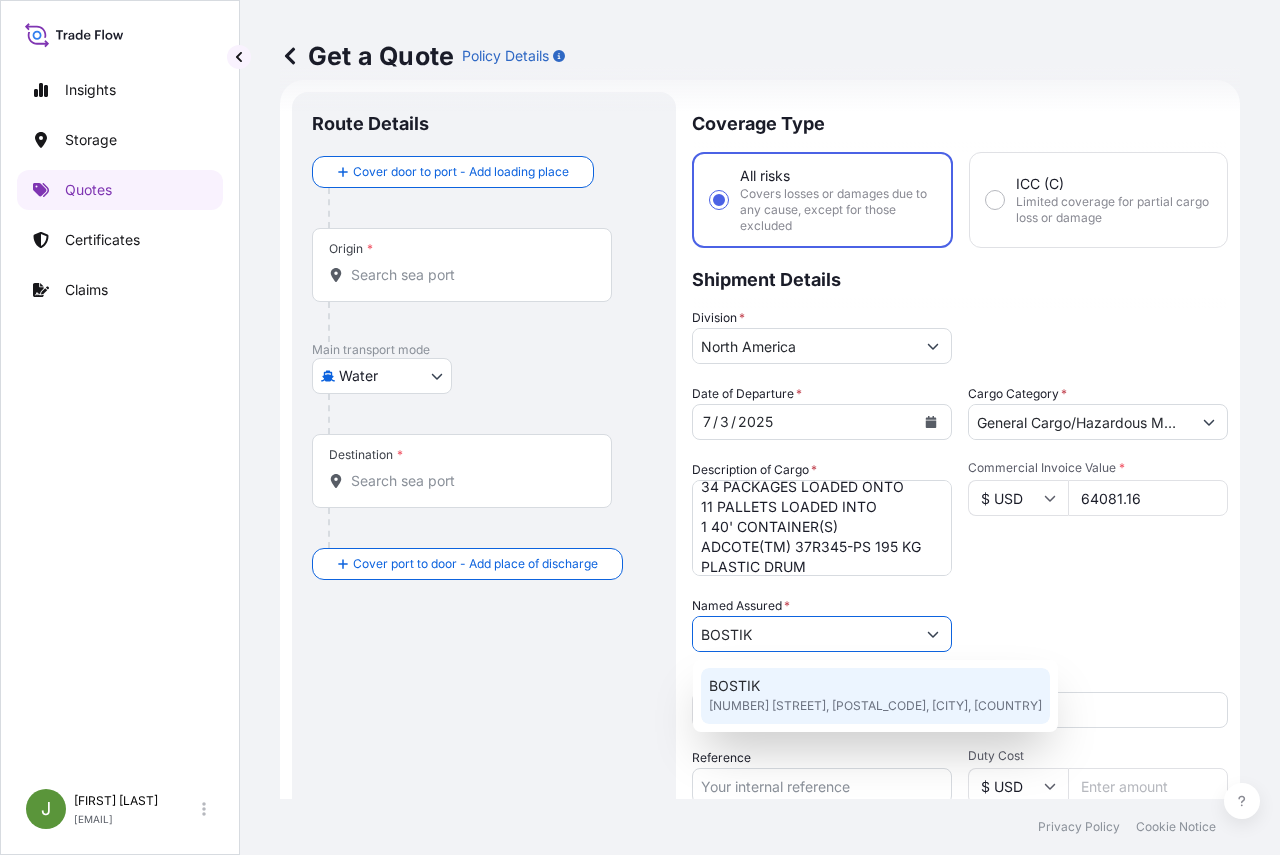 click on "BOSTIK" at bounding box center [734, 686] 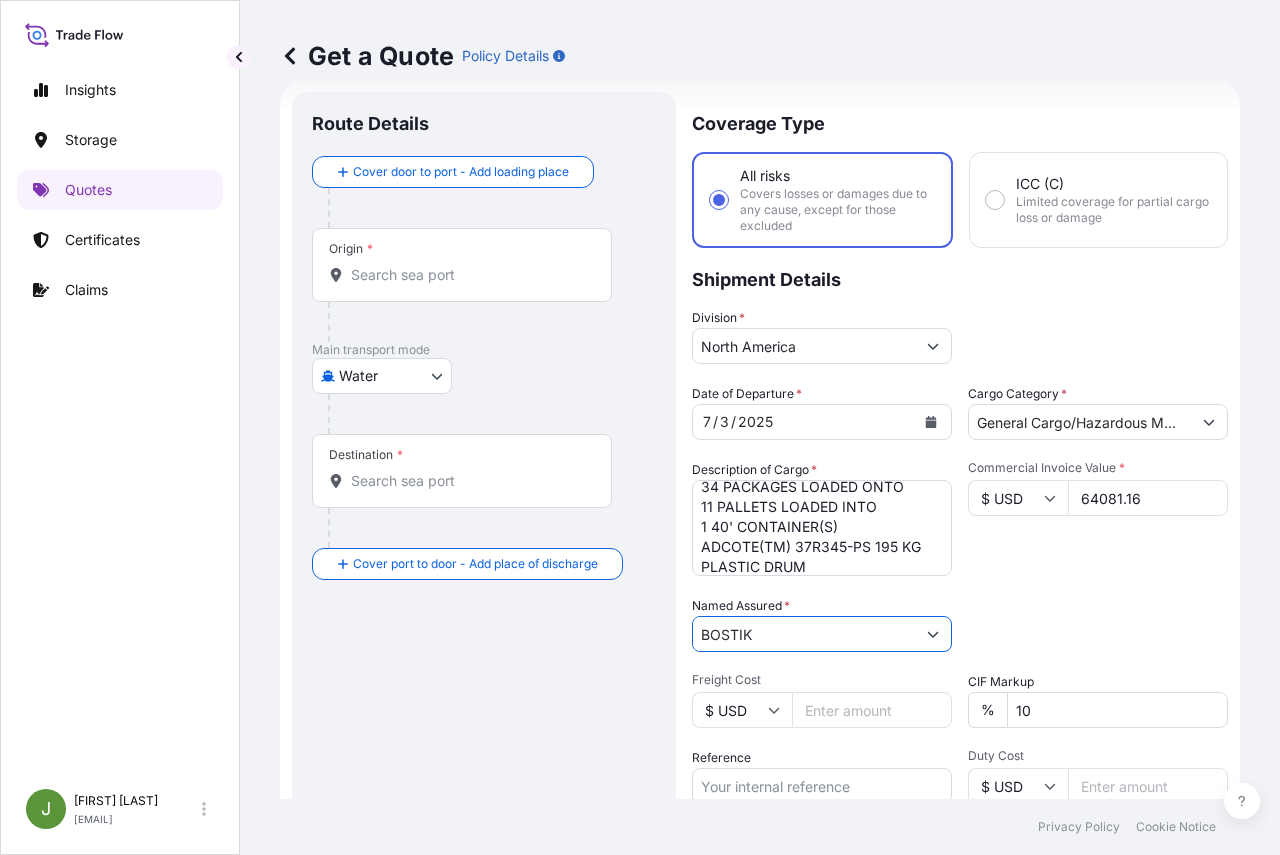 type on "BOSTIK" 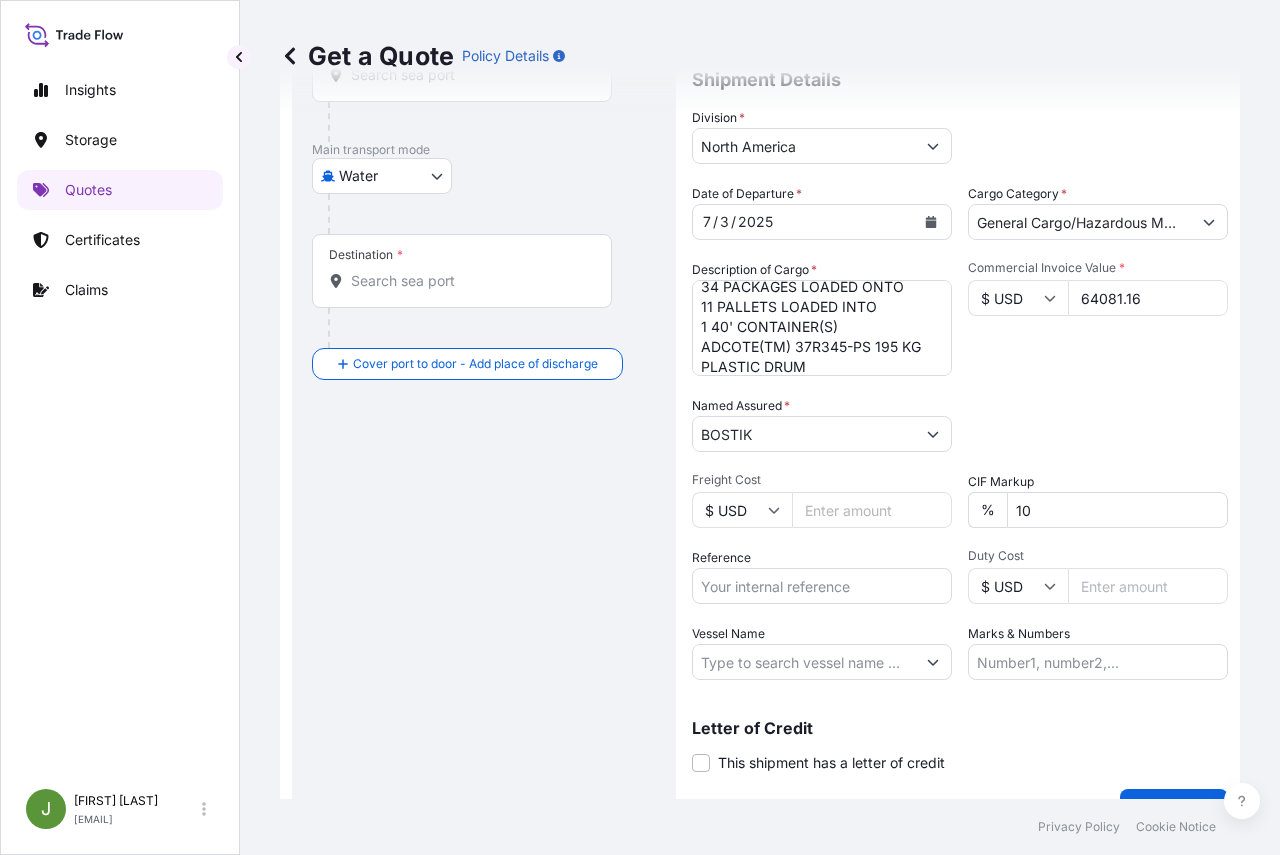 scroll, scrollTop: 274, scrollLeft: 0, axis: vertical 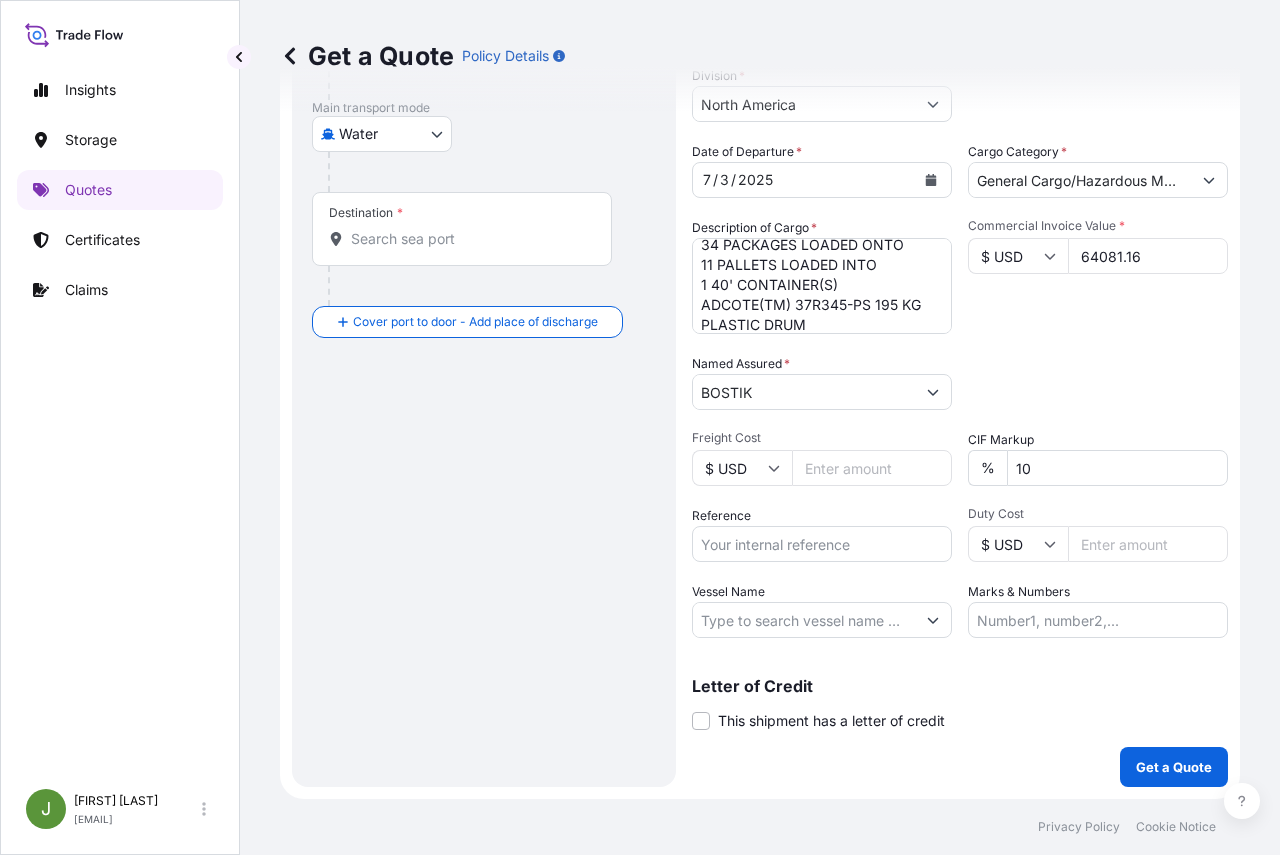 click on "Reference" at bounding box center (822, 544) 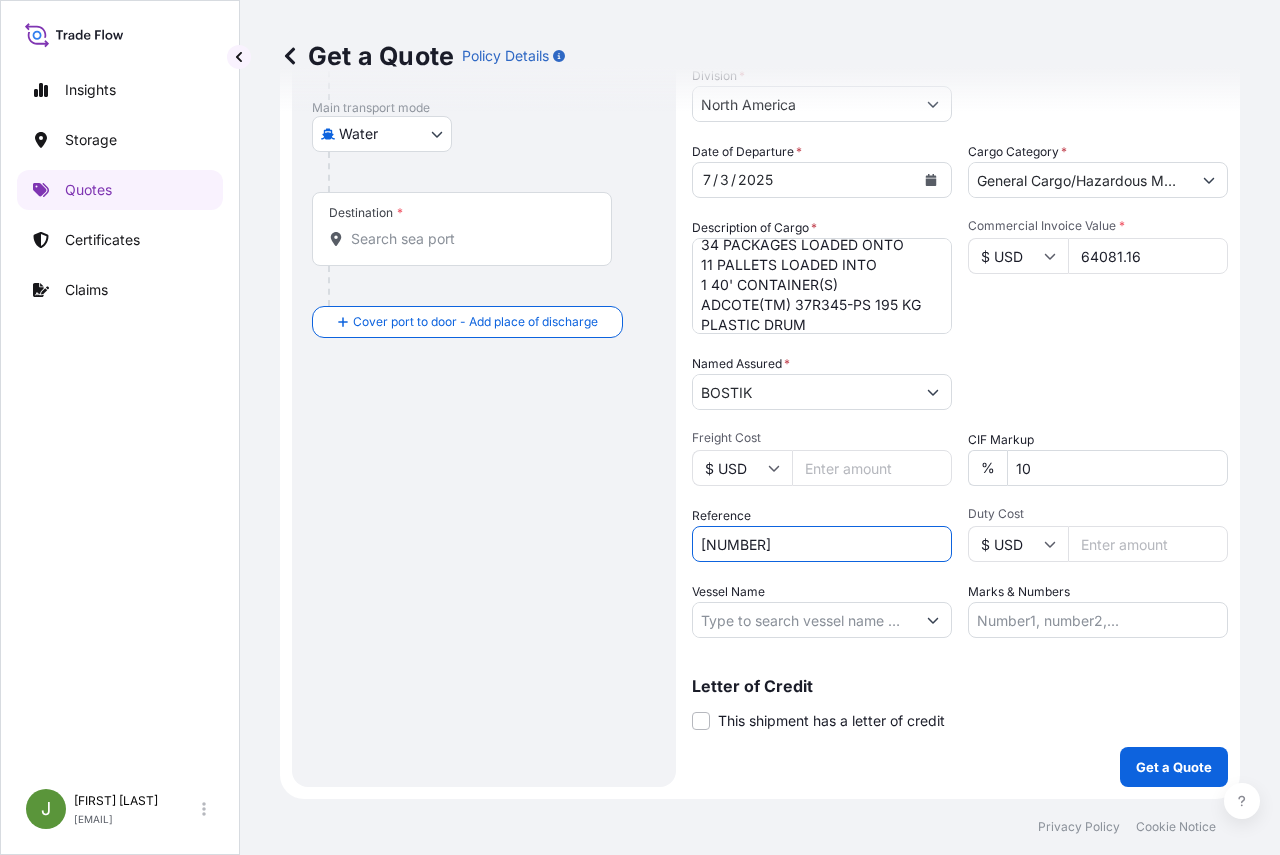 scroll, scrollTop: 0, scrollLeft: 0, axis: both 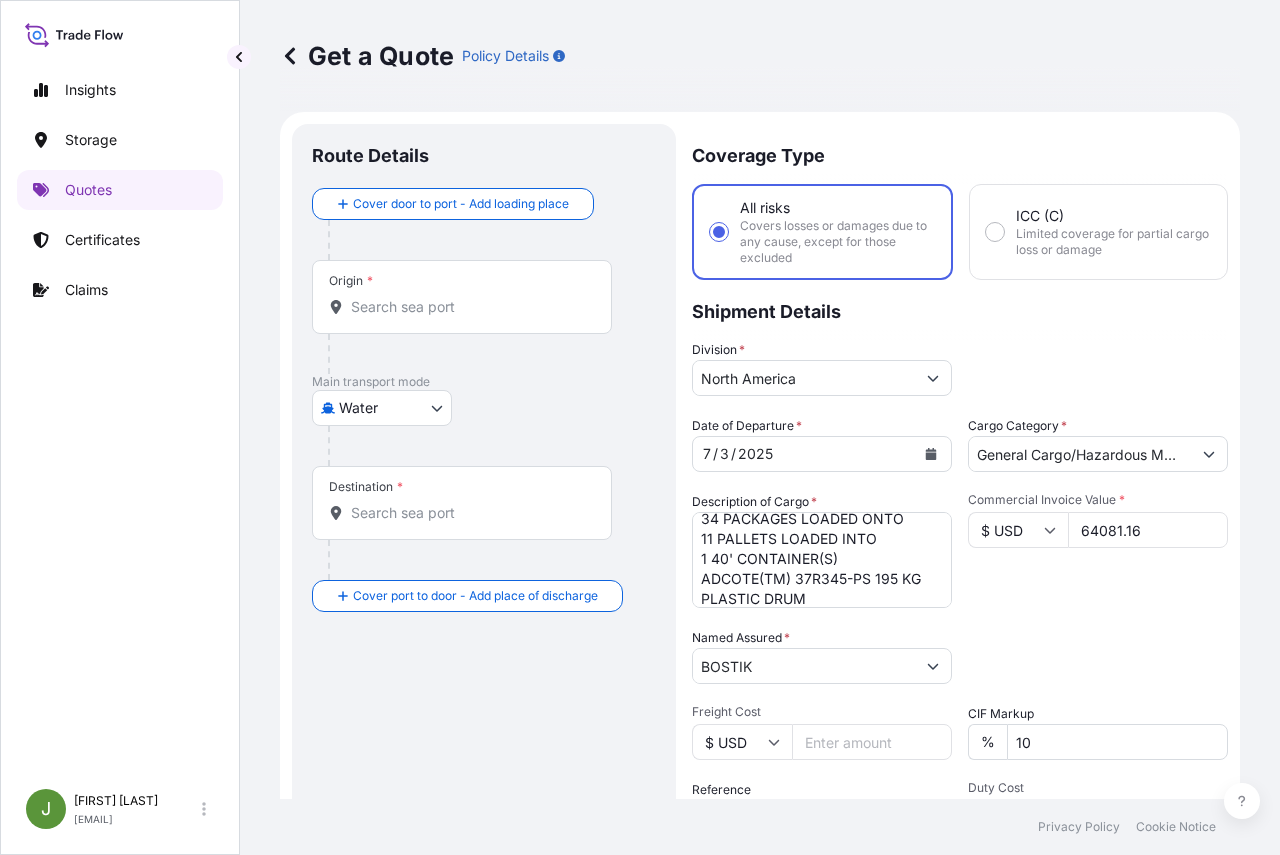 type on "US10020790349" 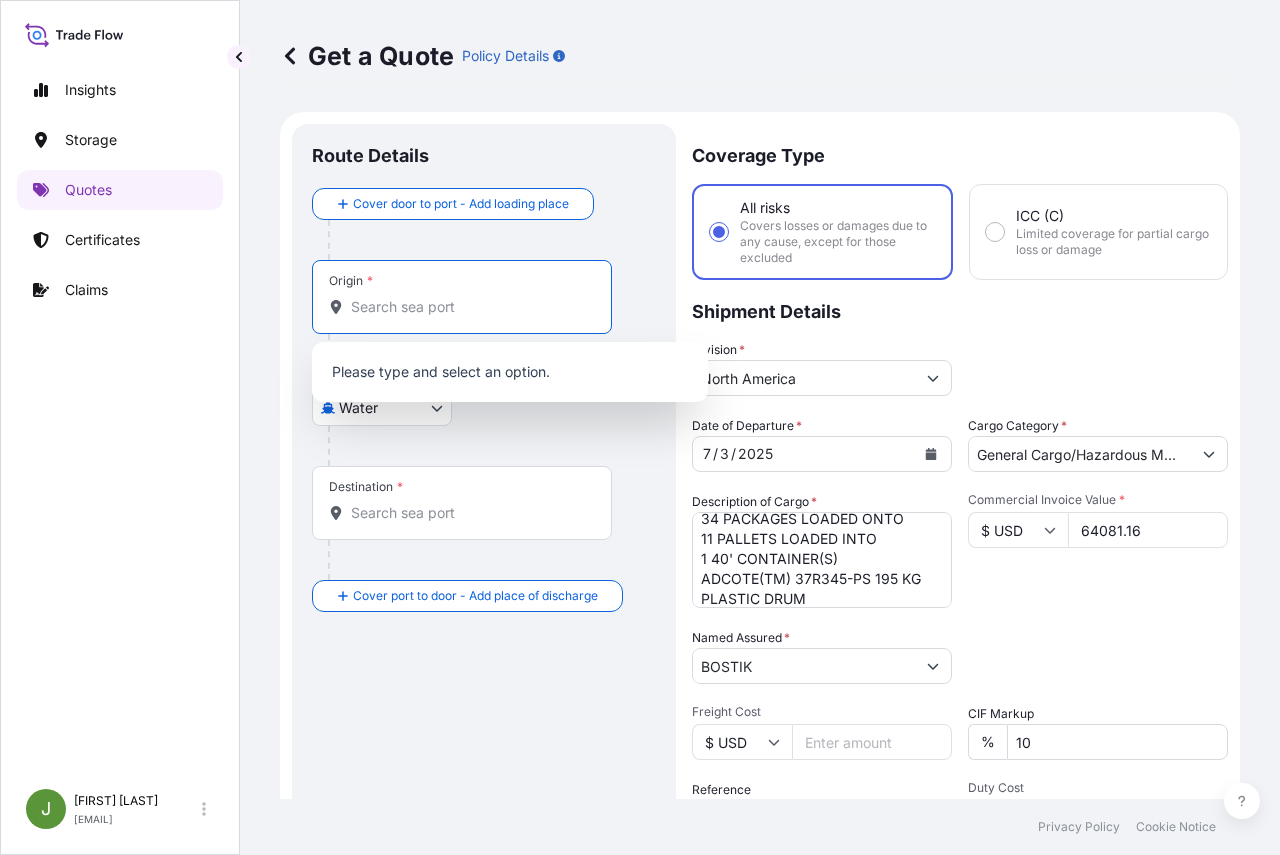 paste on "[NAME]" 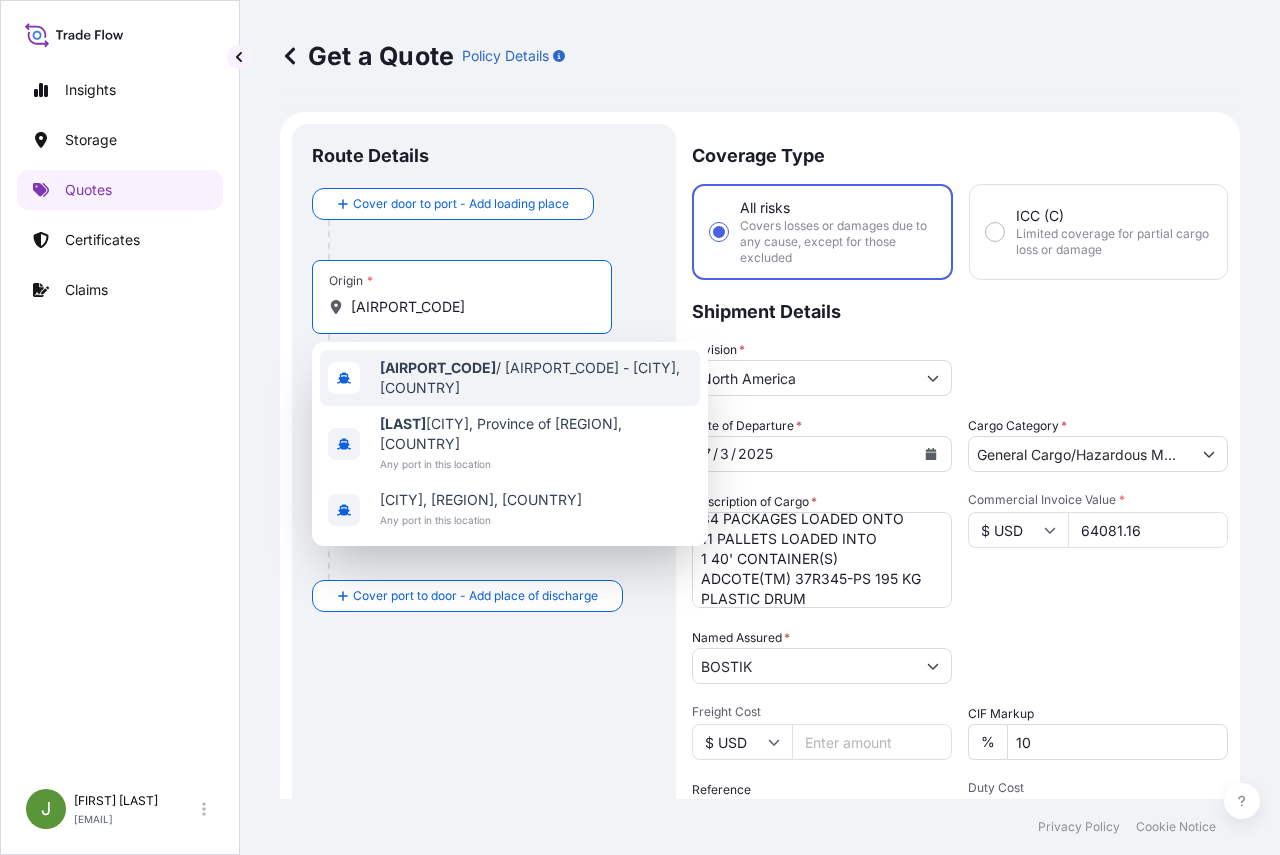 click on "[NAME]" at bounding box center (438, 367) 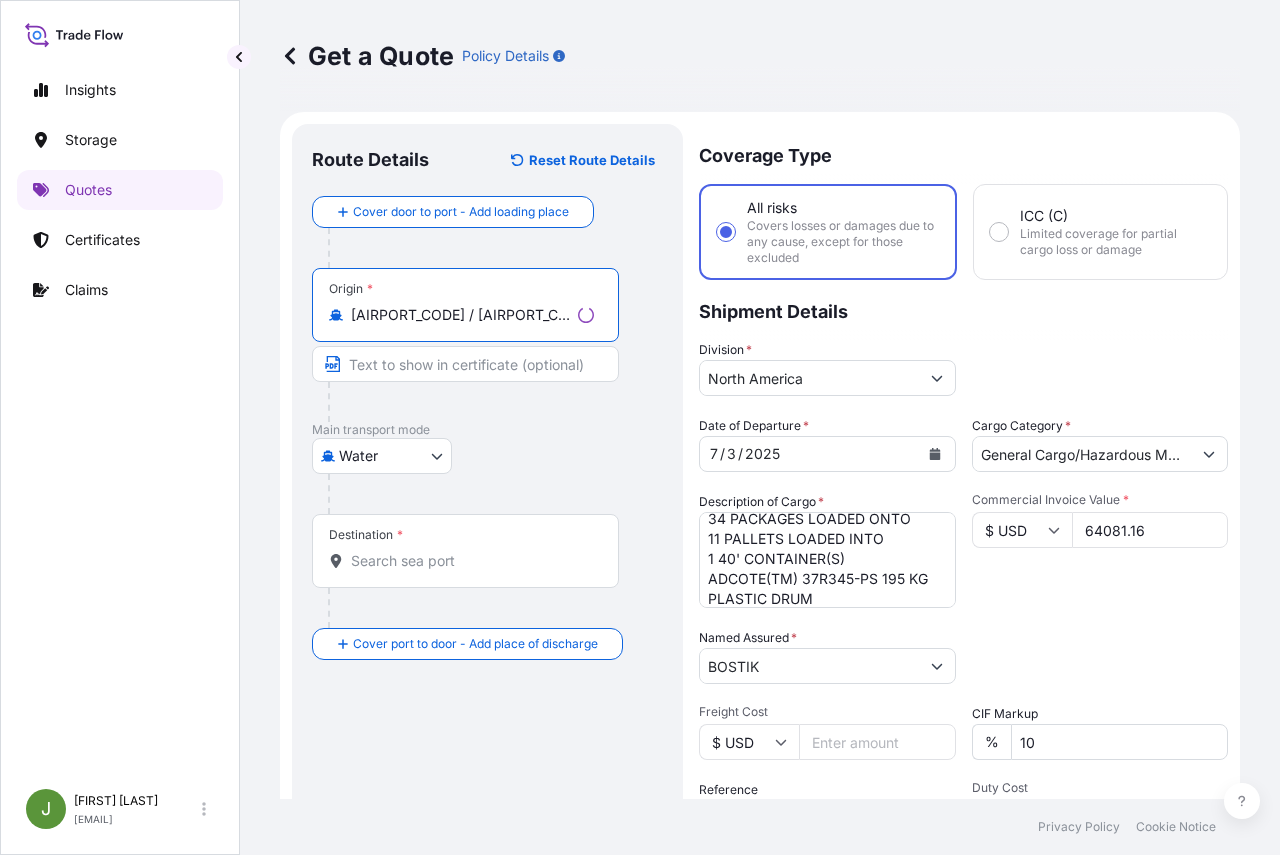 type on "[CITY] / MDW - Chicago, [COUNTRY]" 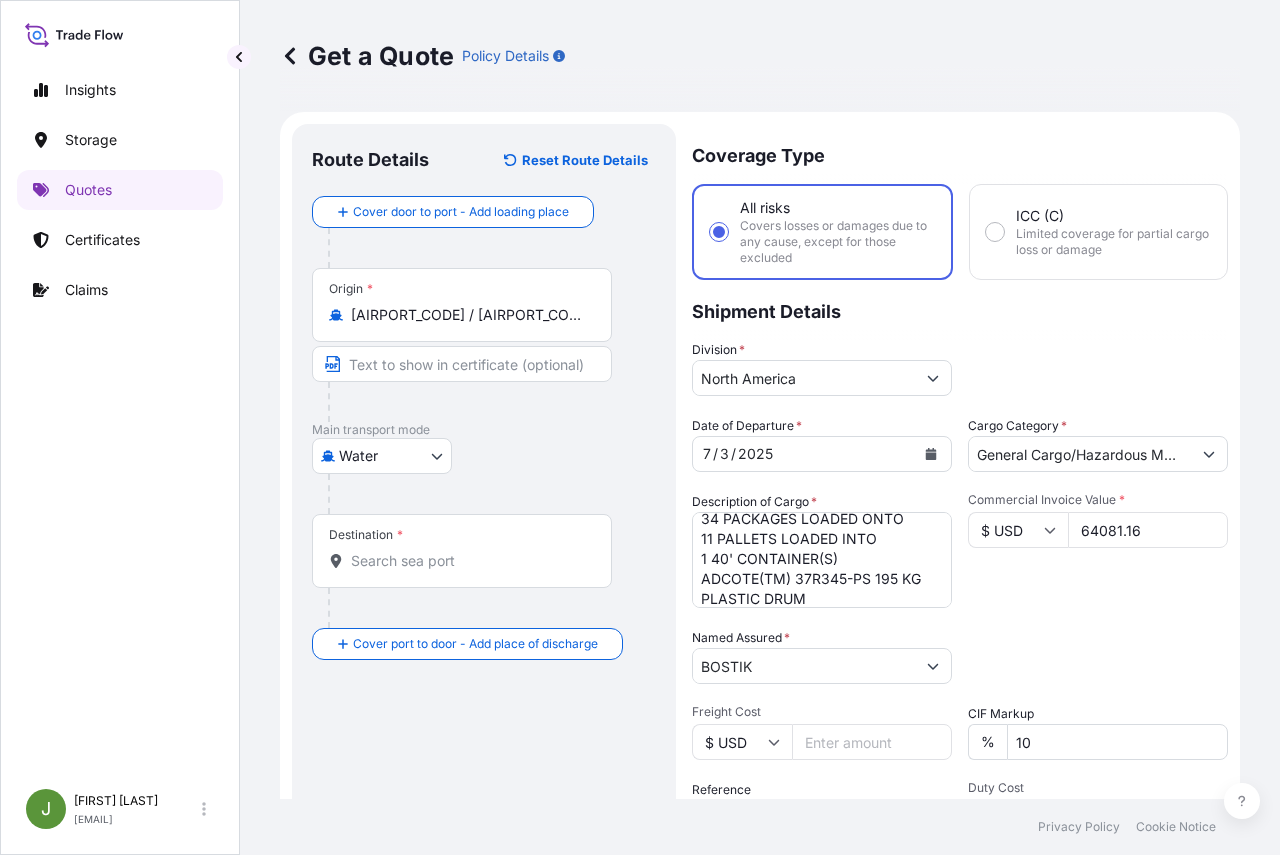 click on "Destination *" at bounding box center (462, 551) 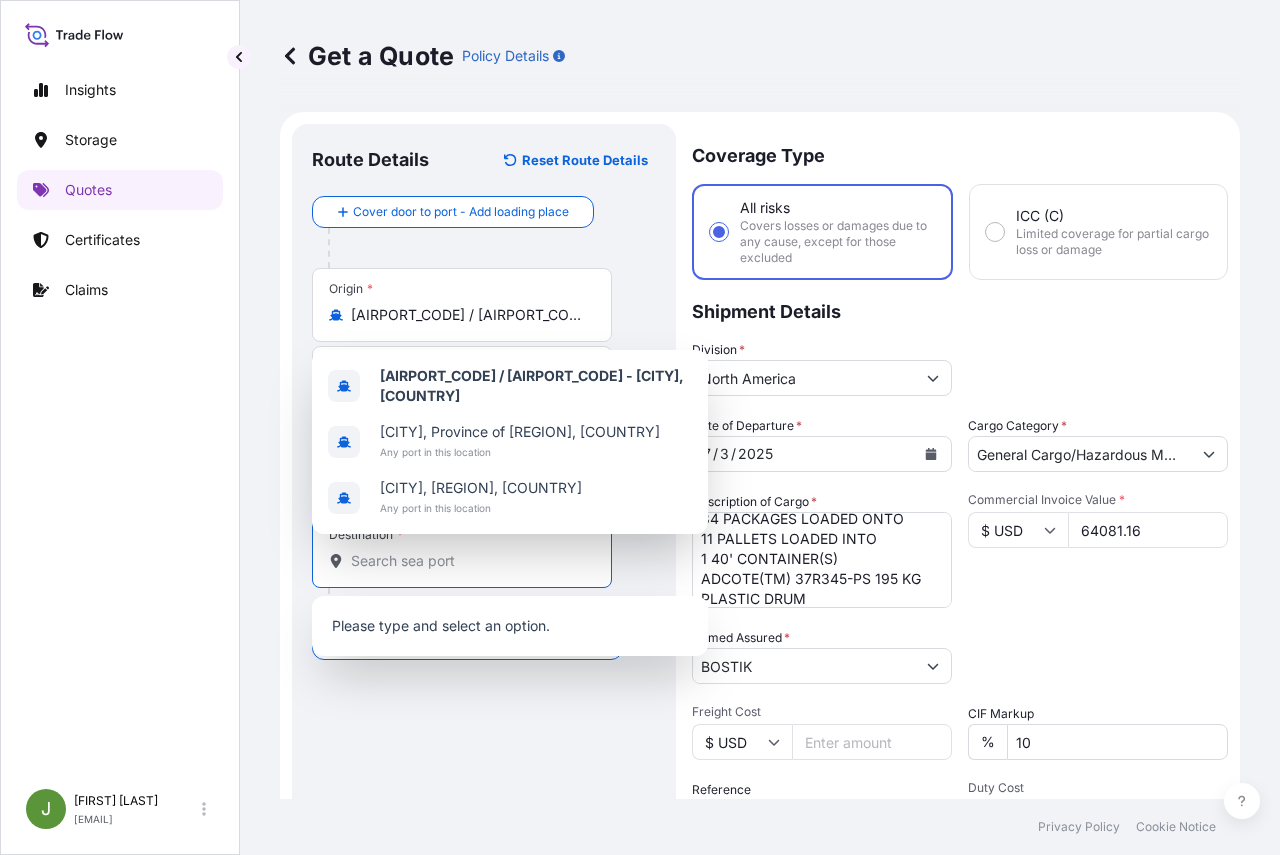 paste on "[CITY]" 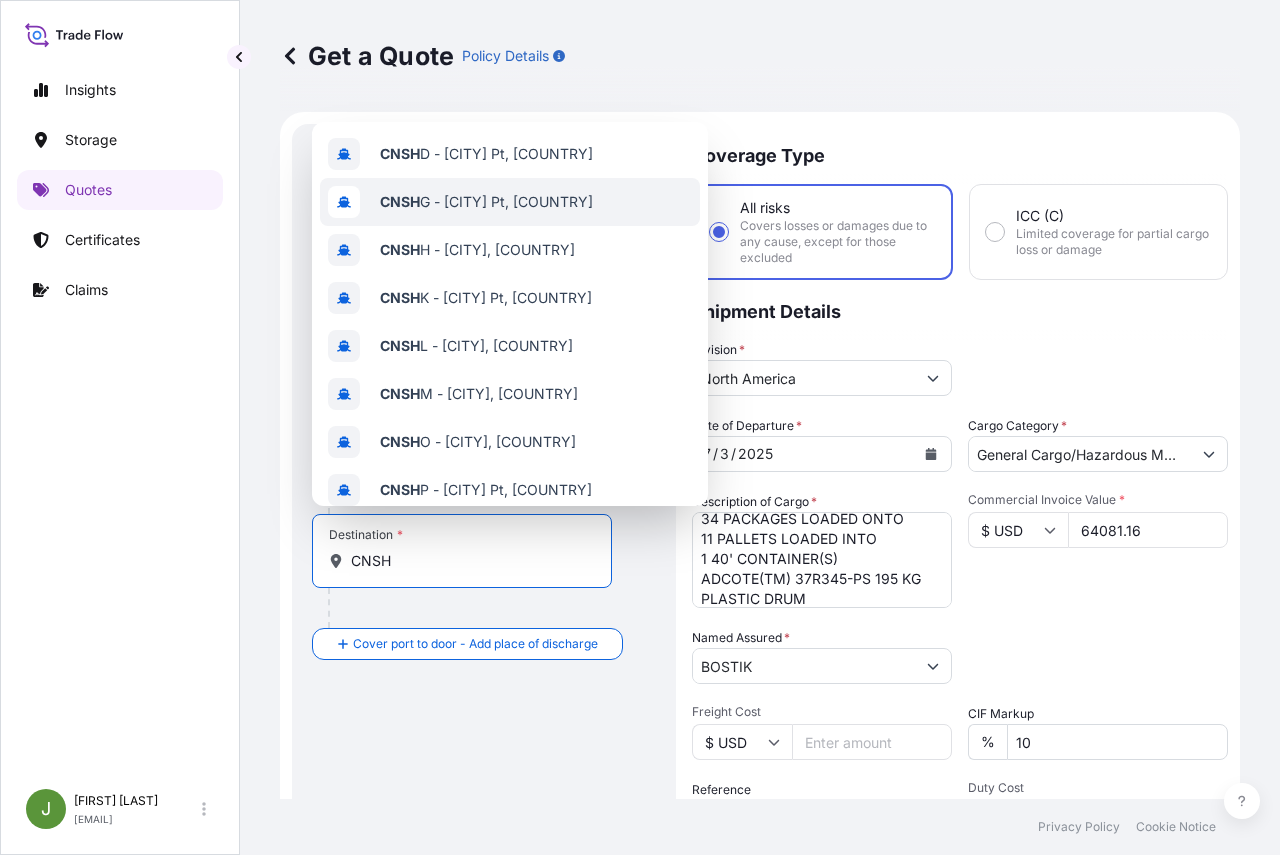 click on "CNSH G - [CITY] Pt, China" at bounding box center (486, 202) 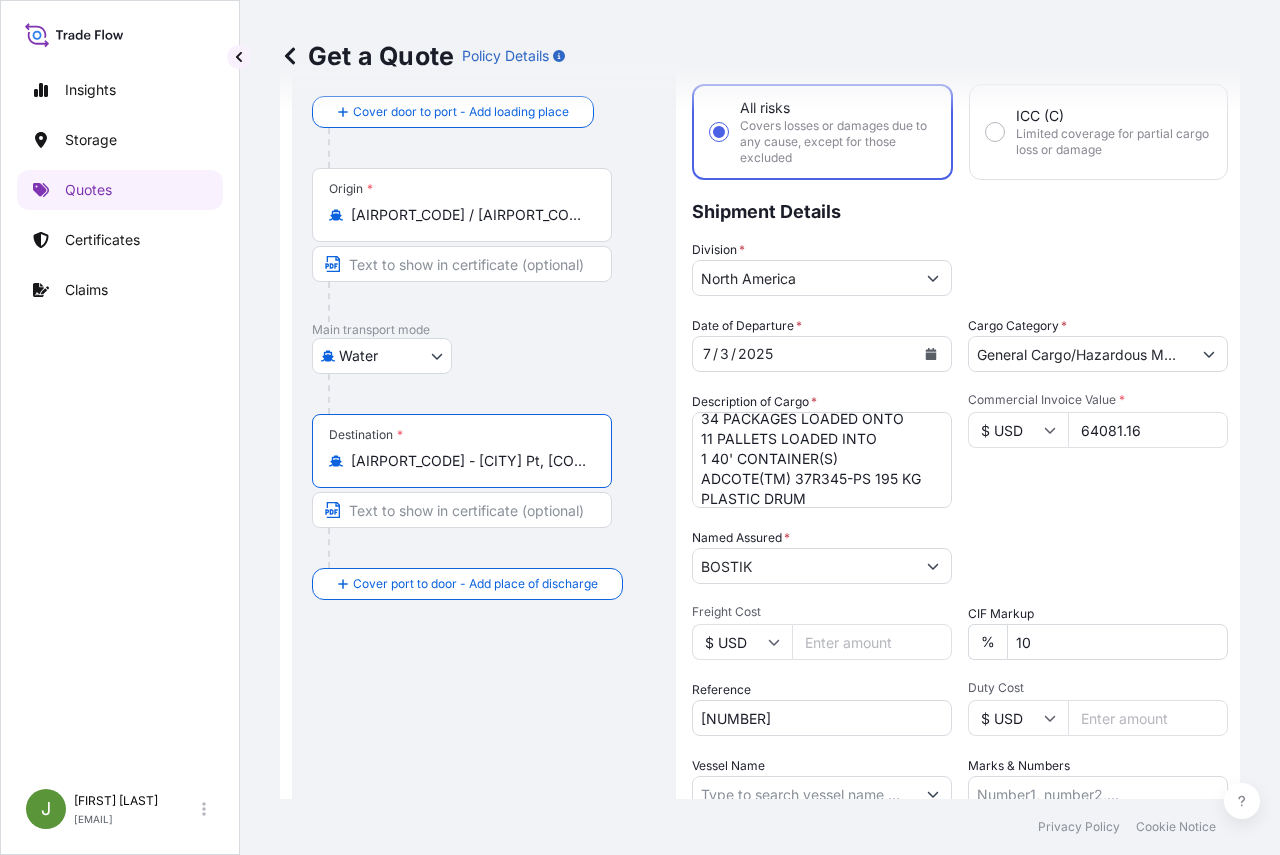 scroll, scrollTop: 274, scrollLeft: 0, axis: vertical 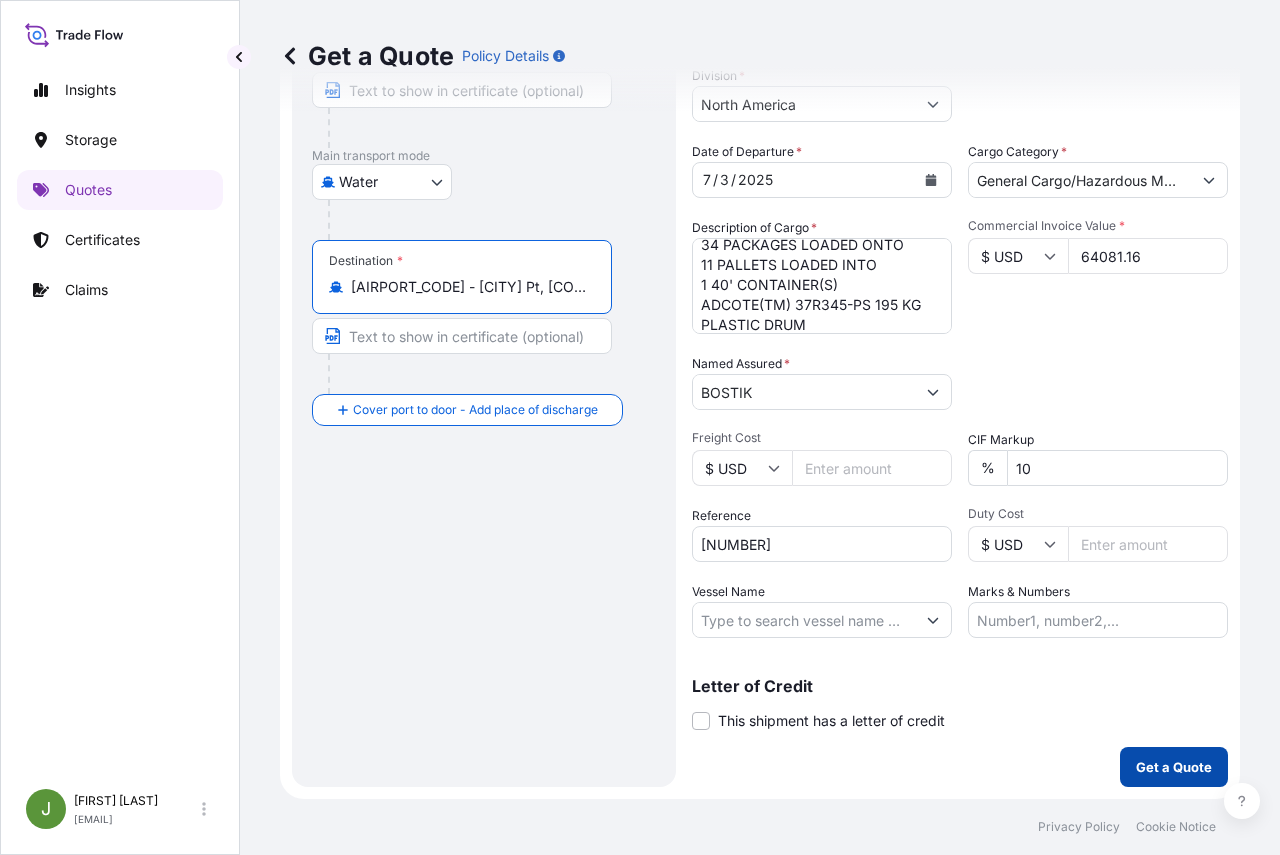 type on "CNSHG - [CITY] Pt, China" 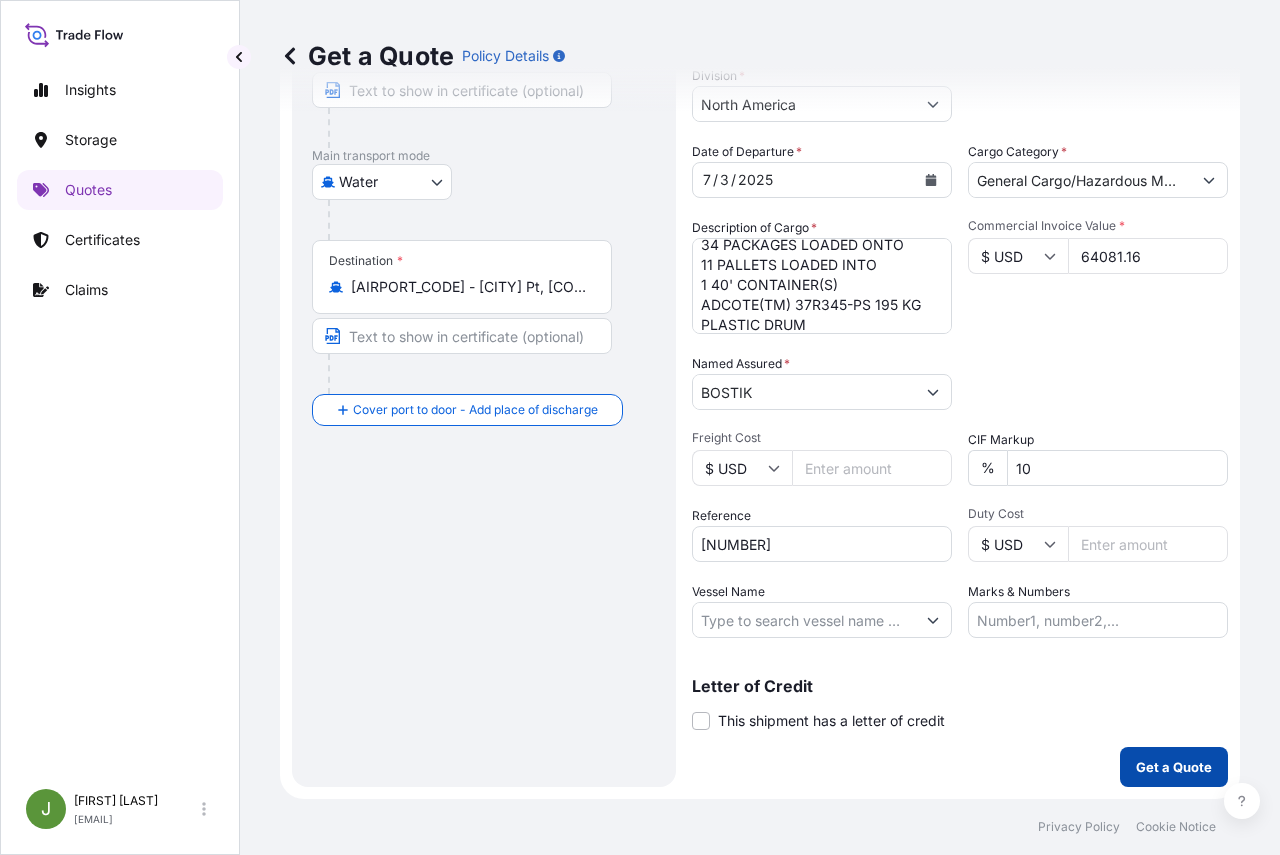 click on "Get a Quote" at bounding box center [1174, 767] 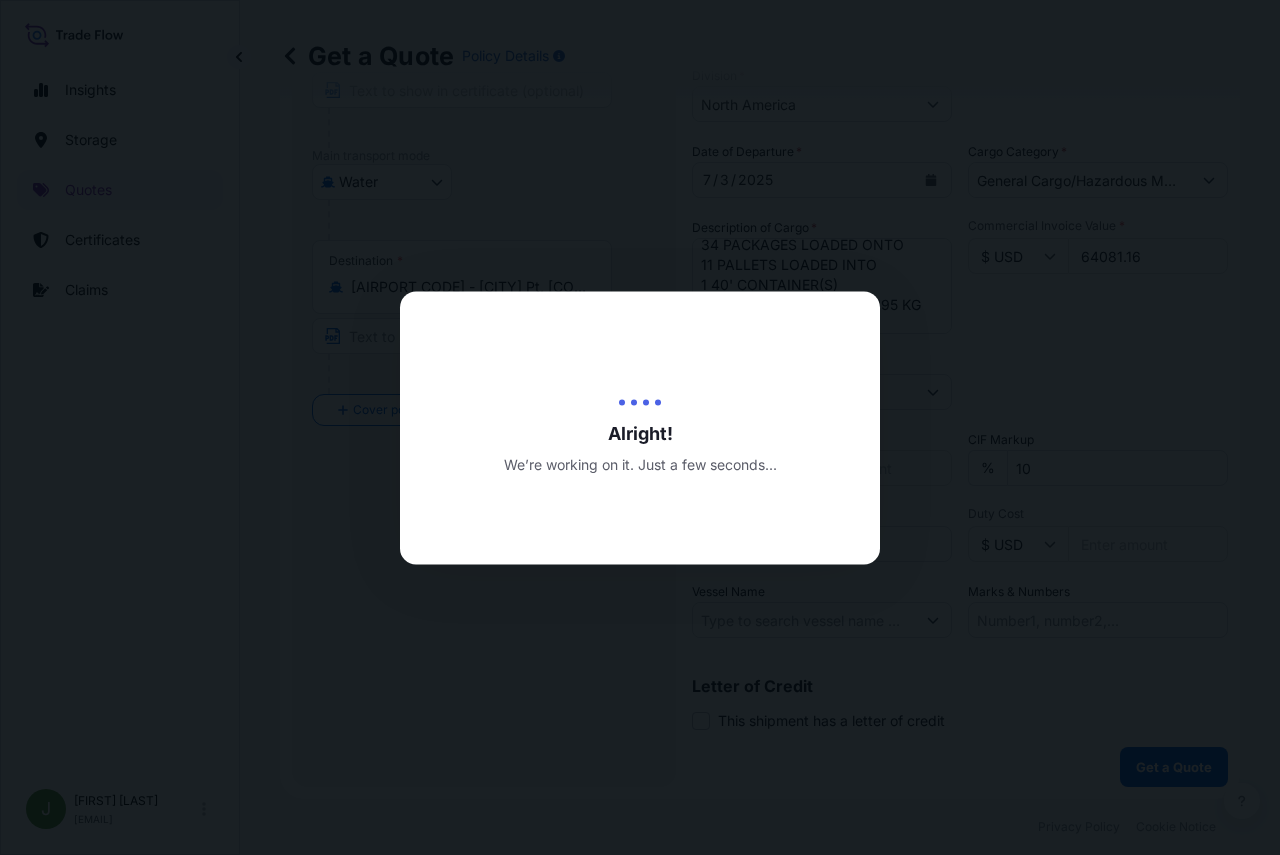scroll, scrollTop: 0, scrollLeft: 0, axis: both 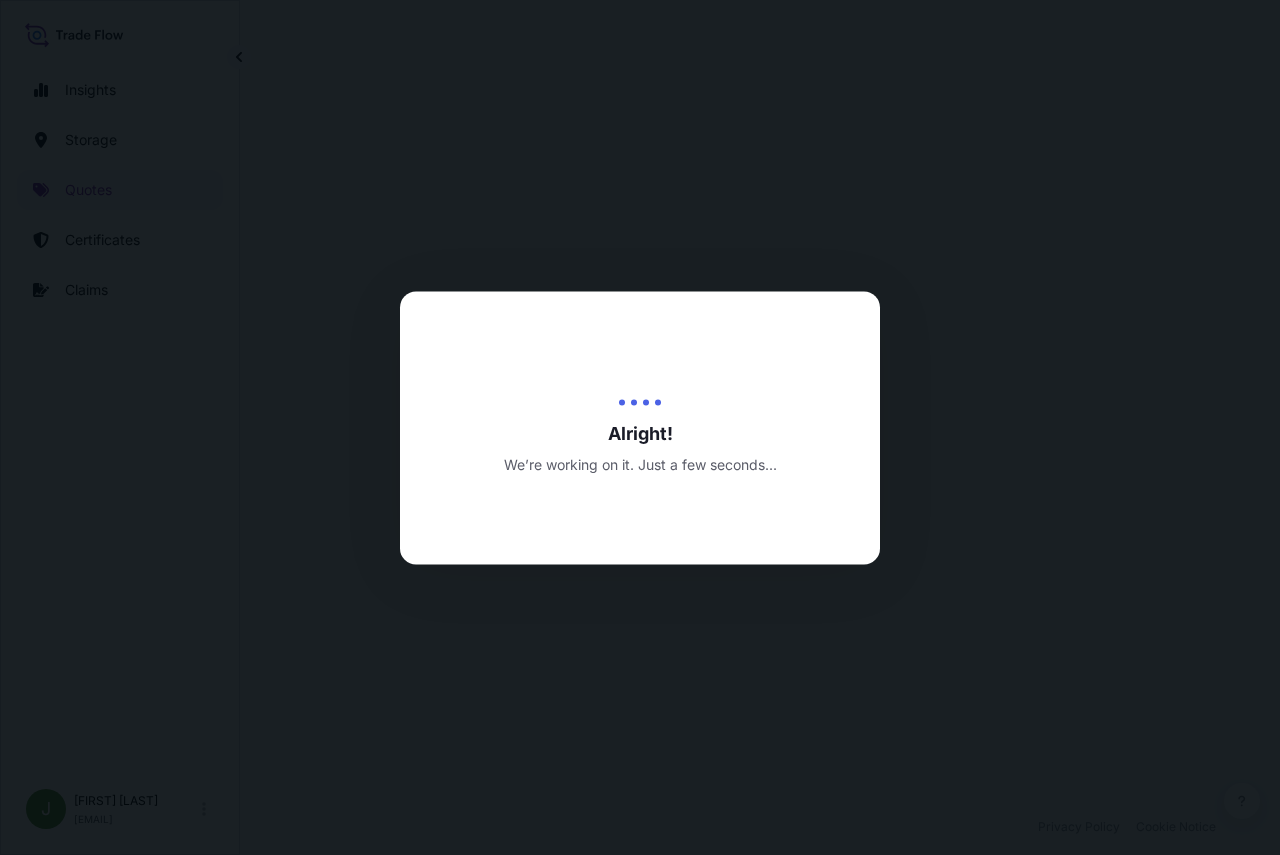 select on "Water" 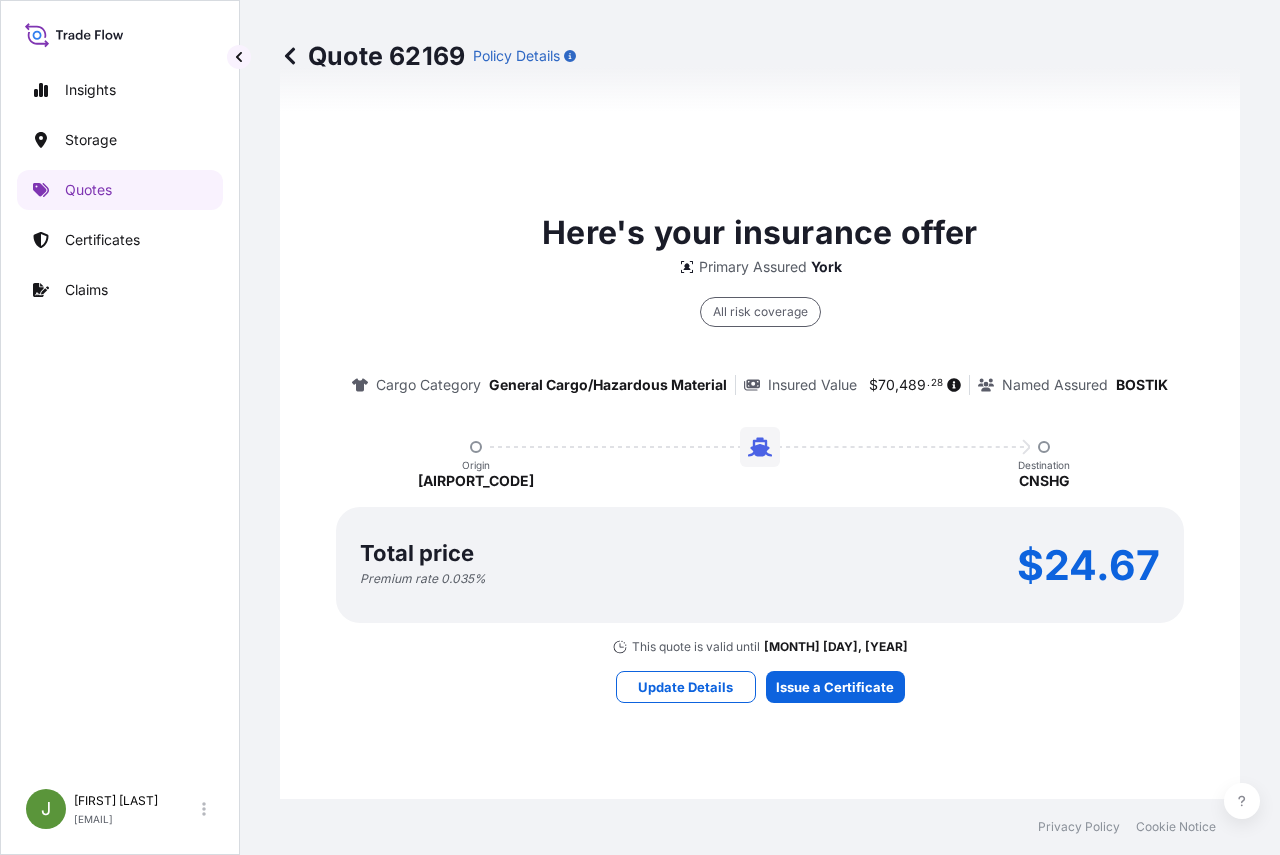 scroll, scrollTop: 1493, scrollLeft: 0, axis: vertical 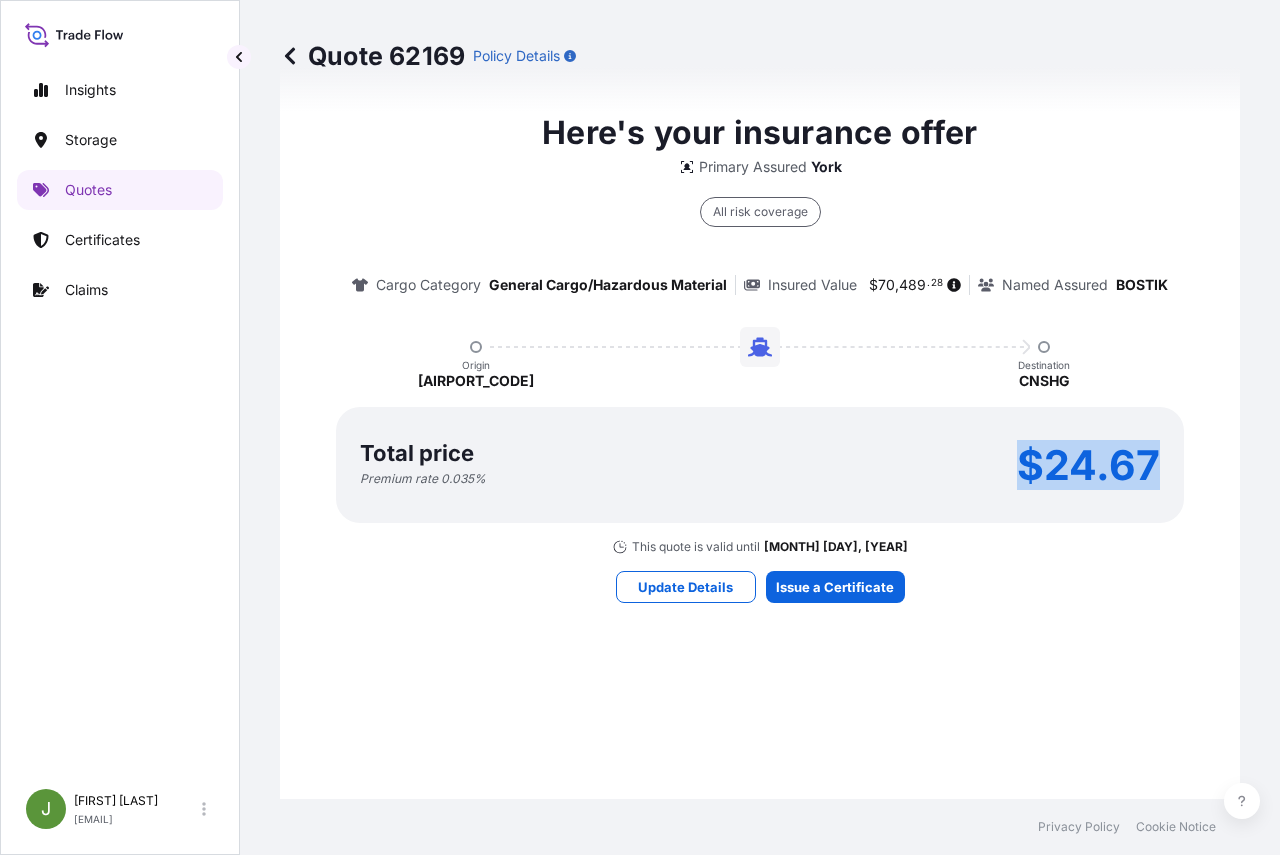 drag, startPoint x: 1020, startPoint y: 457, endPoint x: 1141, endPoint y: 463, distance: 121.14867 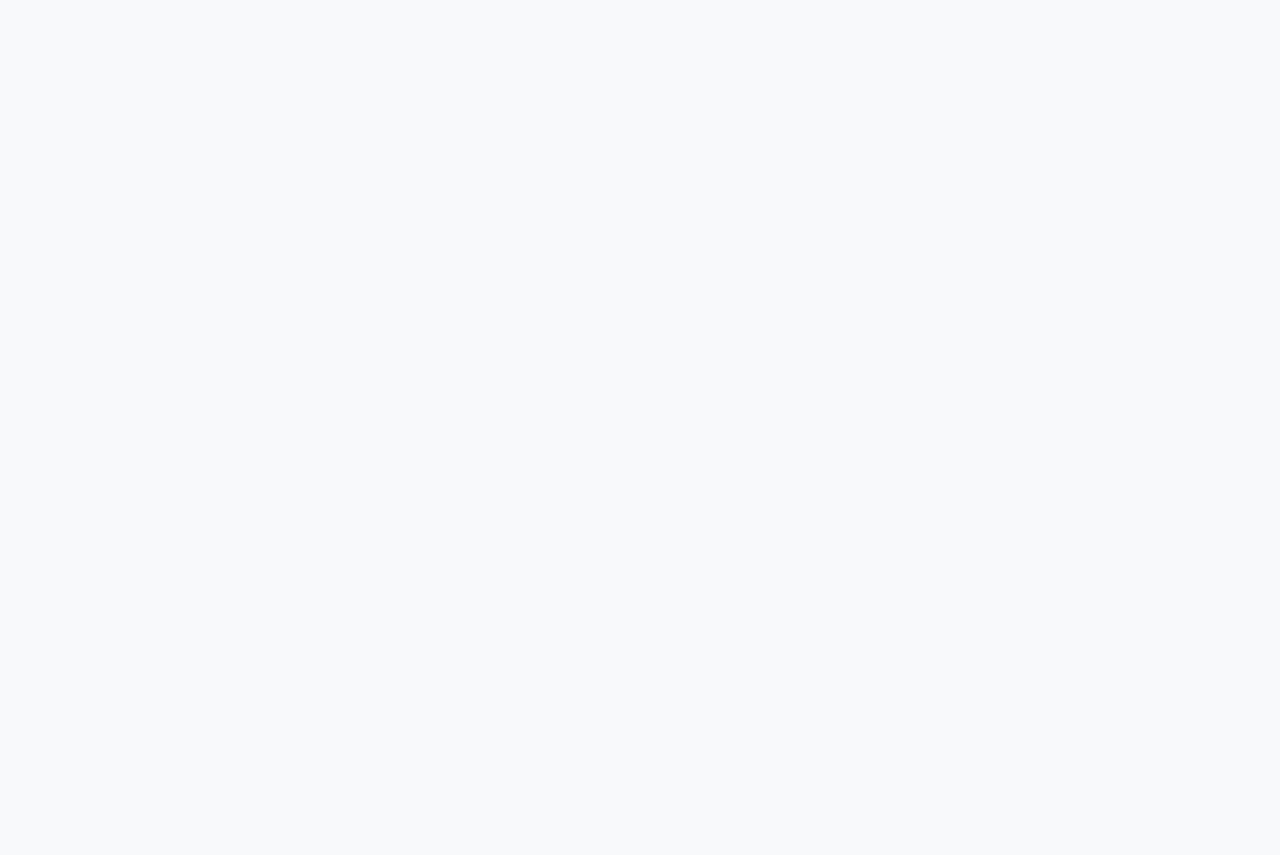 scroll, scrollTop: 0, scrollLeft: 0, axis: both 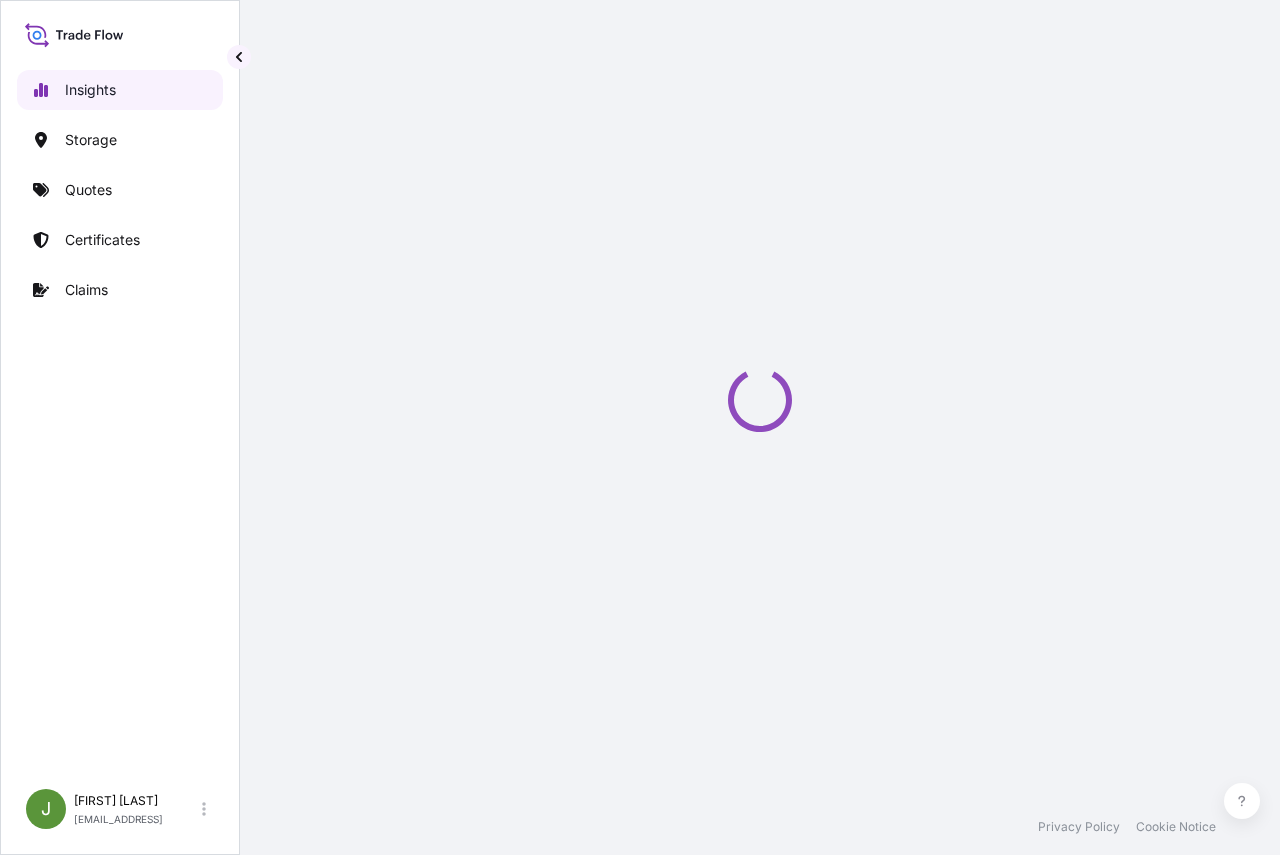 select on "2025" 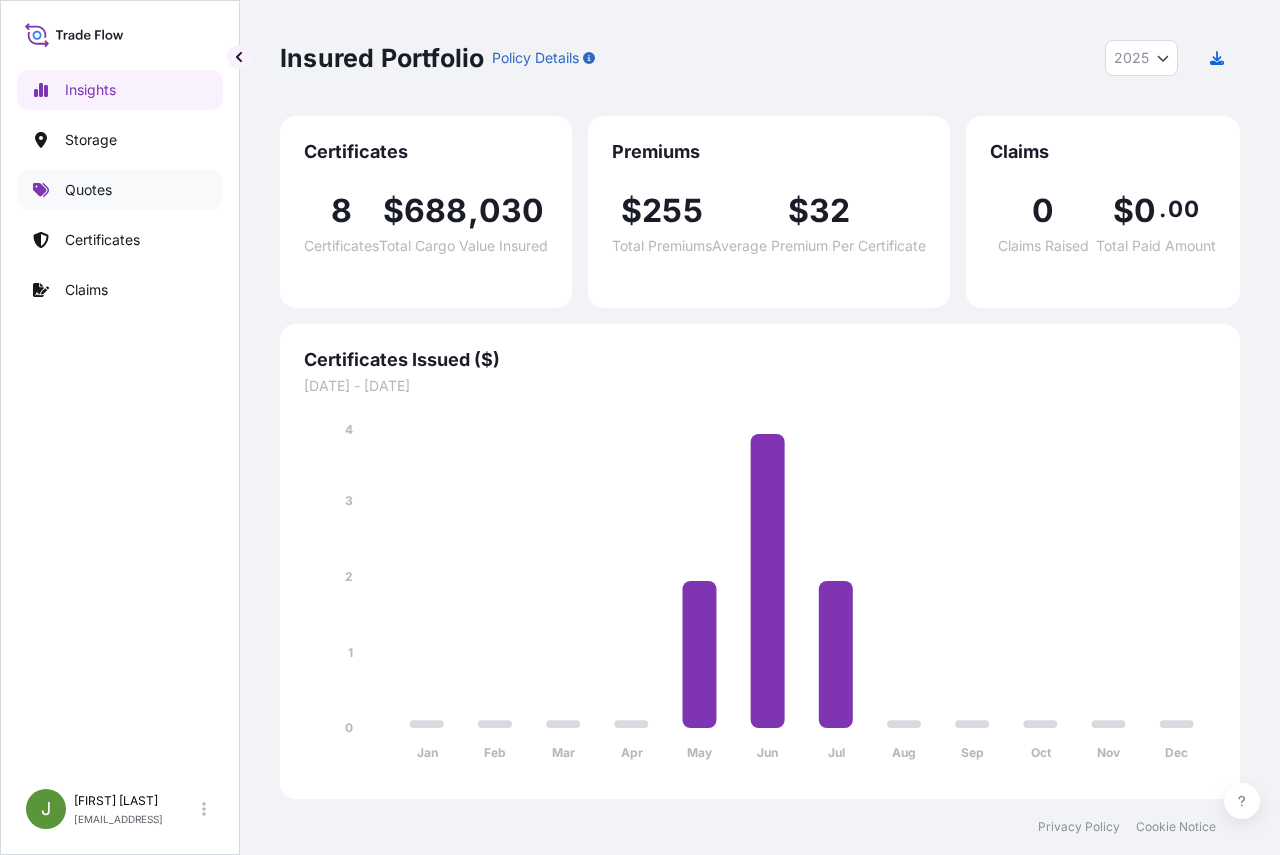 click on "Quotes" at bounding box center [88, 190] 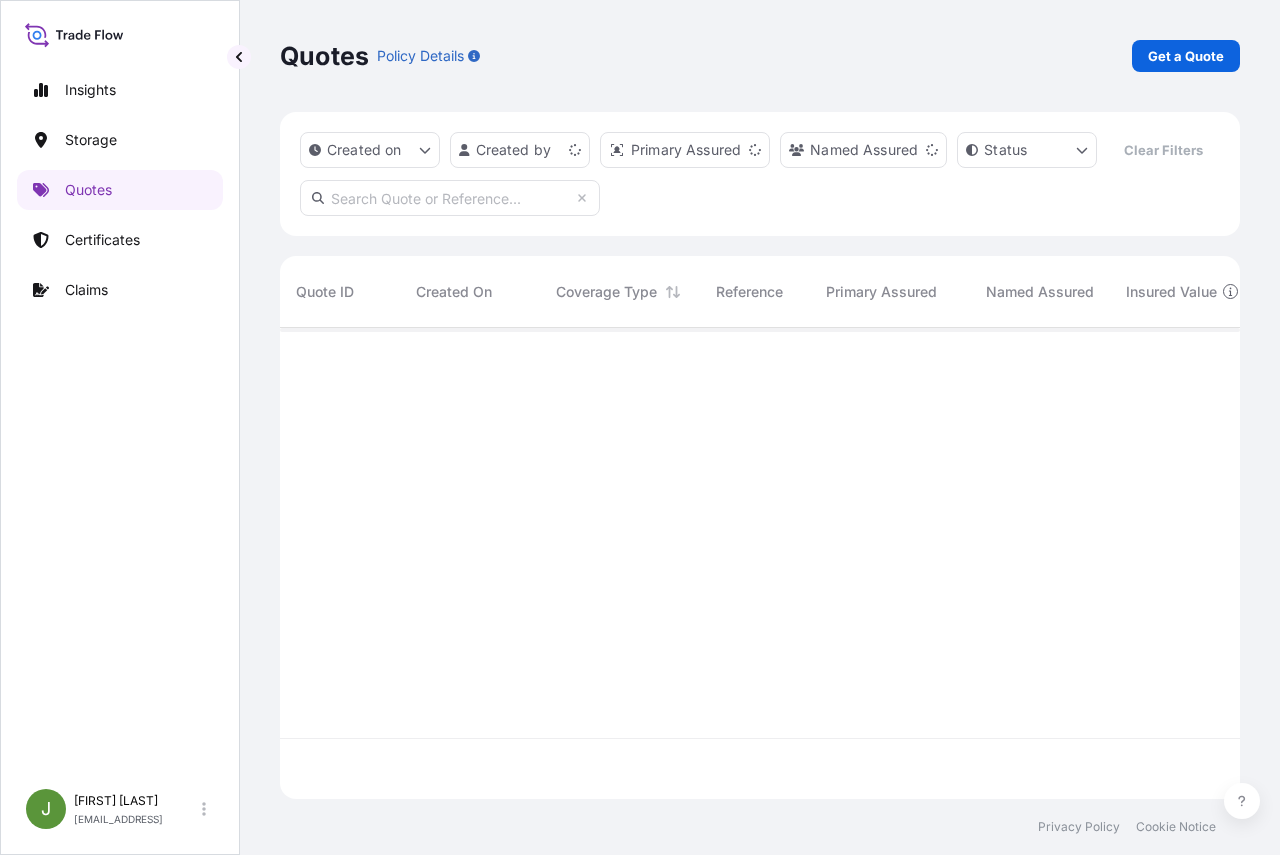 scroll, scrollTop: 16, scrollLeft: 16, axis: both 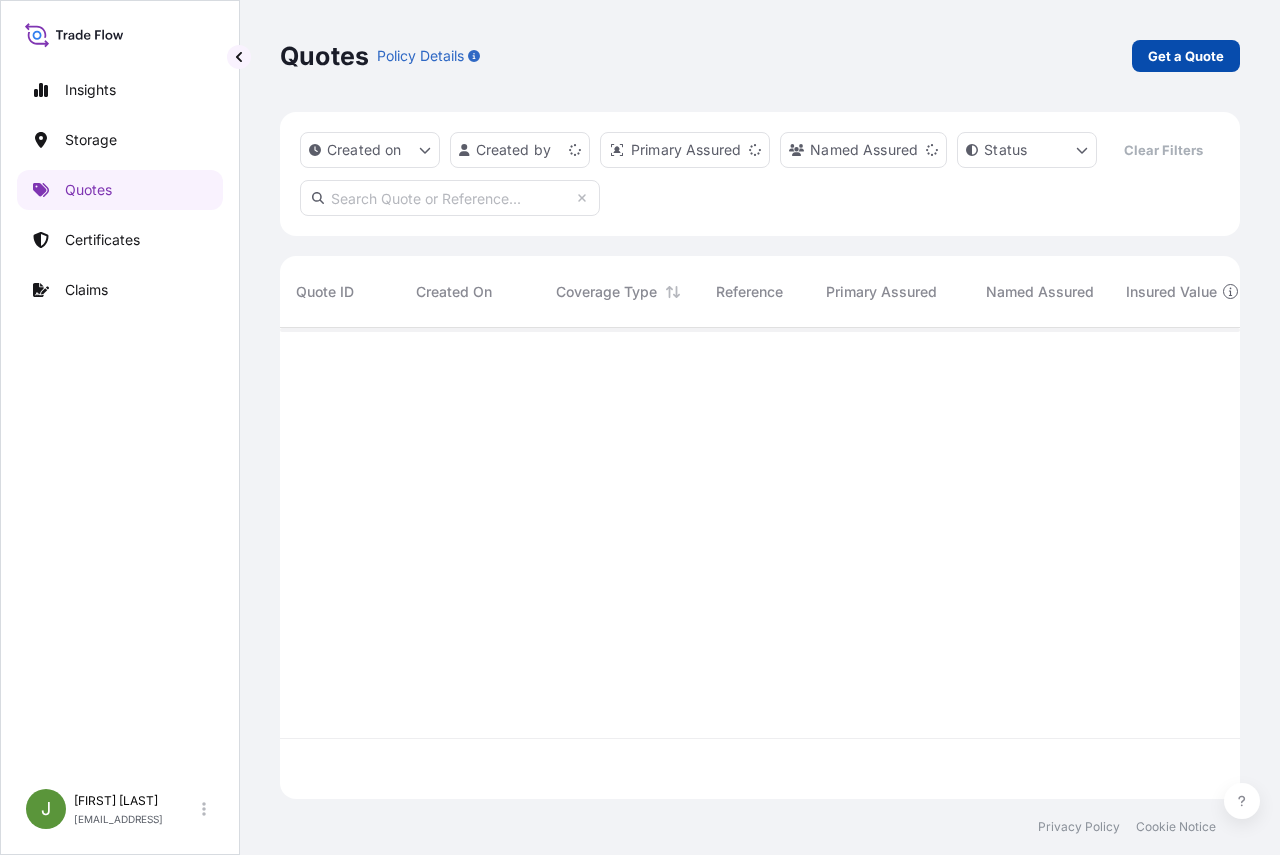 click on "Get a Quote" at bounding box center (1186, 56) 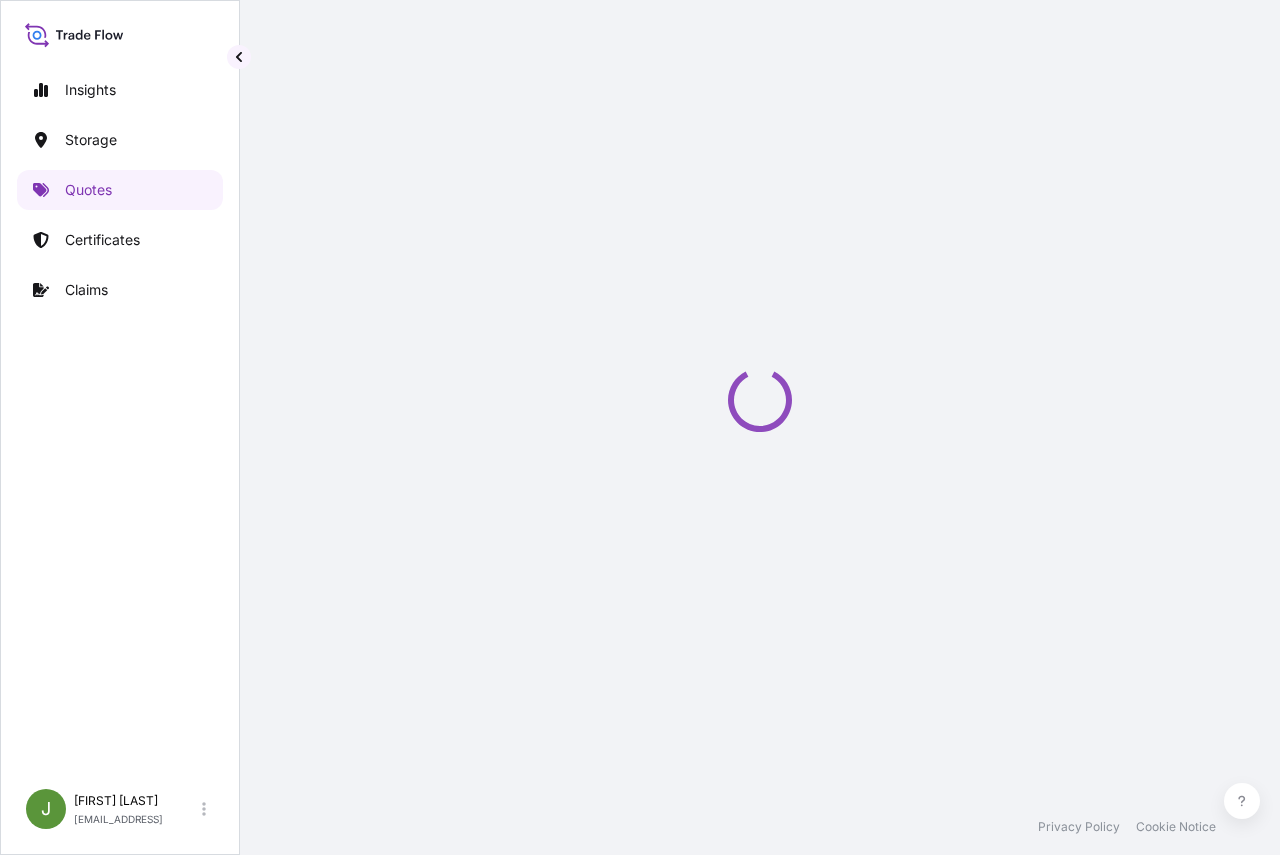 select on "Water" 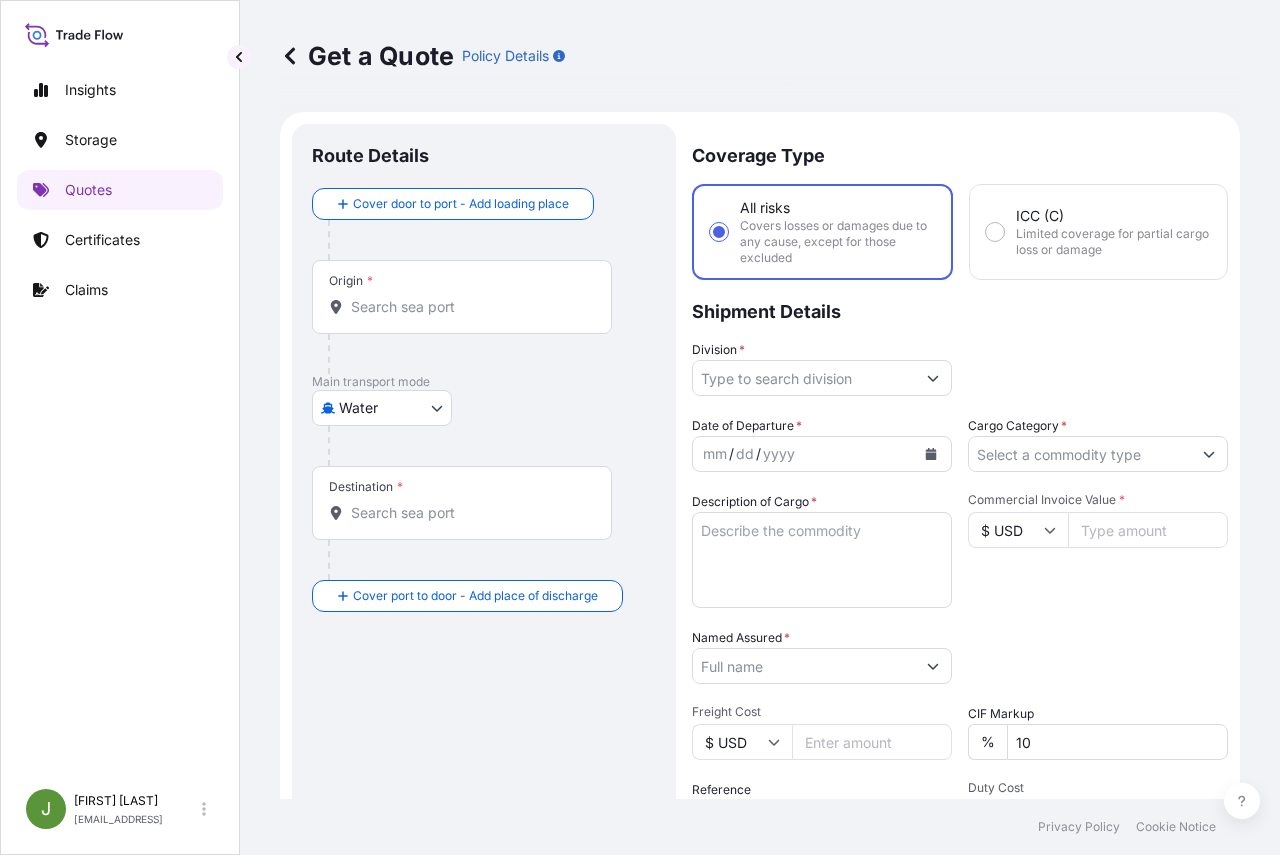 scroll, scrollTop: 32, scrollLeft: 0, axis: vertical 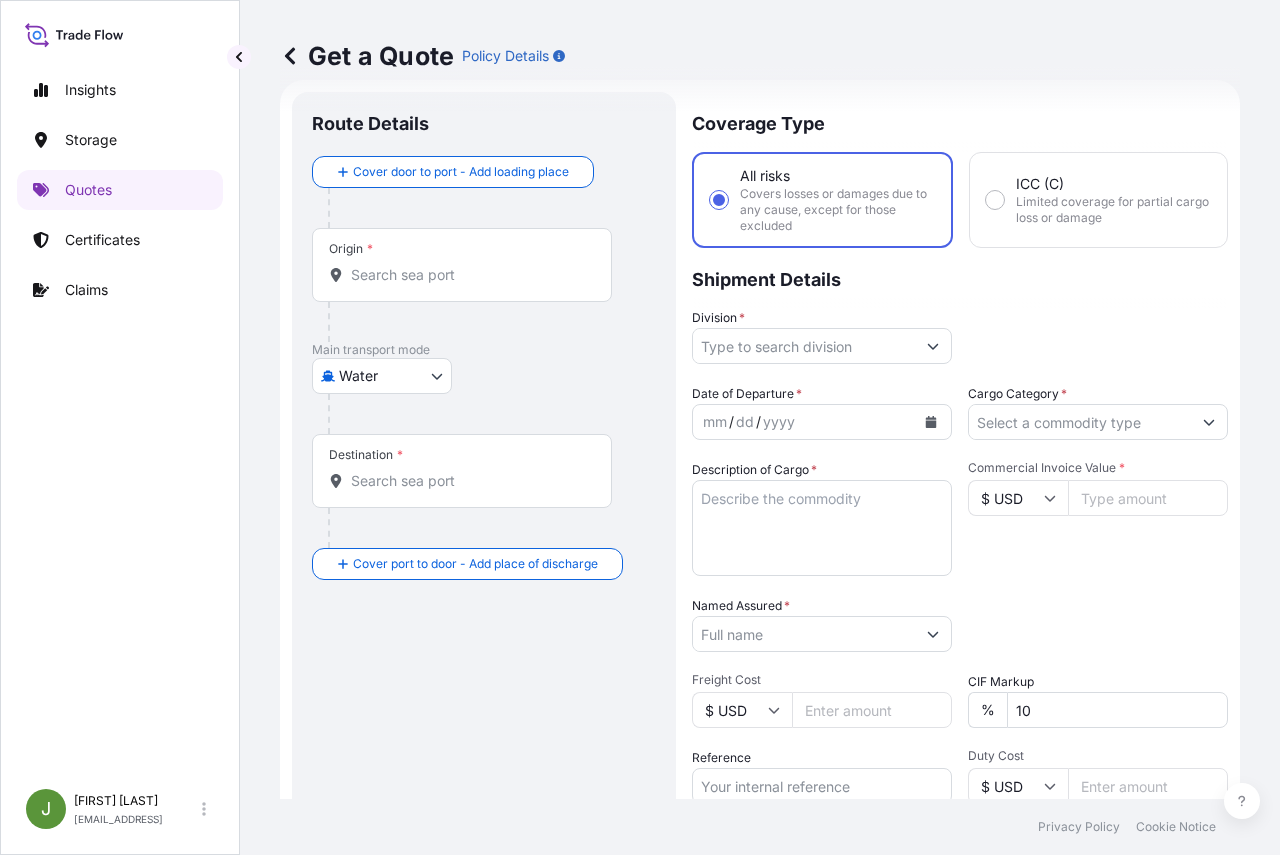 click on "Division *" at bounding box center [804, 346] 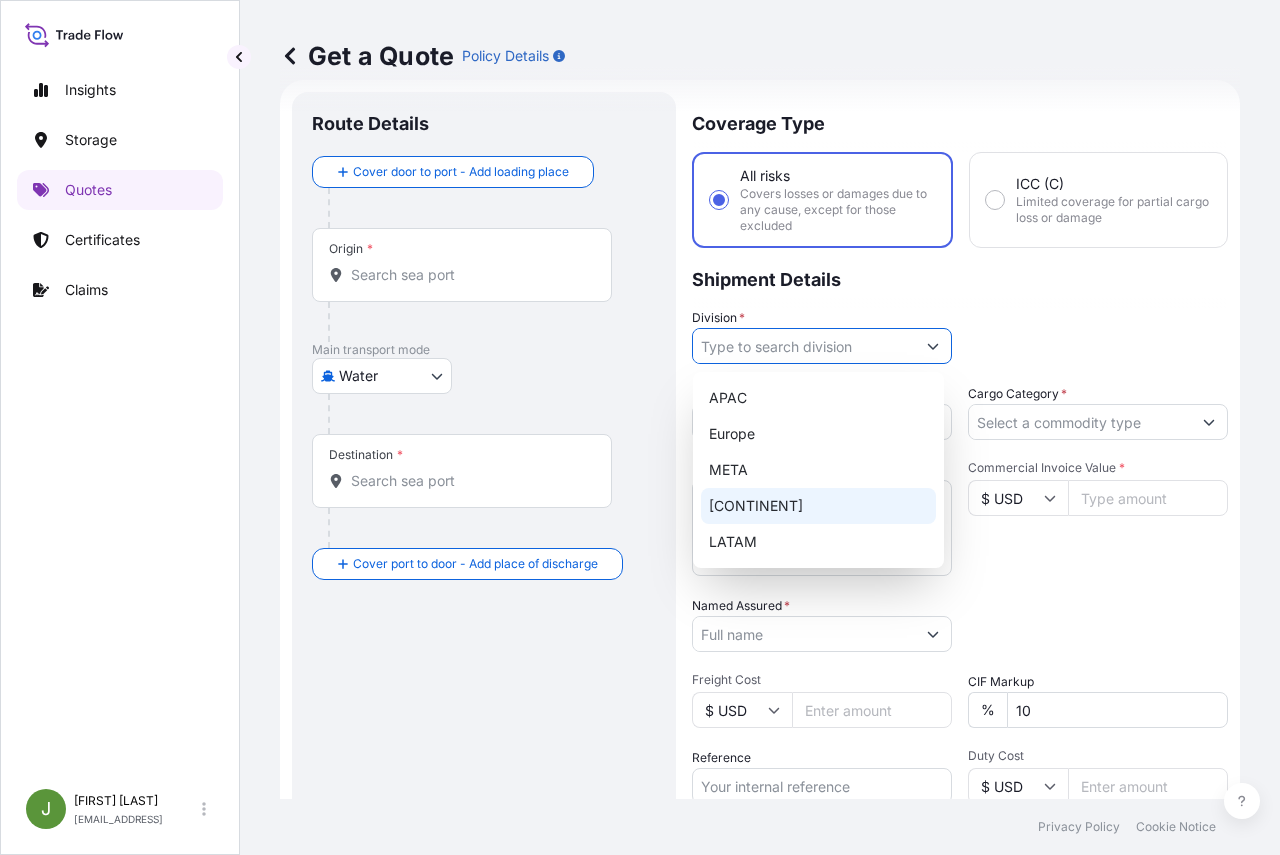click on "[REGION]" at bounding box center (818, 506) 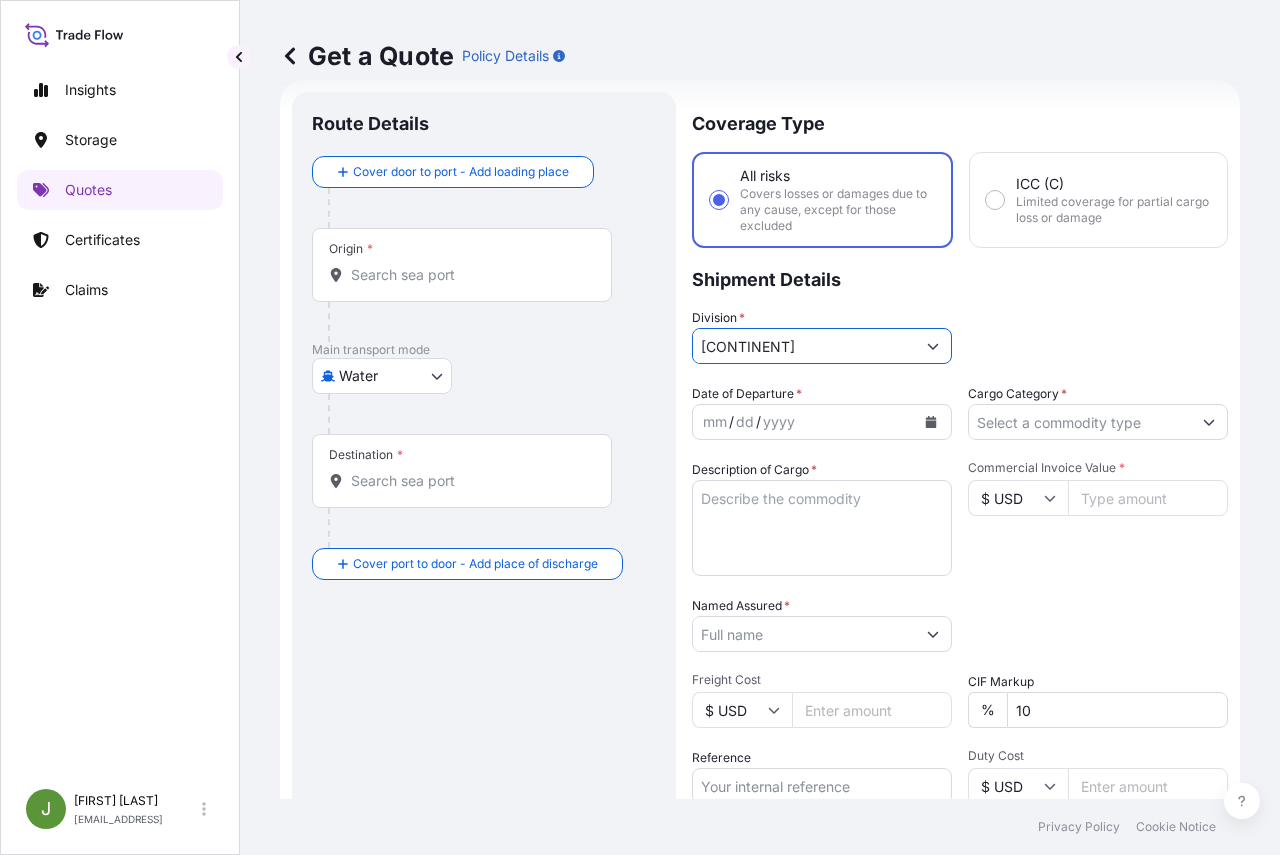 click on "Cargo Category *" at bounding box center (1080, 422) 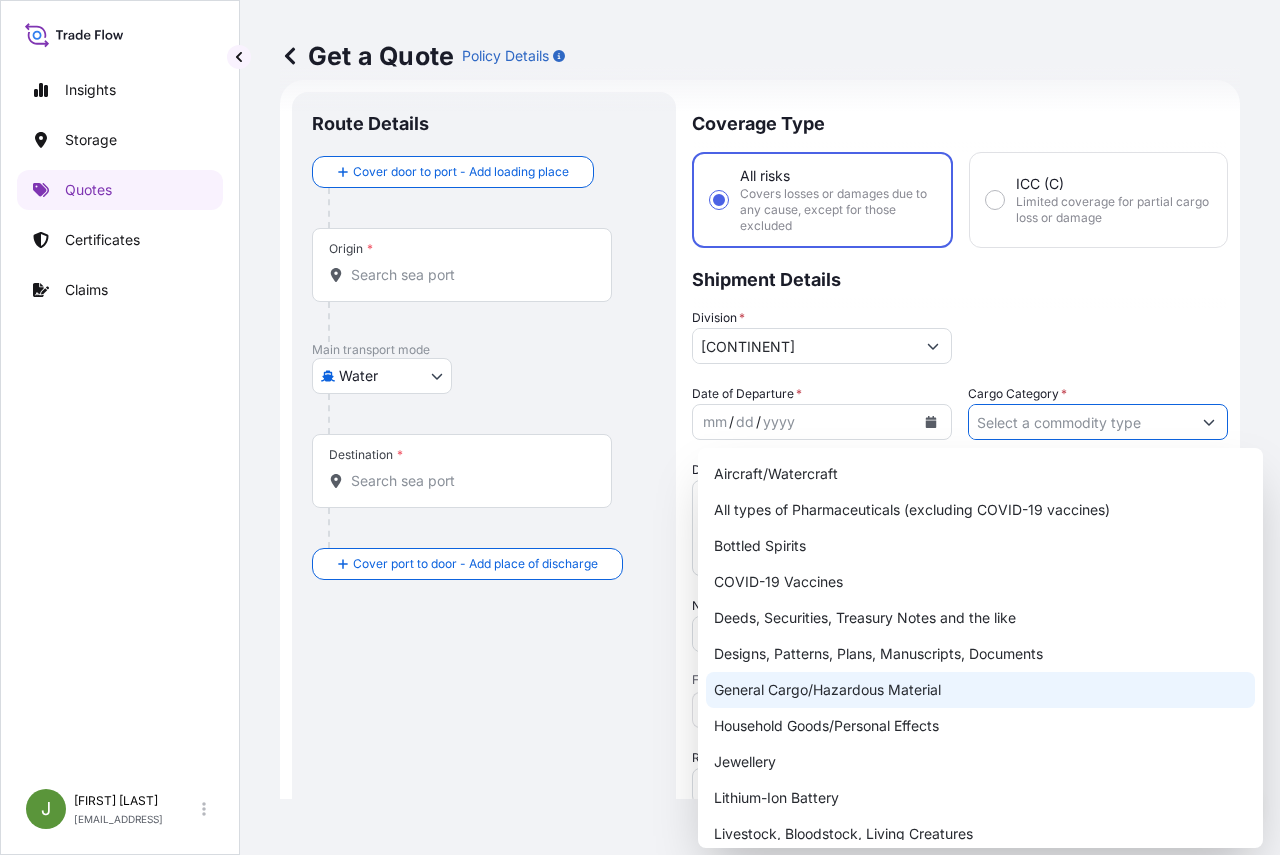 click on "General Cargo/Hazardous Material" at bounding box center [980, 690] 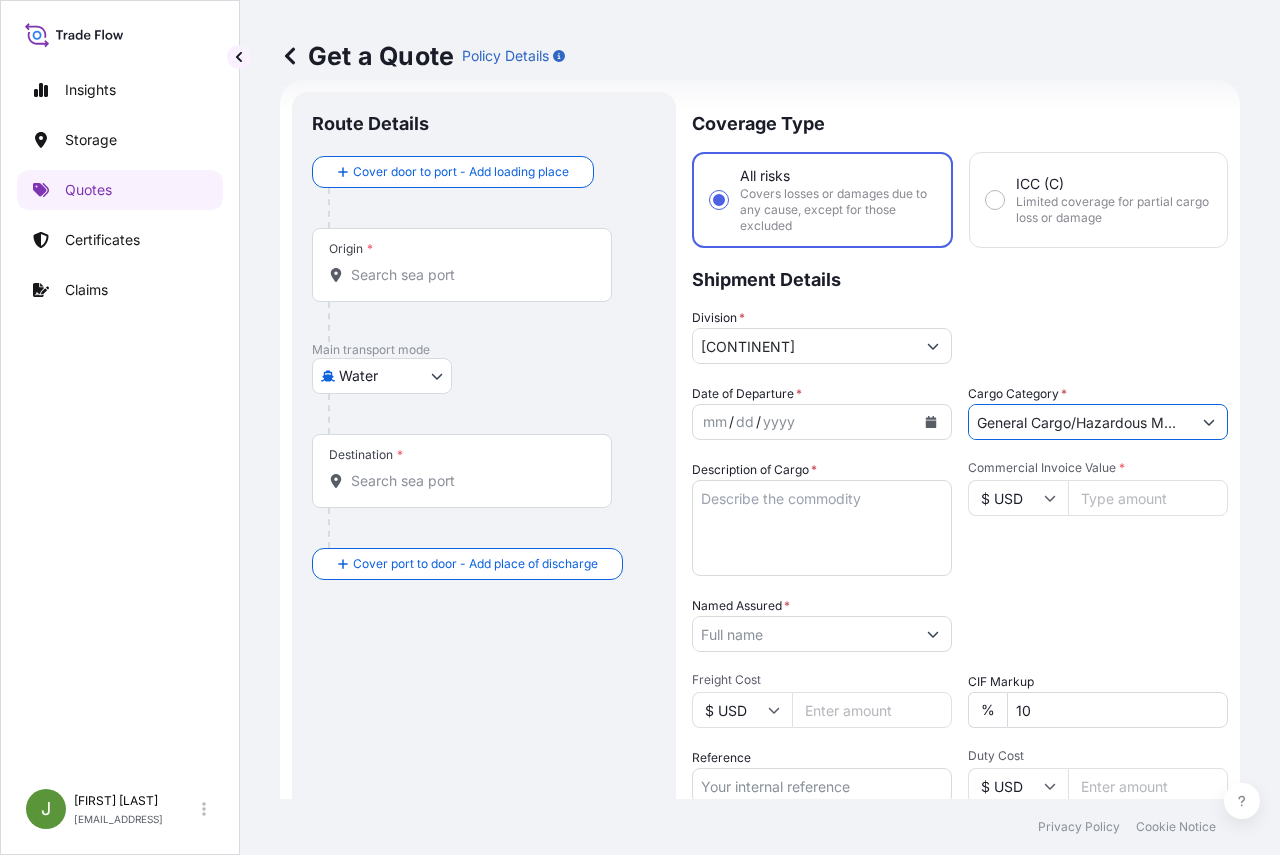 click 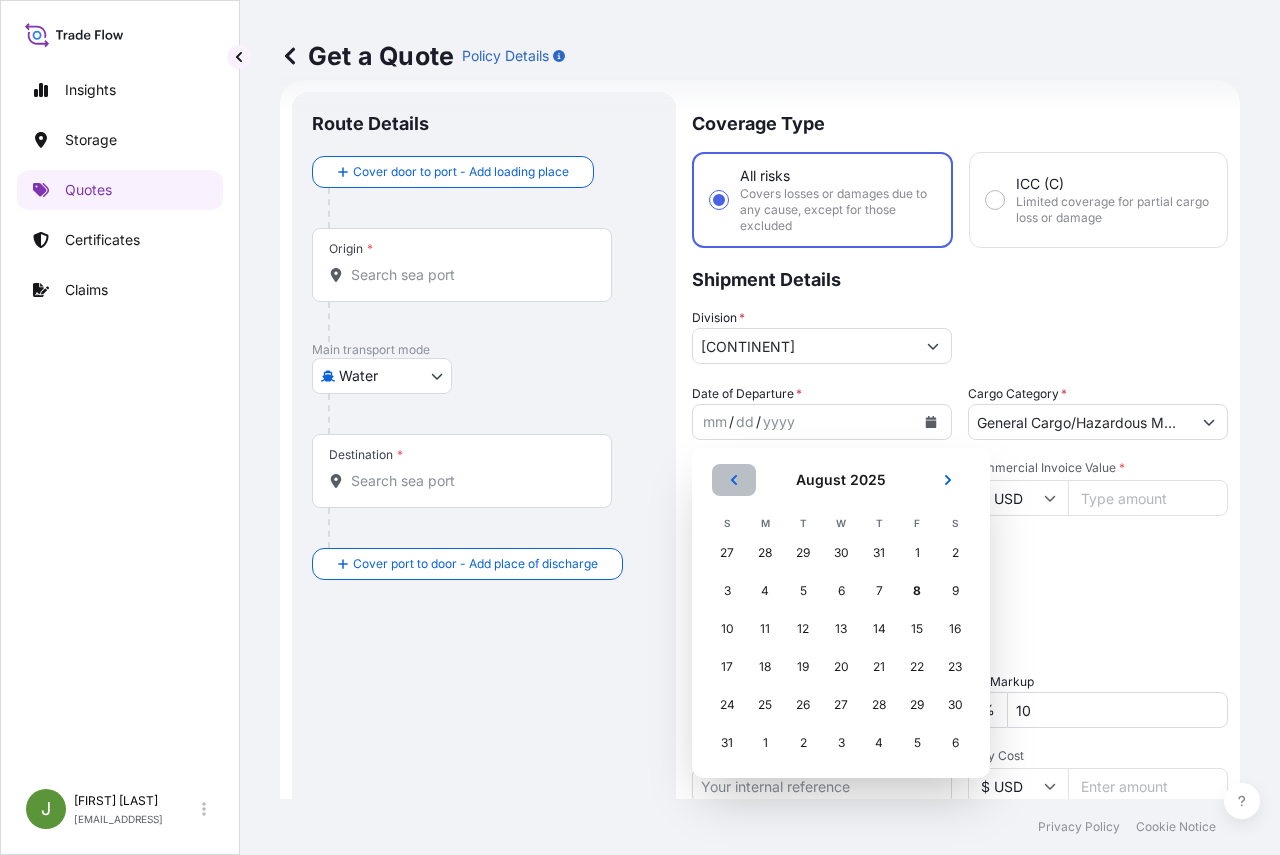 click at bounding box center (734, 480) 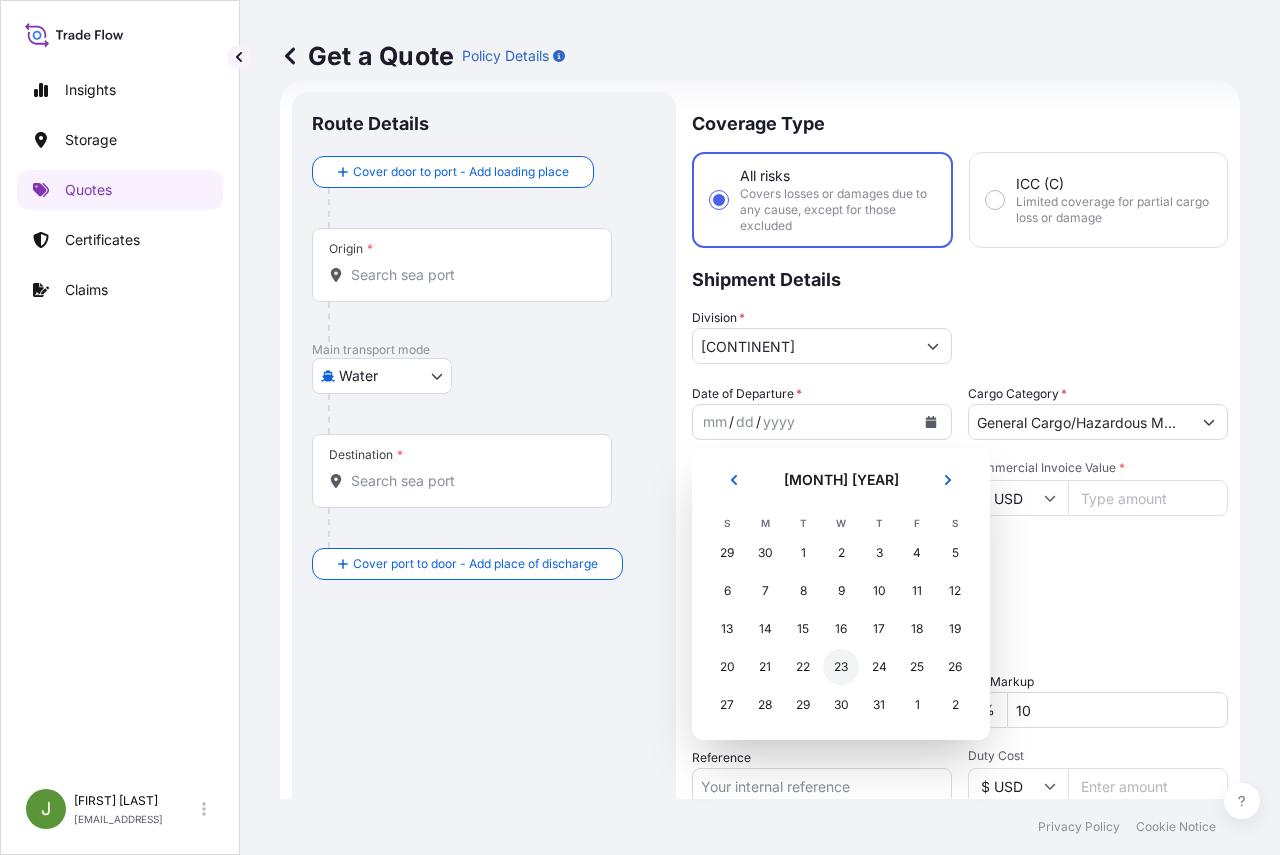 click on "23" at bounding box center [841, 667] 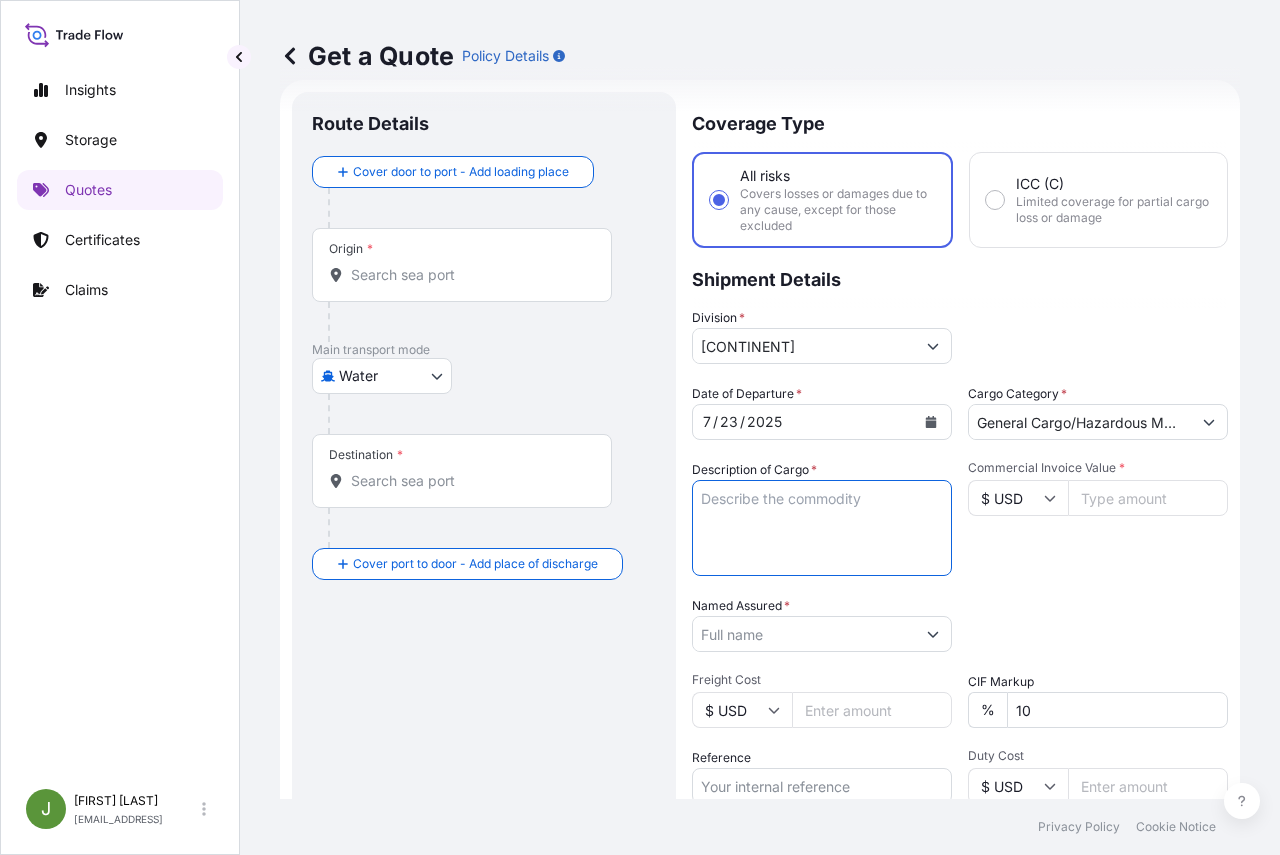 click on "Description of Cargo *" at bounding box center (822, 528) 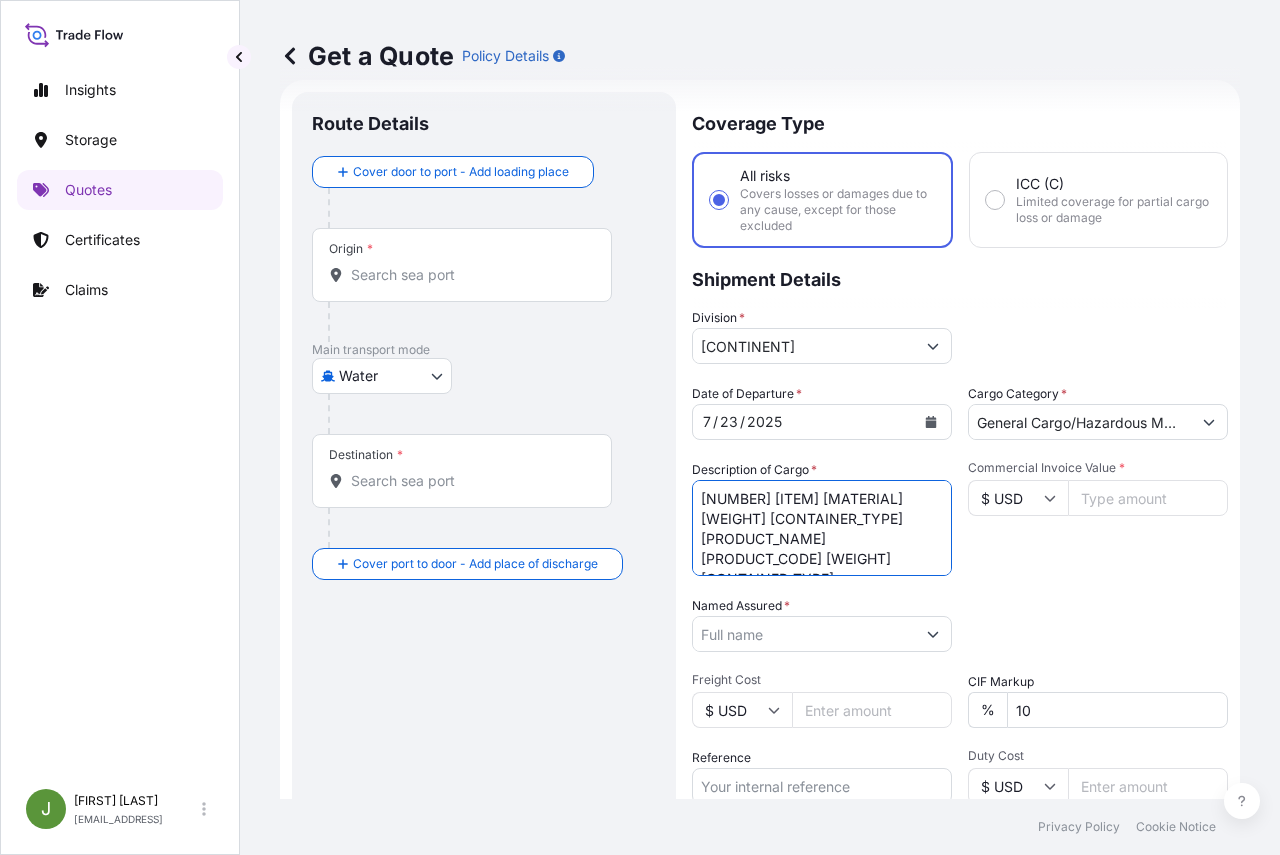 scroll, scrollTop: 132, scrollLeft: 0, axis: vertical 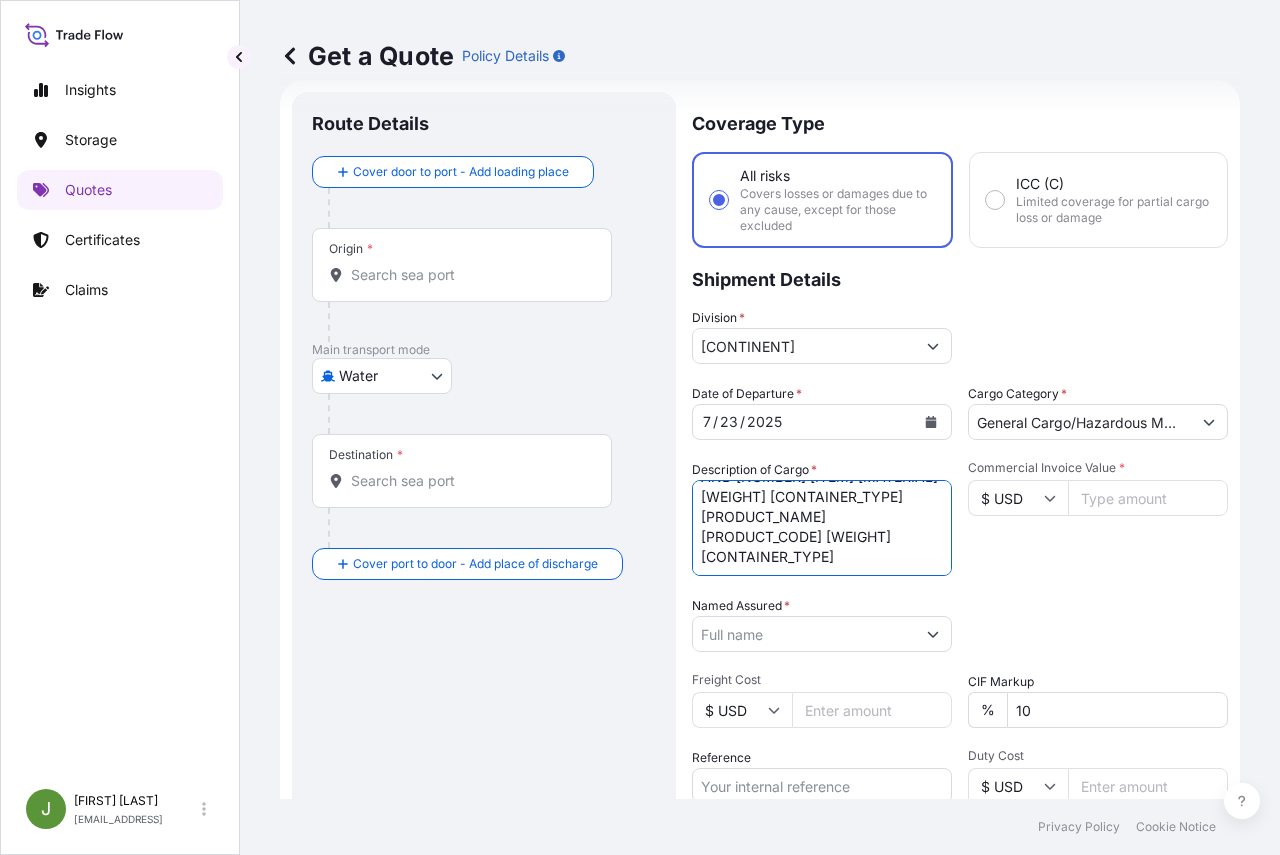 type on "26 DRUMS LOADED ONTO
10 PALLETS LOADED INTO
1 40' CONTAINER(S)
ADCOTE(TM) 37R987-PS 195 KG PLASTIC DRUM
AND 26 PACKAGES LOADED ONTO
7 PALLETS LOADED INTO
1 40' CONTAINER(S)
ADCOTE(TM) 37R345-PS 195 KG PLASTIC DRUM" 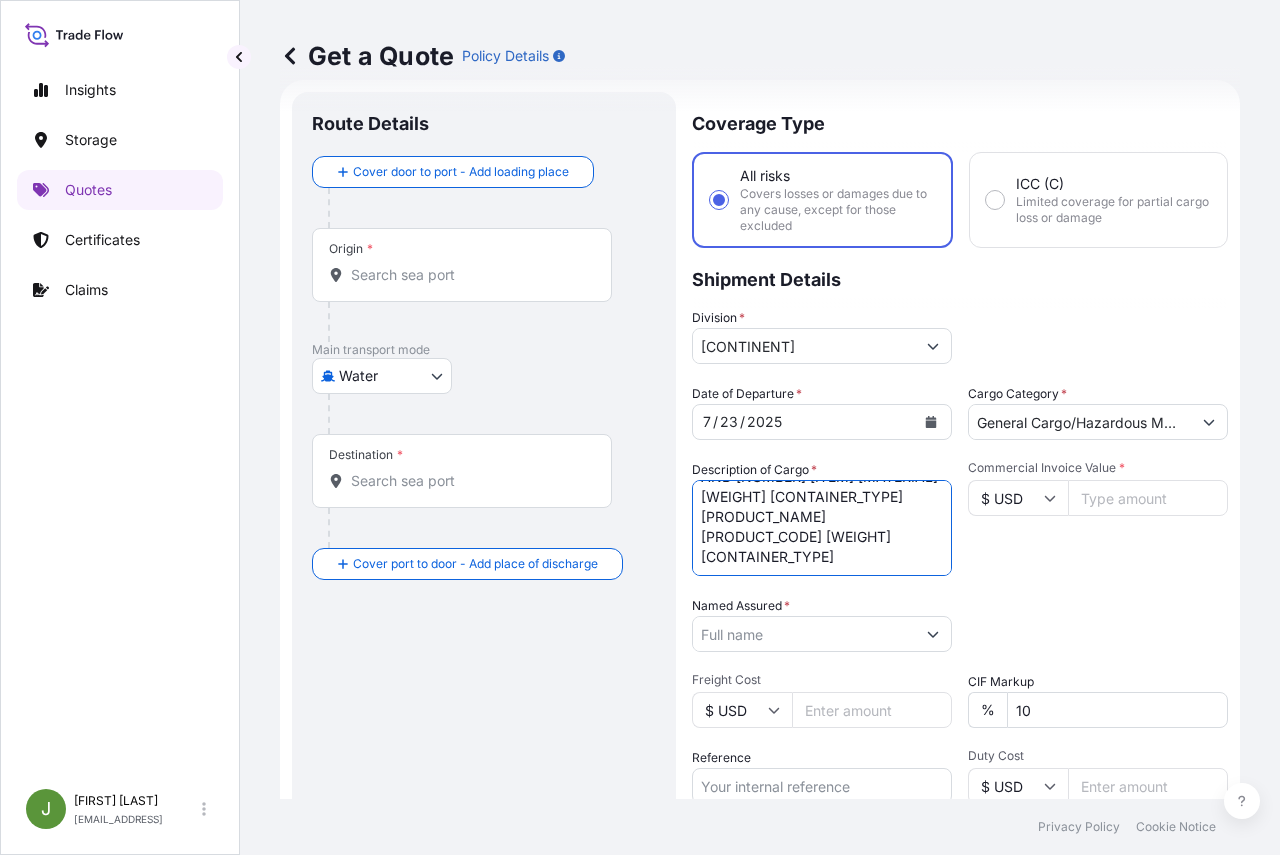 click on "Commercial Invoice Value   *" at bounding box center (1148, 498) 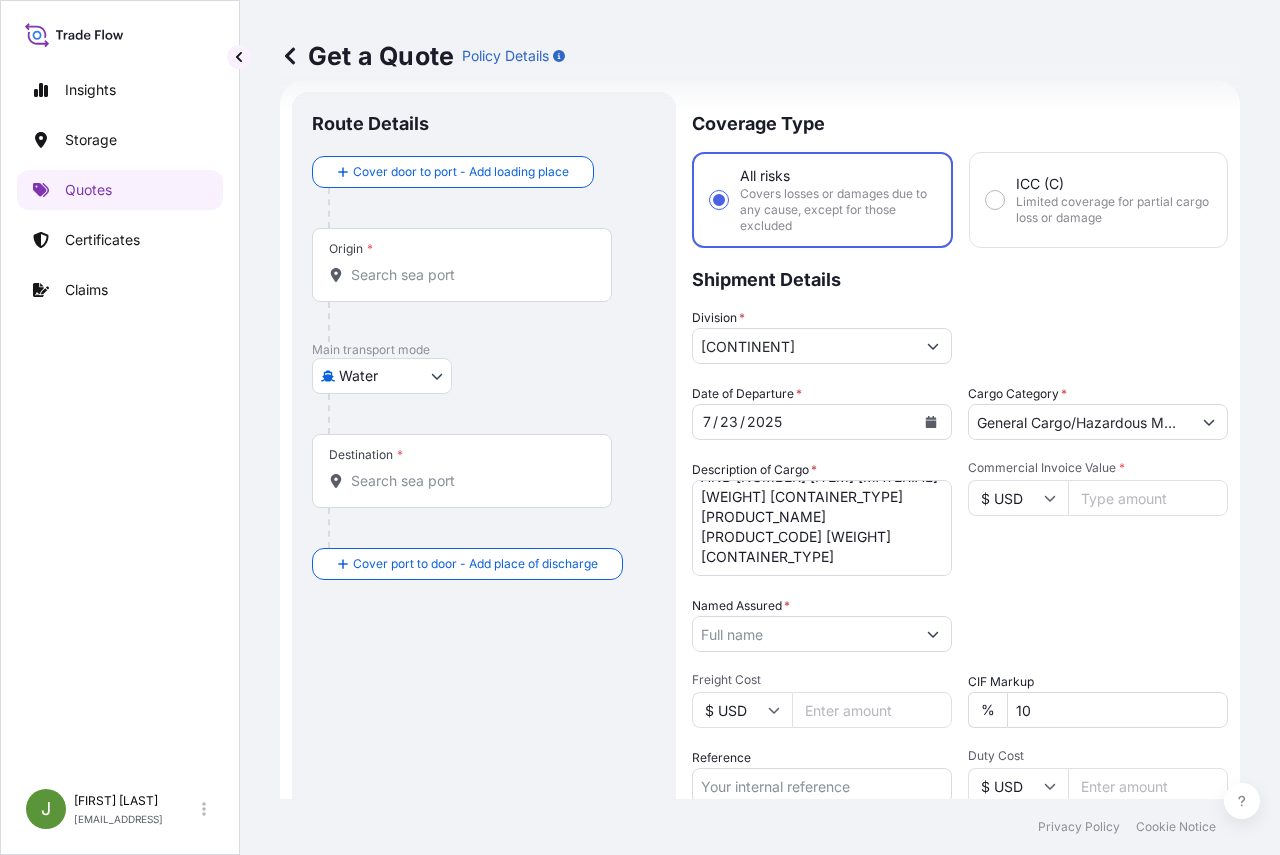 paste on "90397.06" 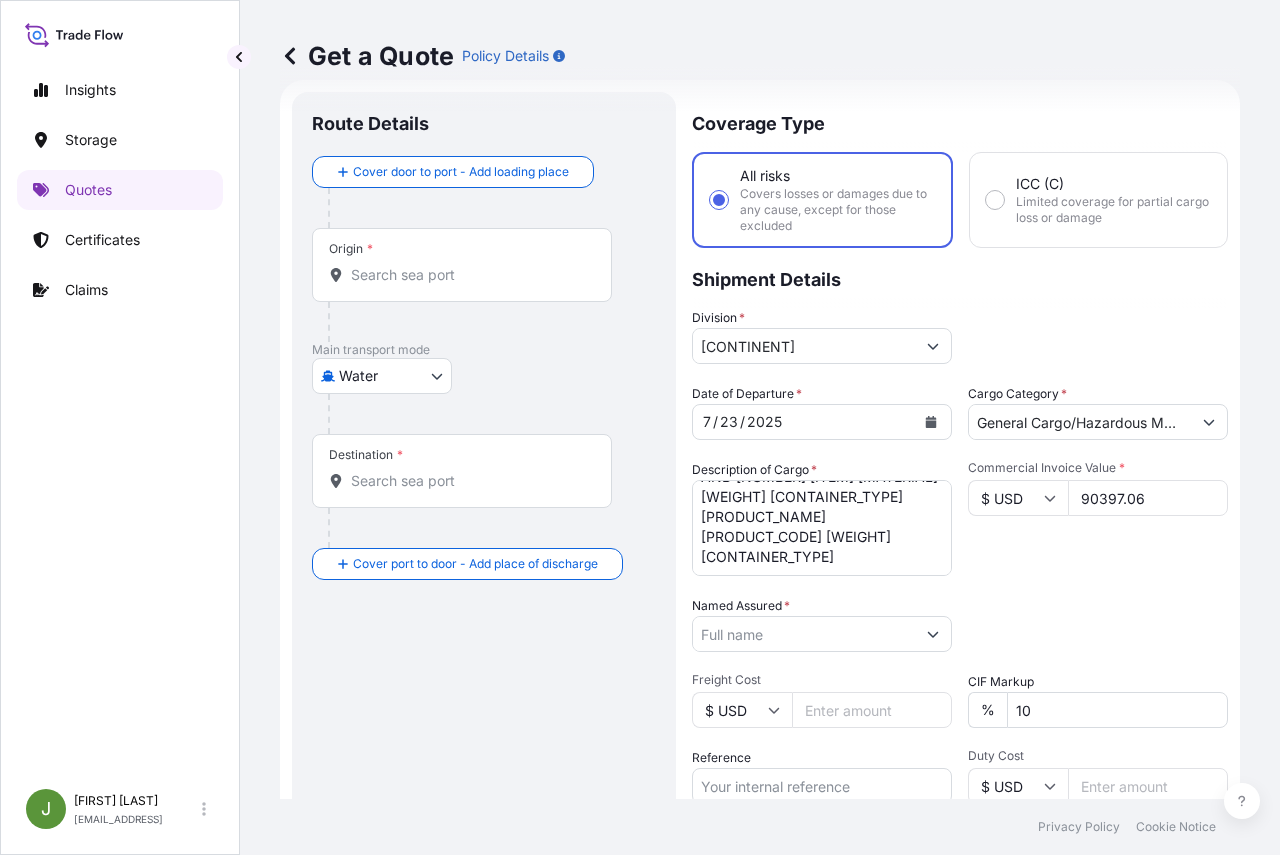 type on "90397.06" 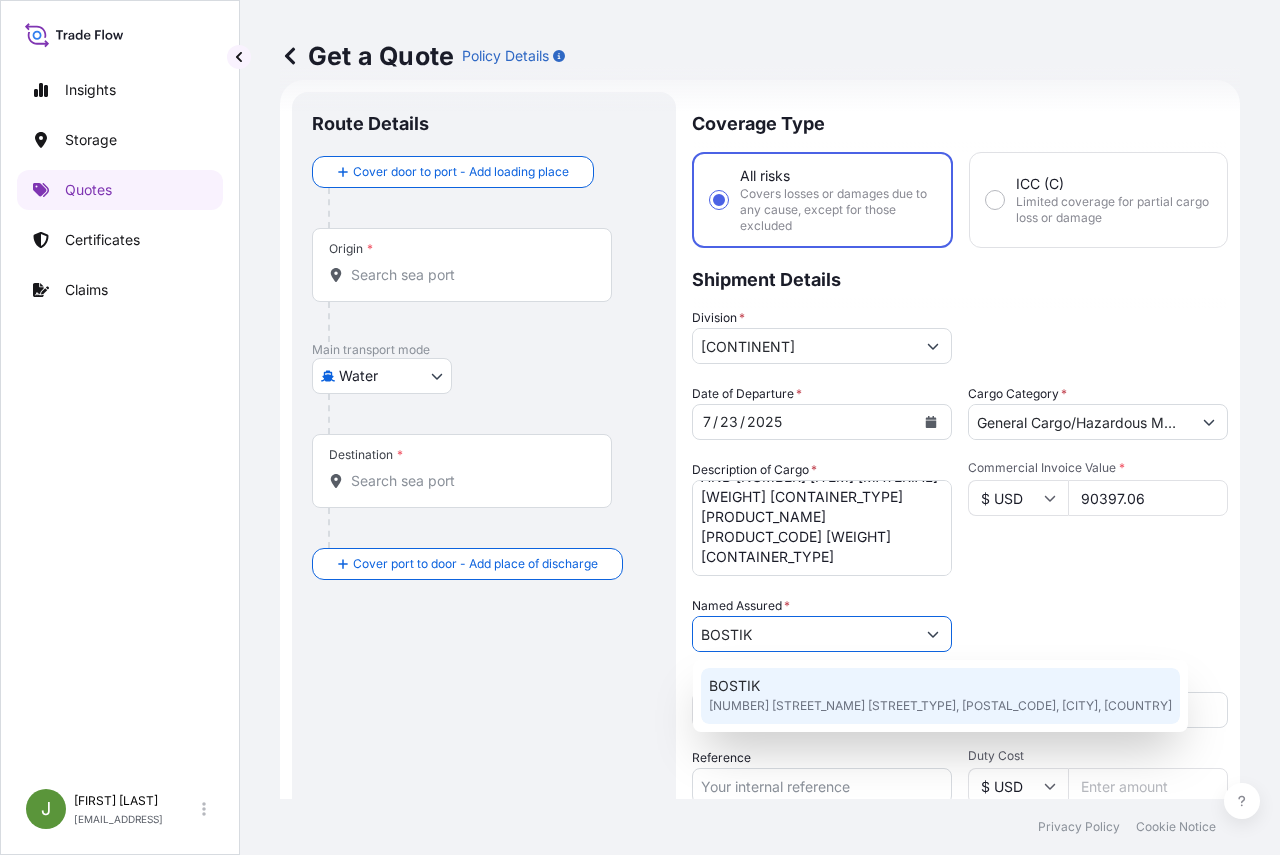 click on "BOSTIK" at bounding box center [734, 686] 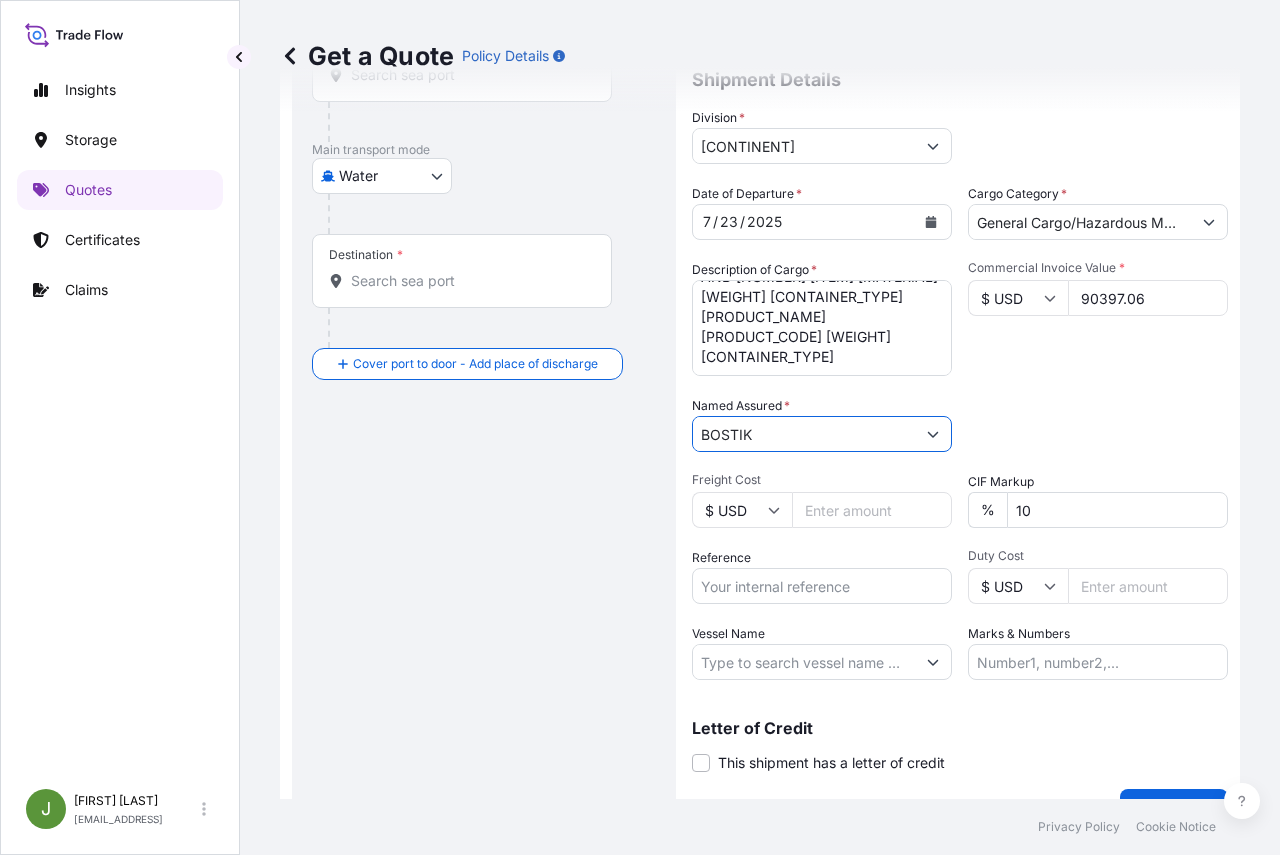 scroll, scrollTop: 274, scrollLeft: 0, axis: vertical 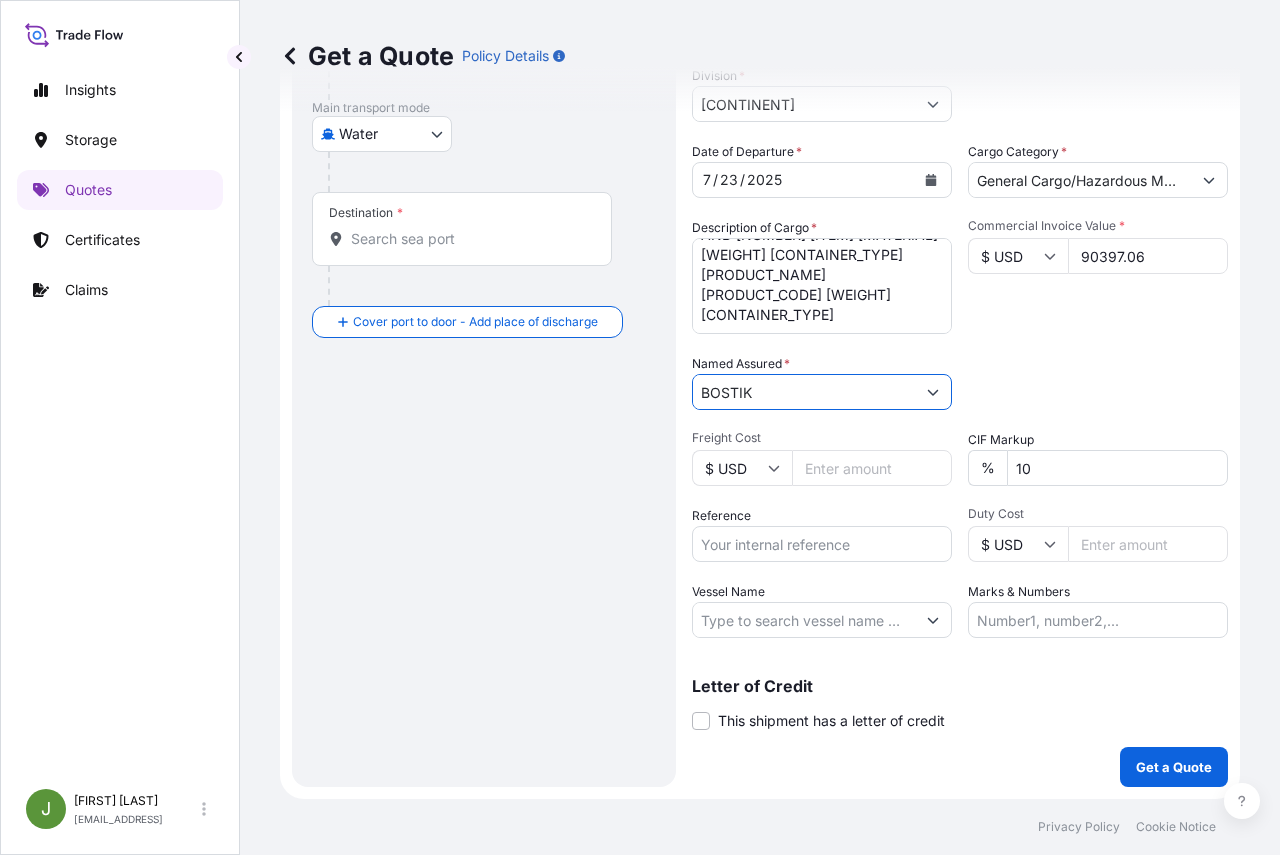 type on "BOSTIK" 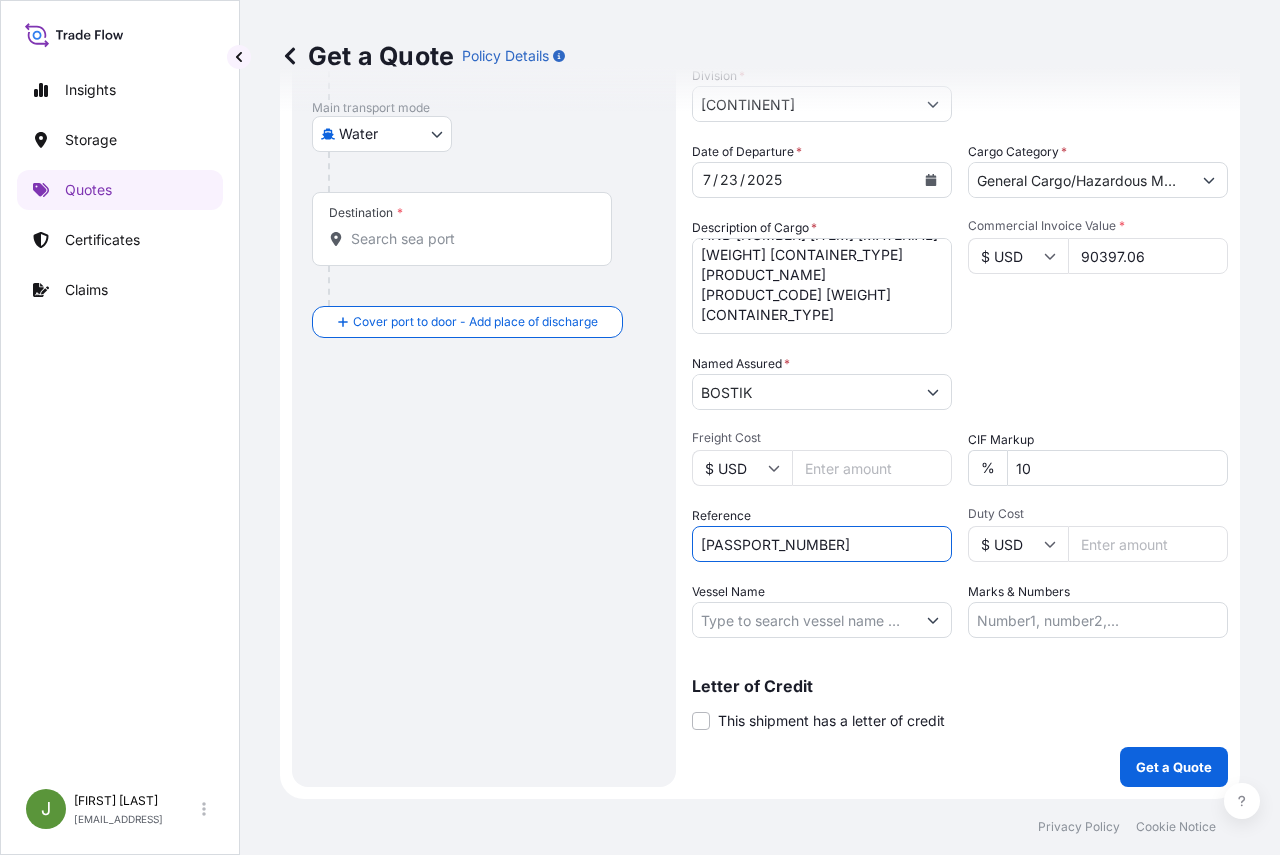 scroll, scrollTop: 0, scrollLeft: 0, axis: both 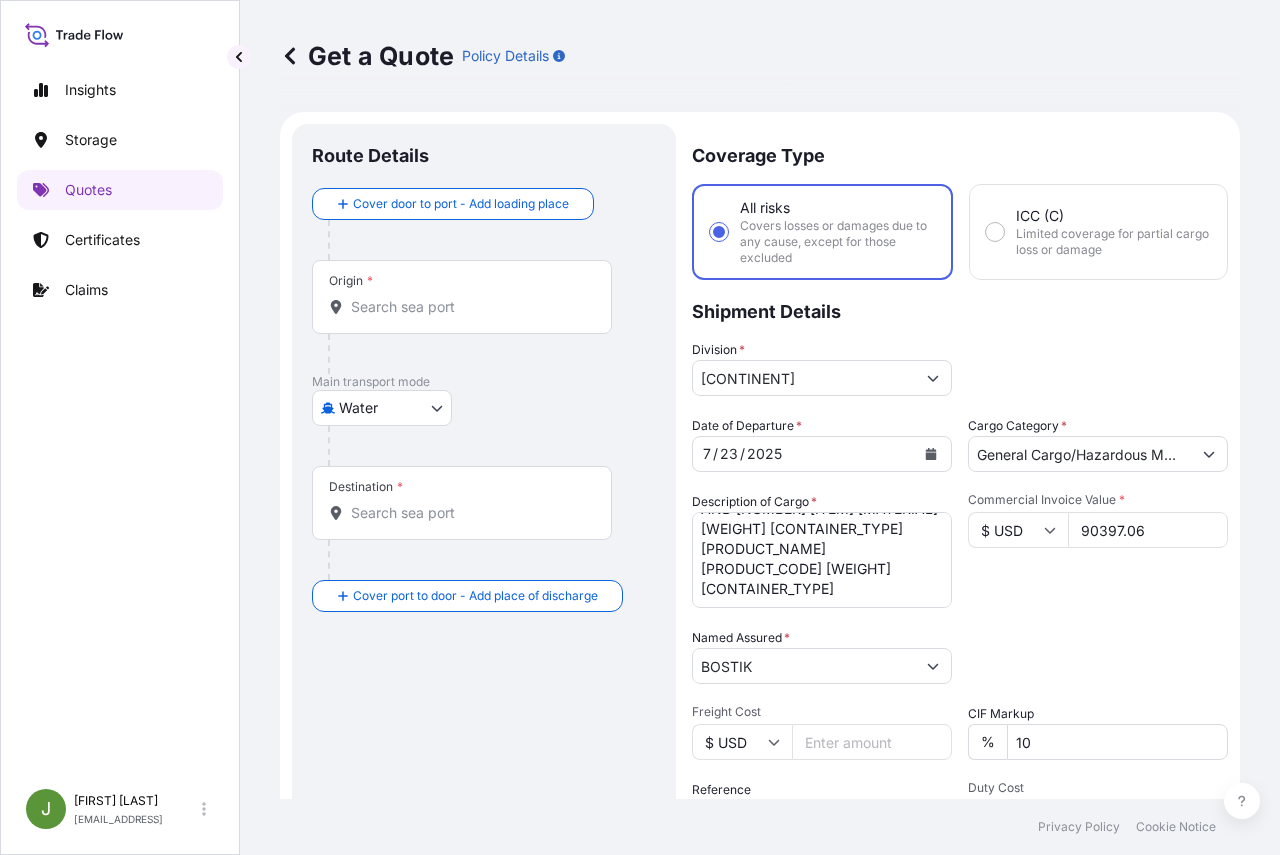 type on "US10020793390" 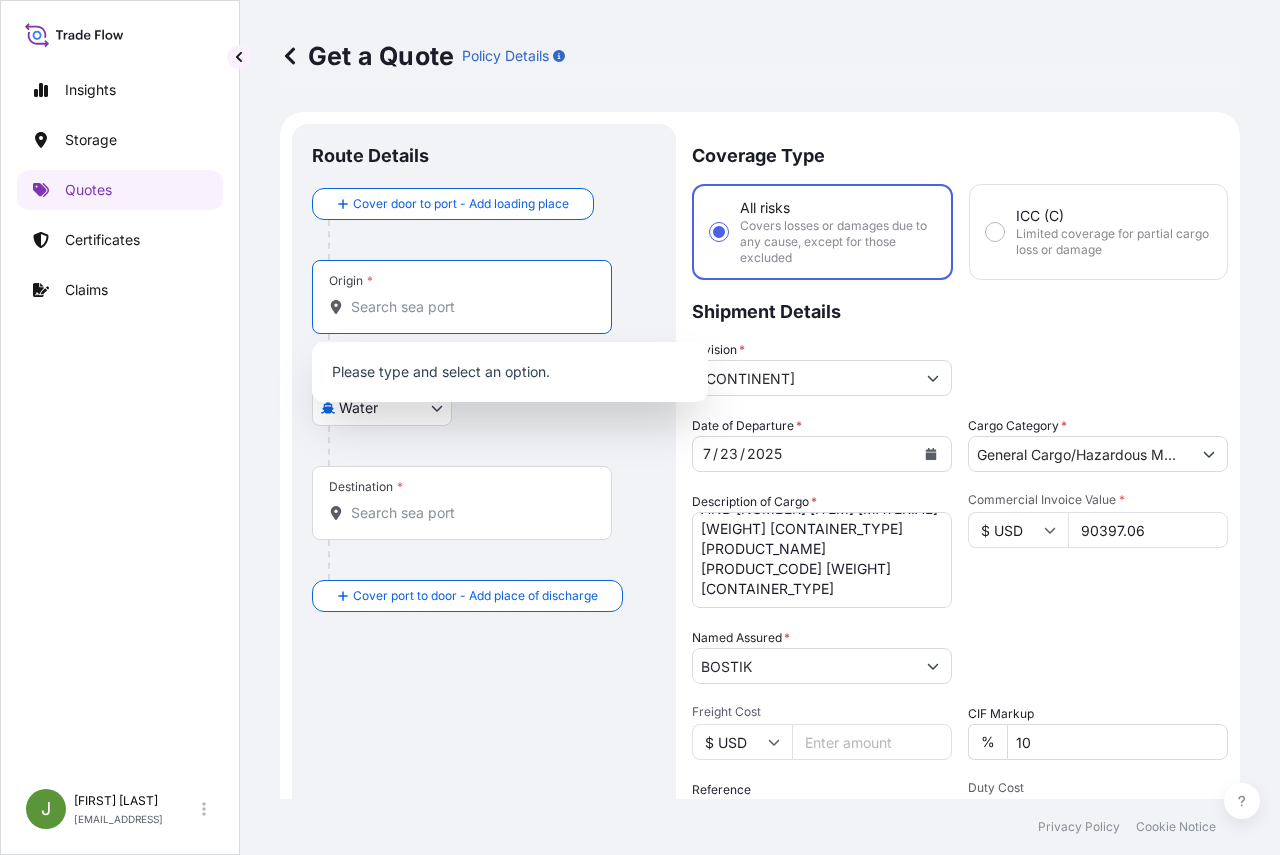 click on "Origin *" at bounding box center [469, 307] 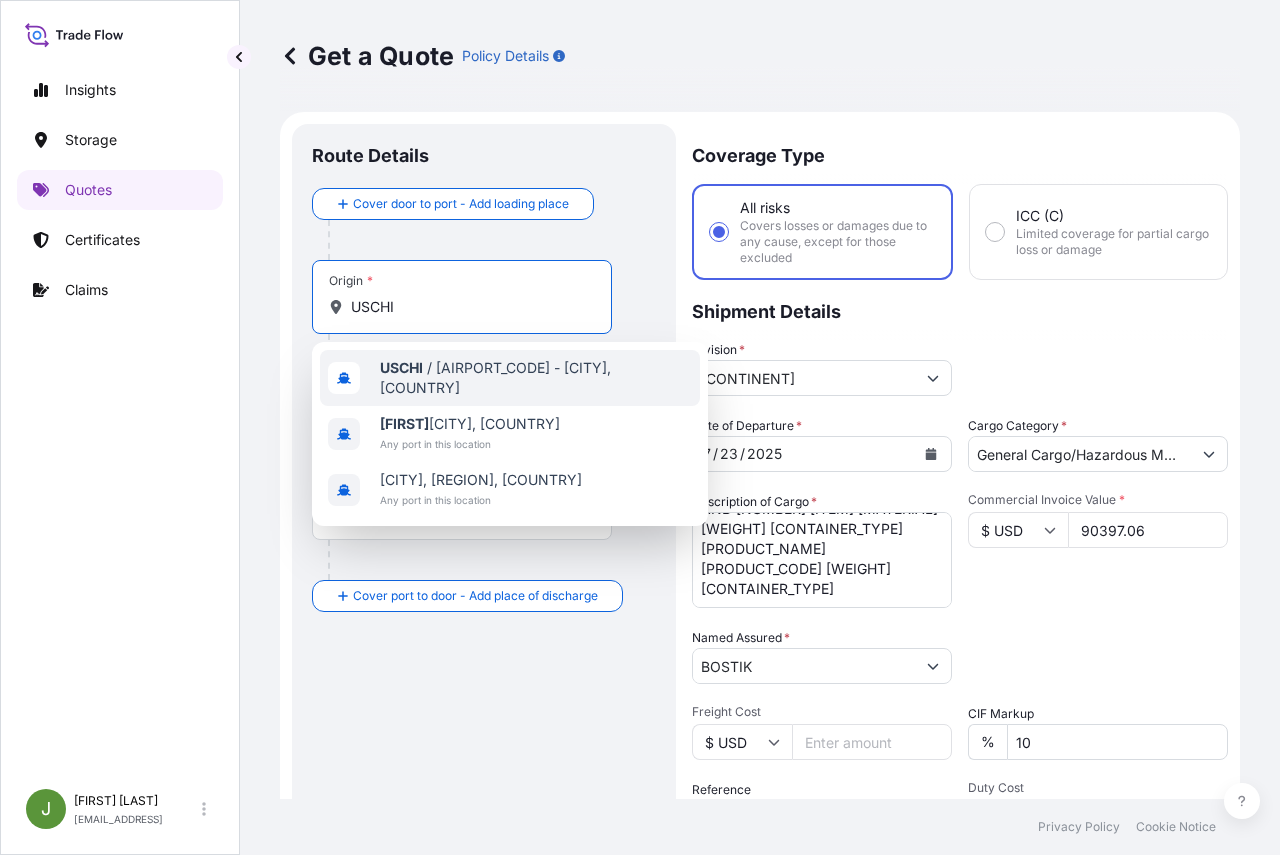 click on "[NAME]" at bounding box center (401, 367) 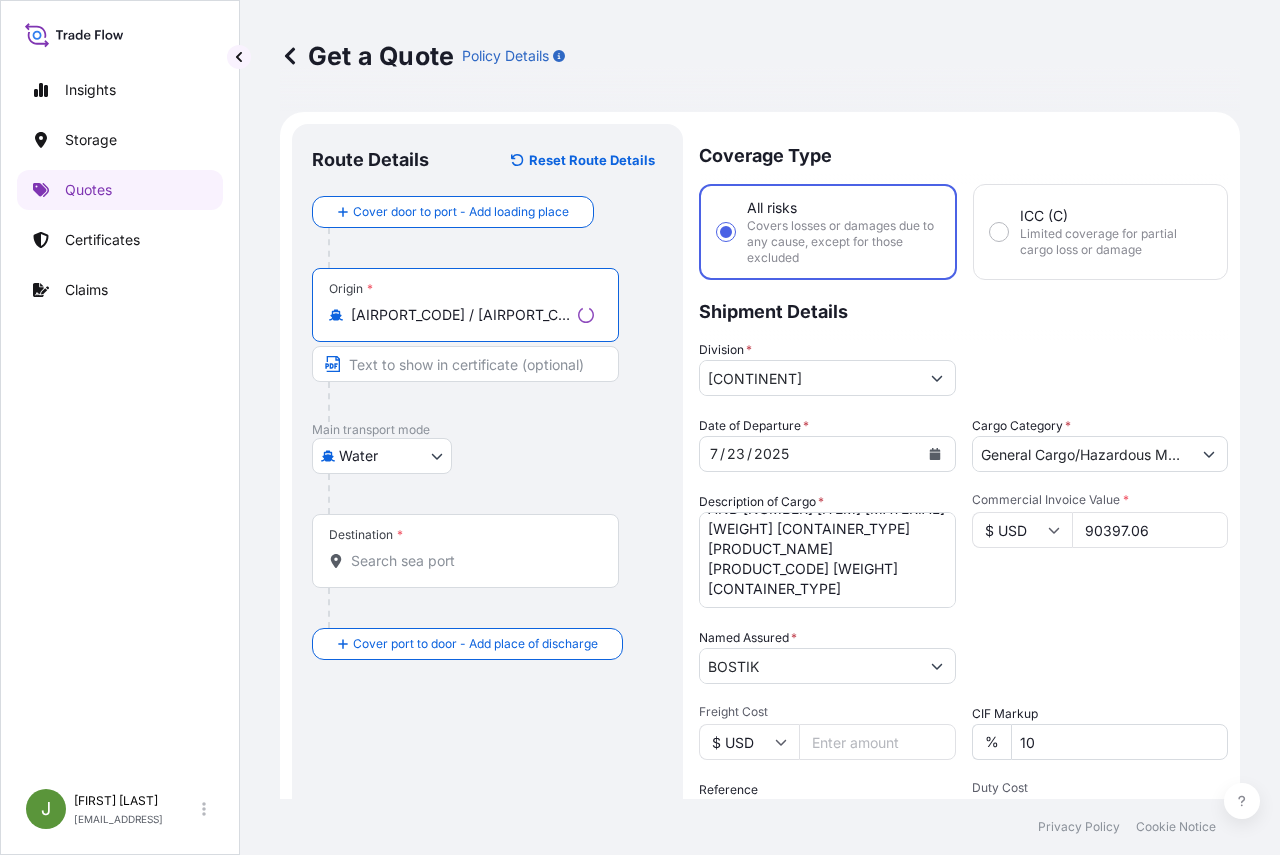 type on "[CITY] / MDW - Chicago, [COUNTRY]" 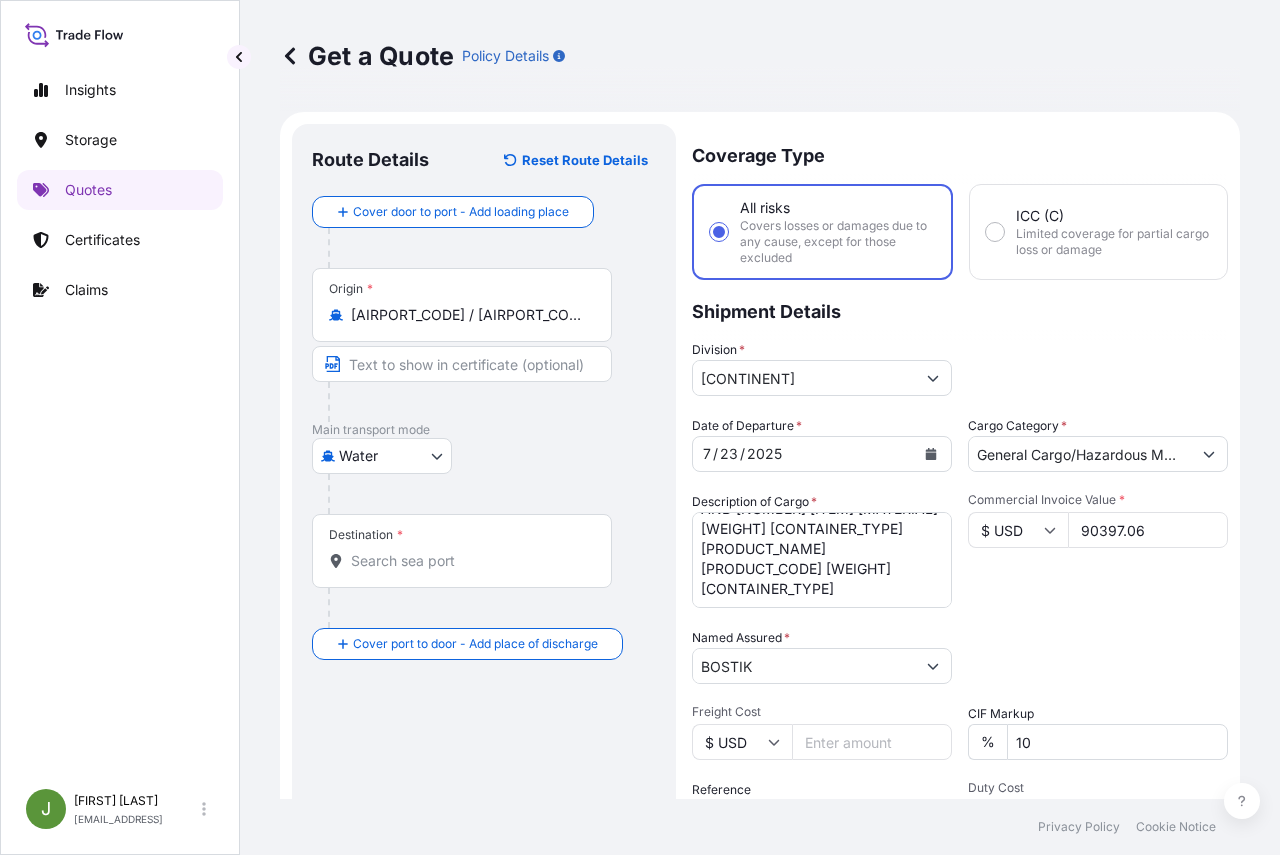 click on "Destination *" at bounding box center [469, 561] 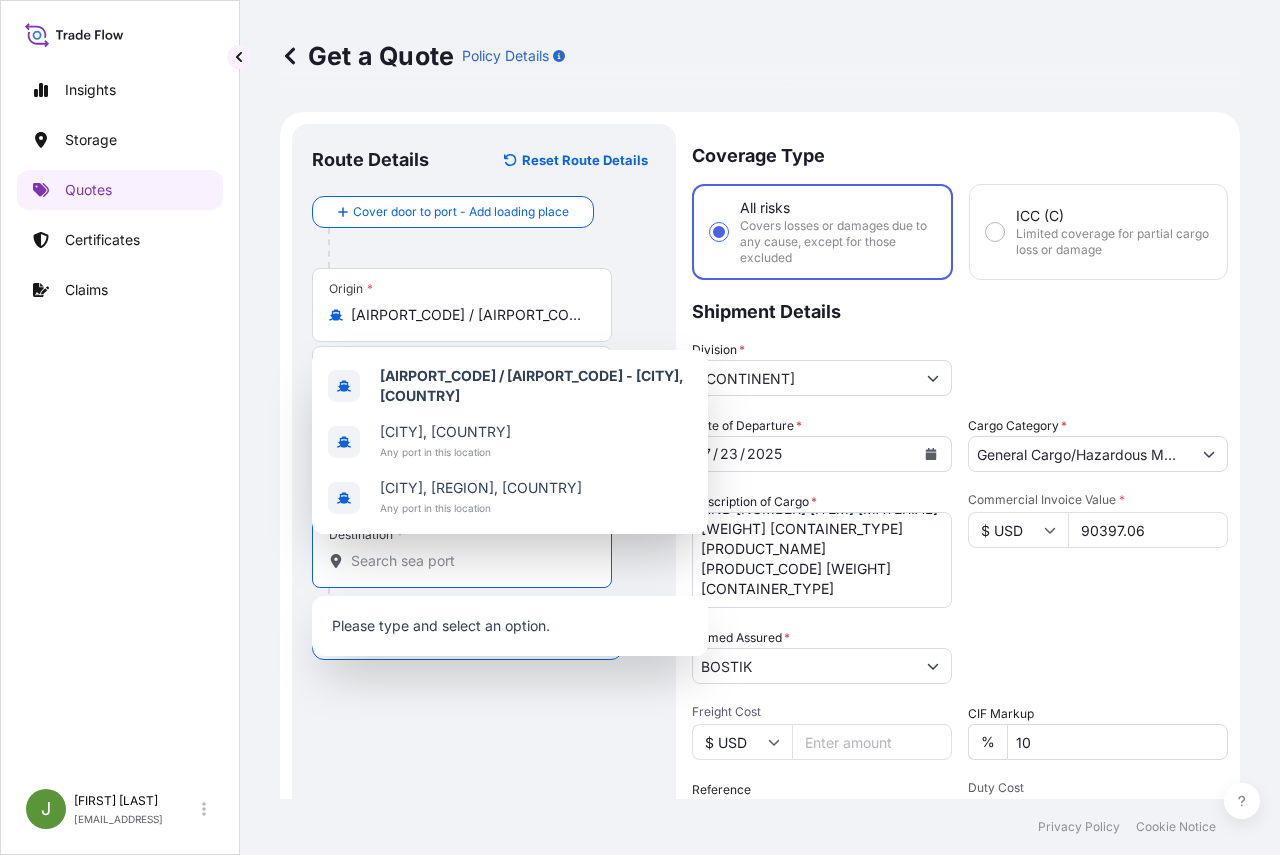 paste on "[CITY]" 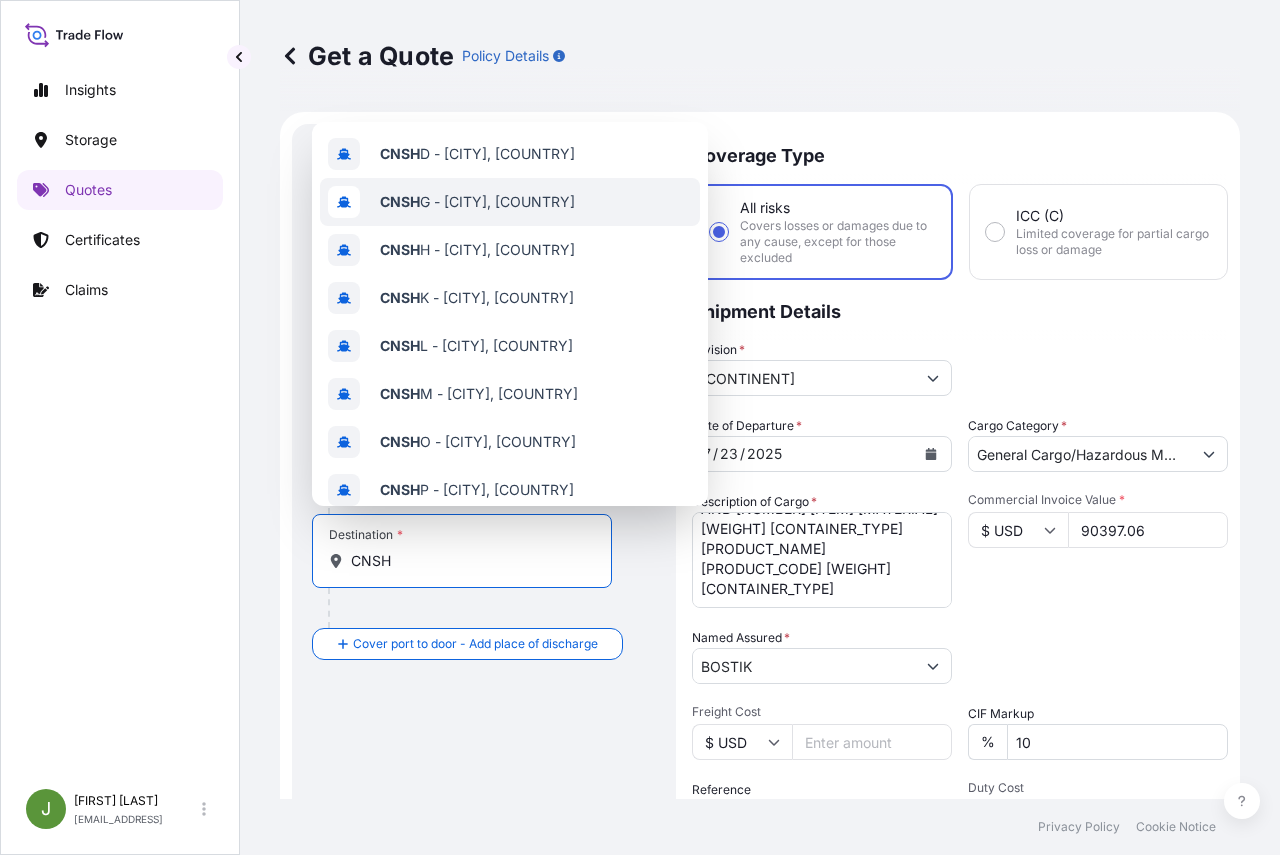 click on "CNSH G - [CITY] Pt, China" at bounding box center (477, 202) 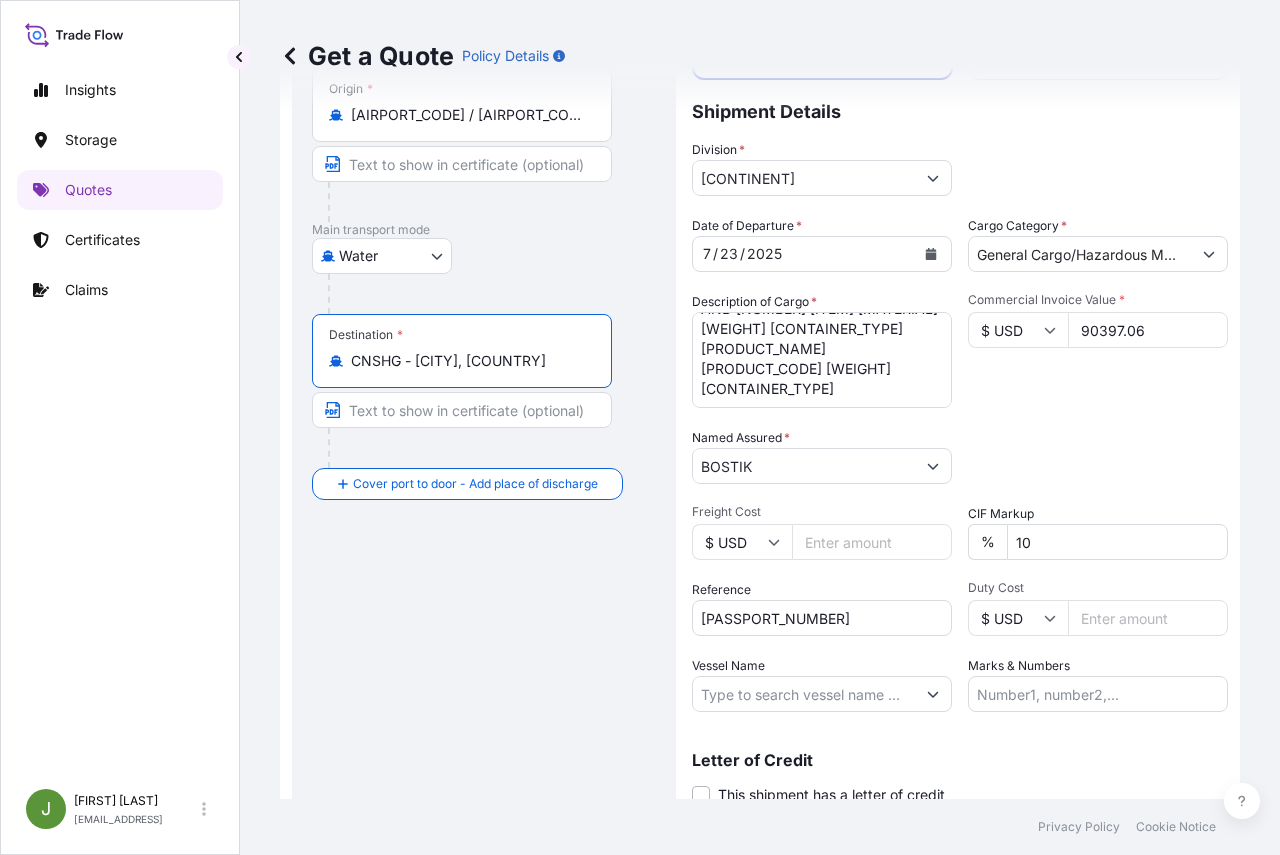 scroll, scrollTop: 274, scrollLeft: 0, axis: vertical 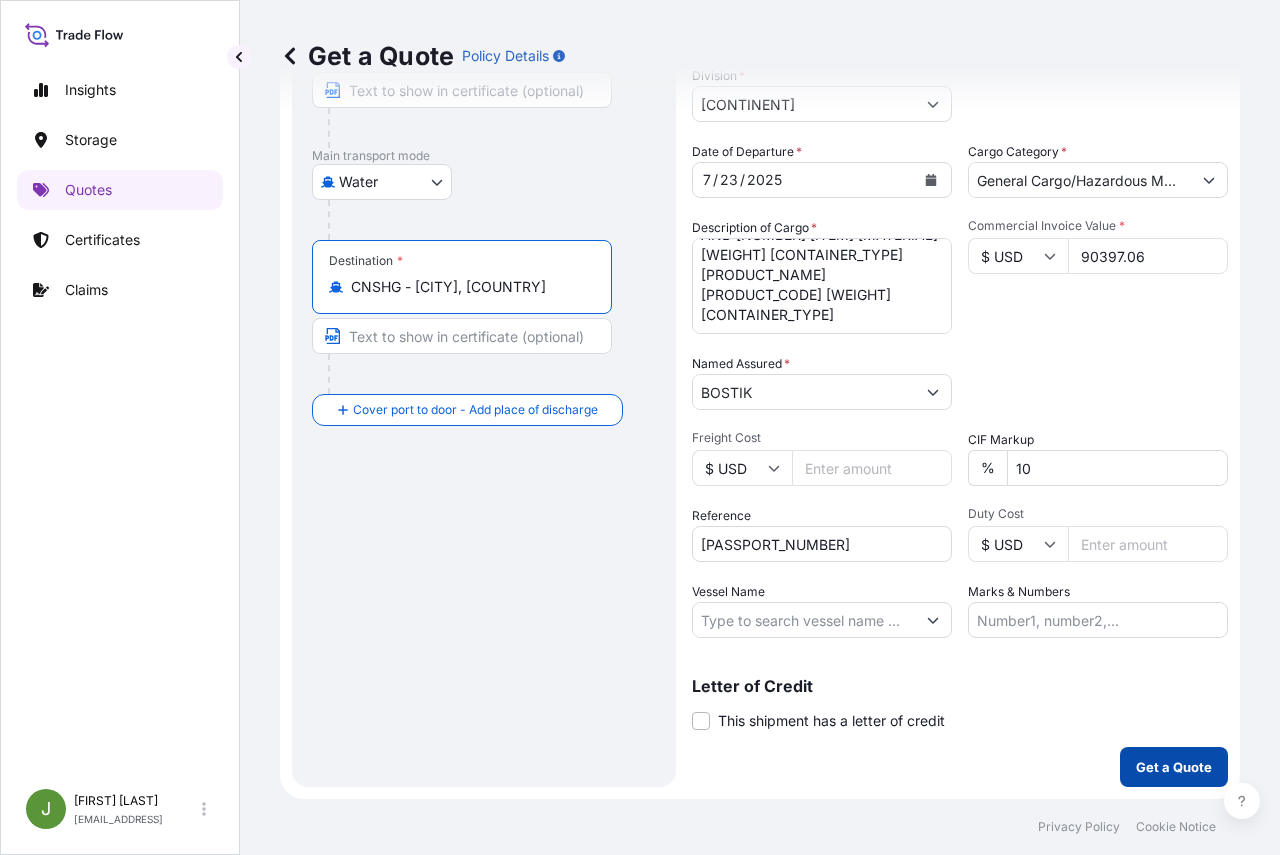 type on "CNSHG - [CITY] Pt, China" 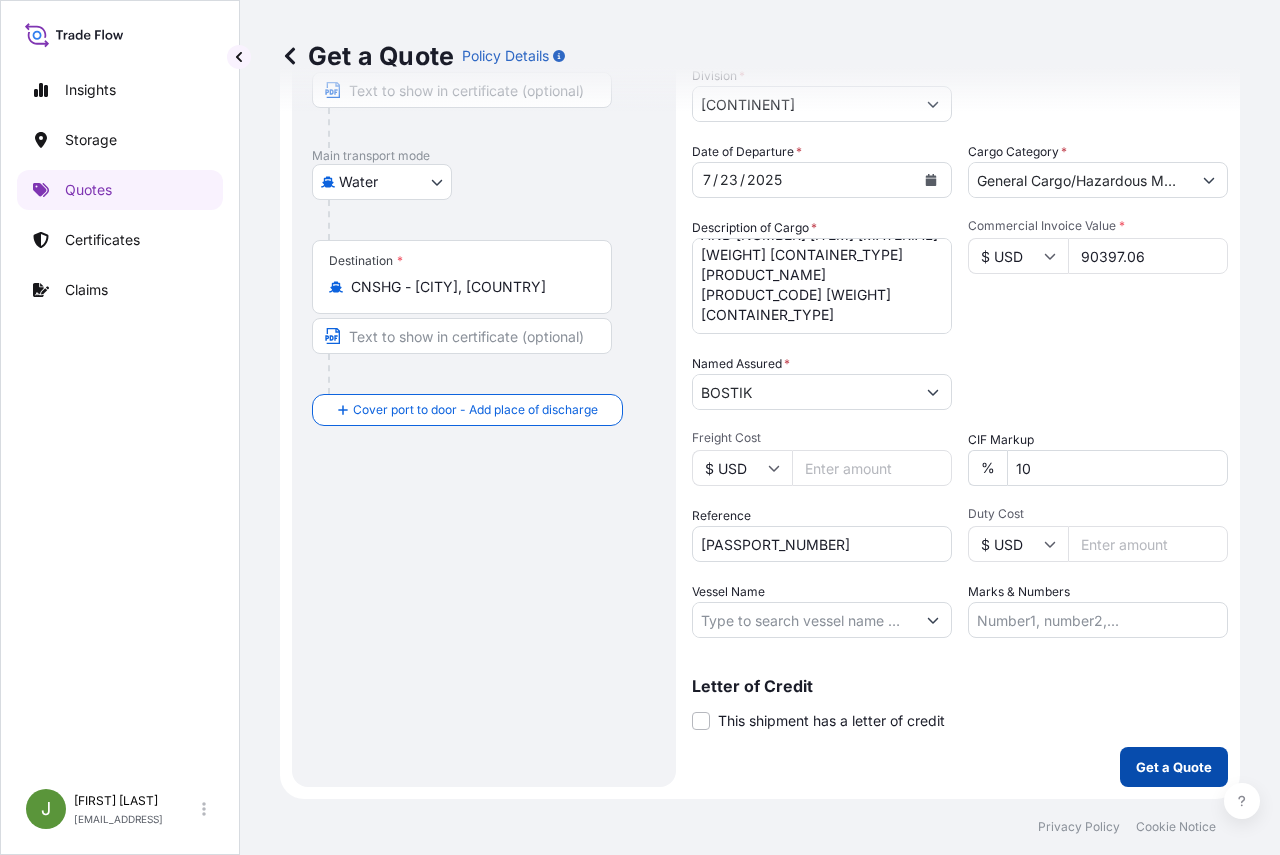 click on "Get a Quote" at bounding box center [1174, 767] 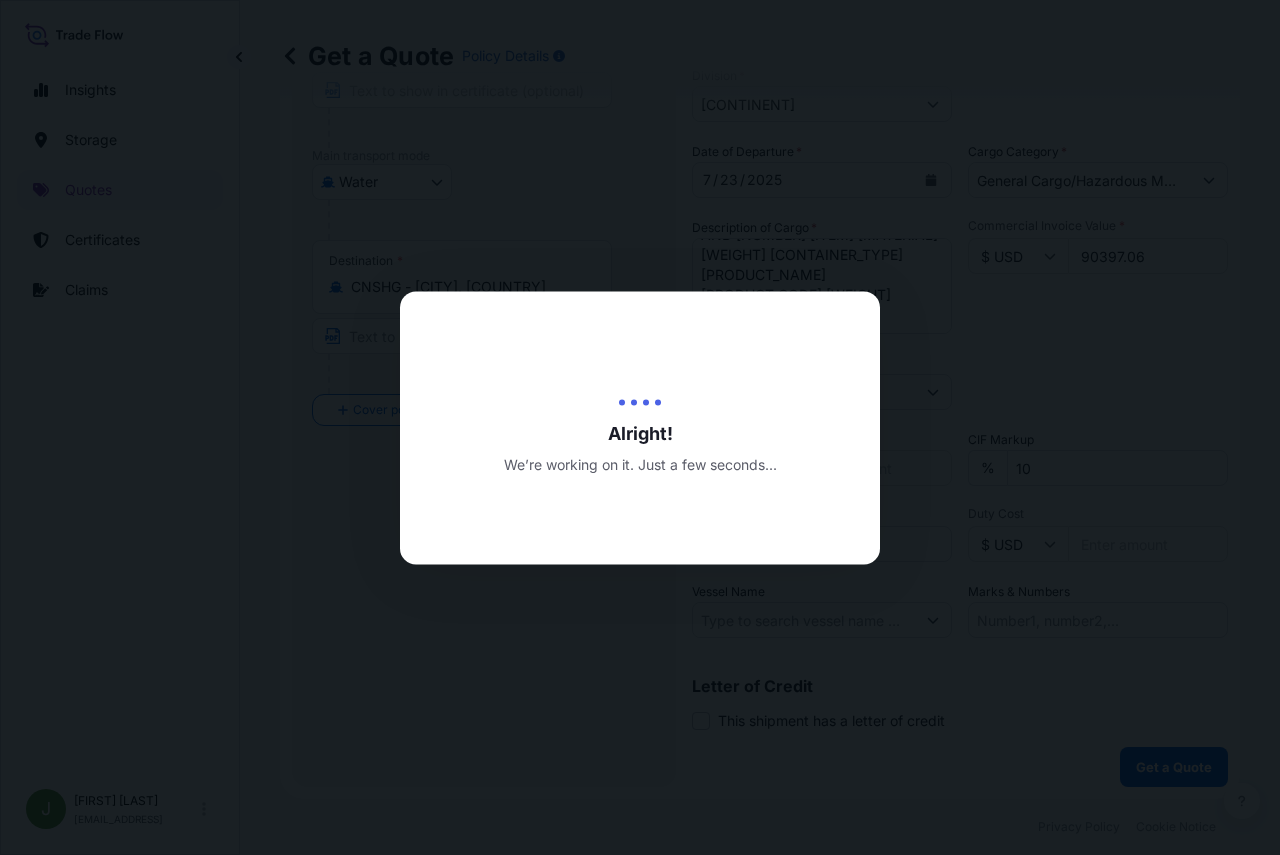 scroll, scrollTop: 0, scrollLeft: 0, axis: both 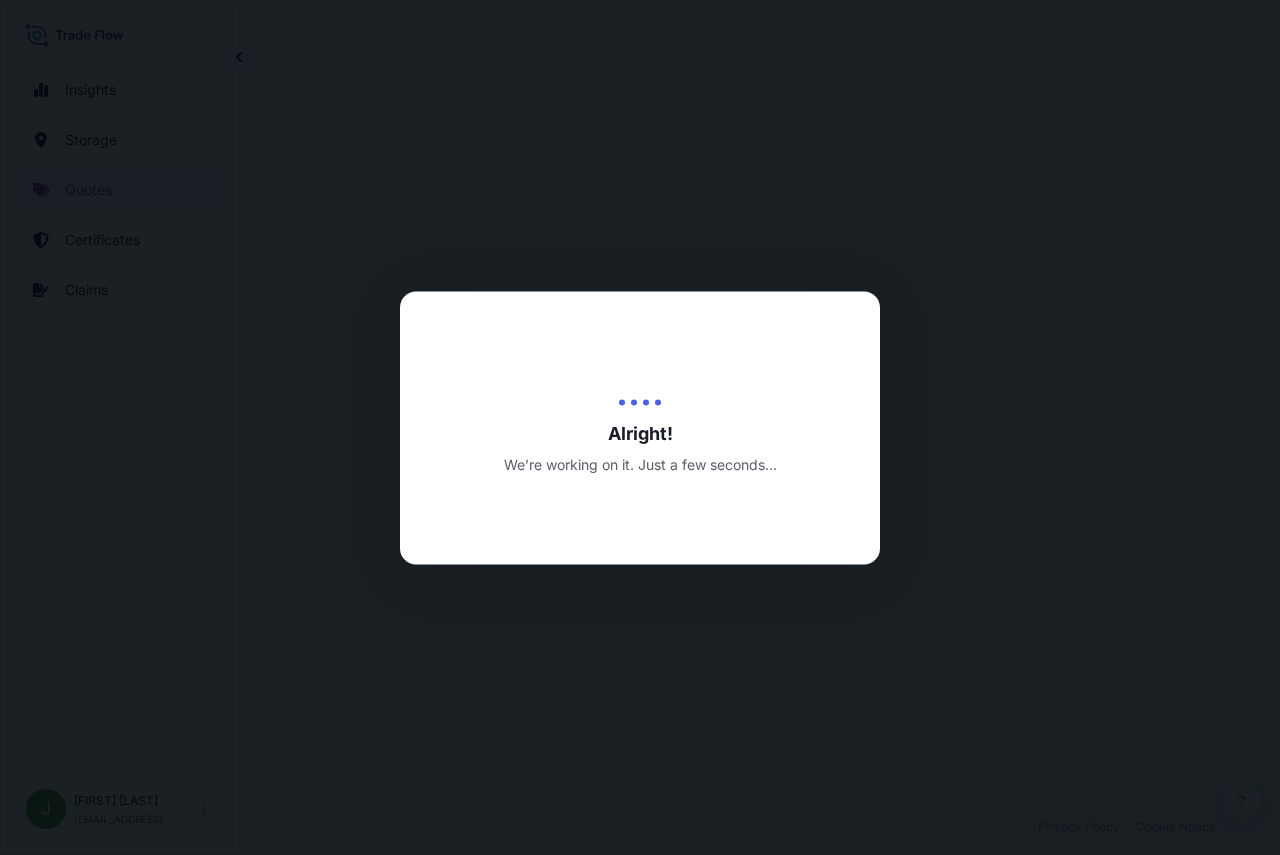 select on "Water" 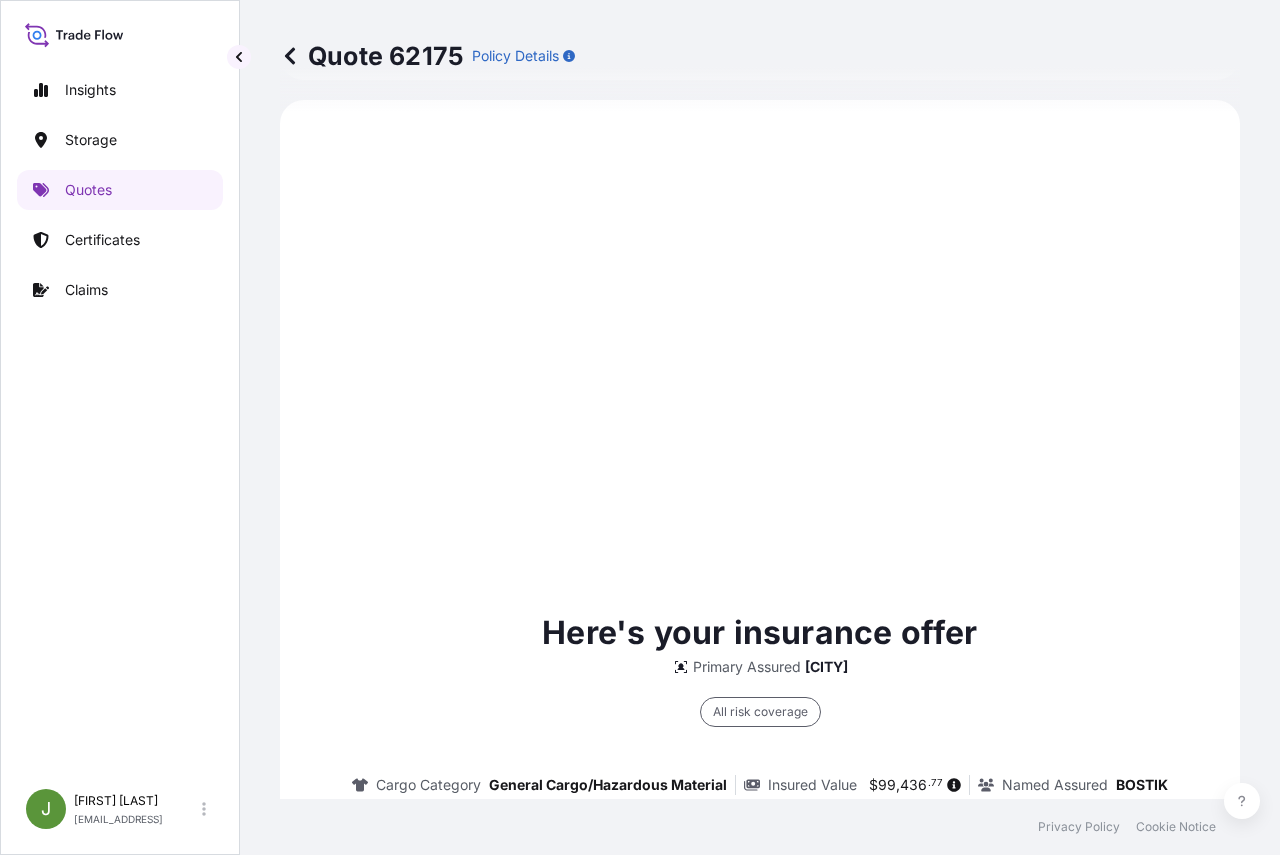 scroll, scrollTop: 1593, scrollLeft: 0, axis: vertical 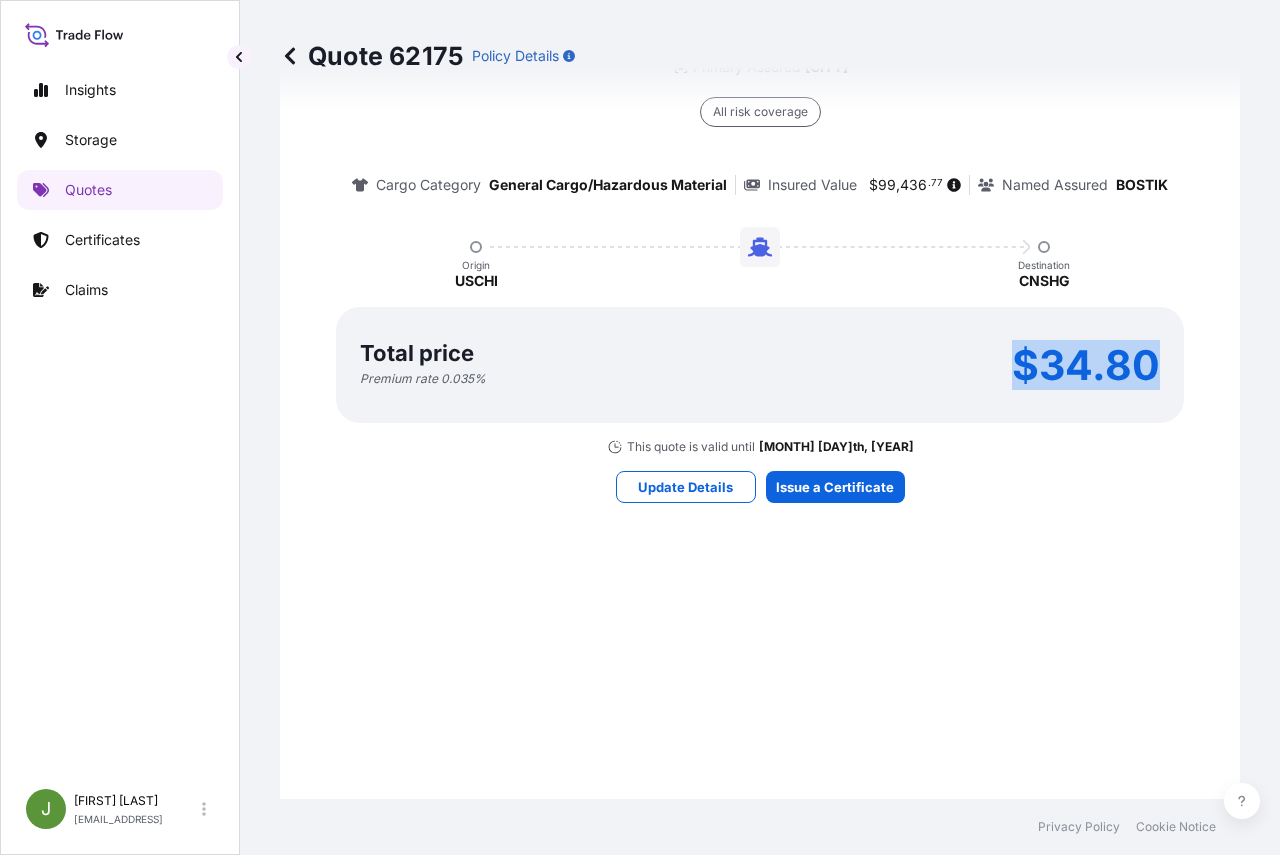 drag, startPoint x: 1010, startPoint y: 369, endPoint x: 1148, endPoint y: 377, distance: 138.23169 